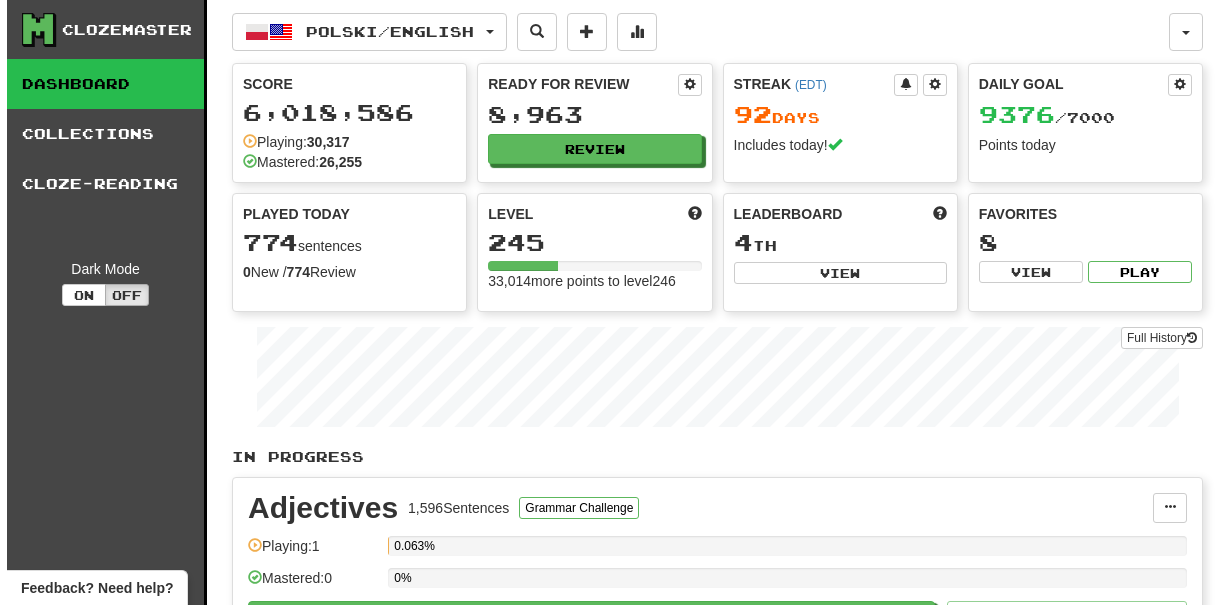 scroll, scrollTop: 0, scrollLeft: 0, axis: both 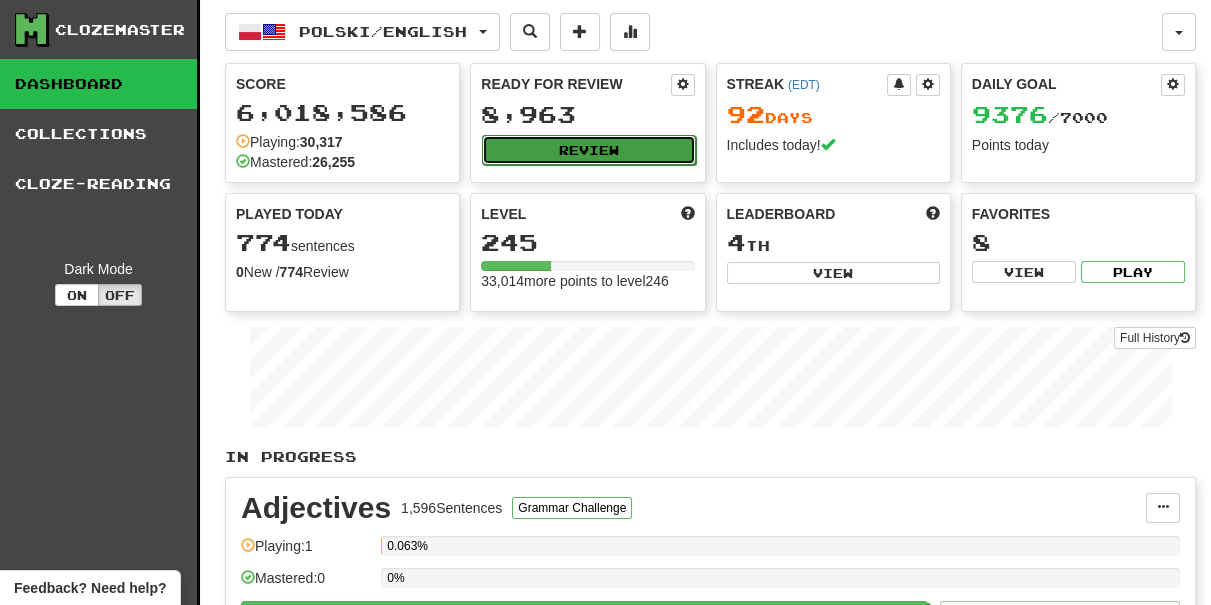 click on "Review" at bounding box center (588, 150) 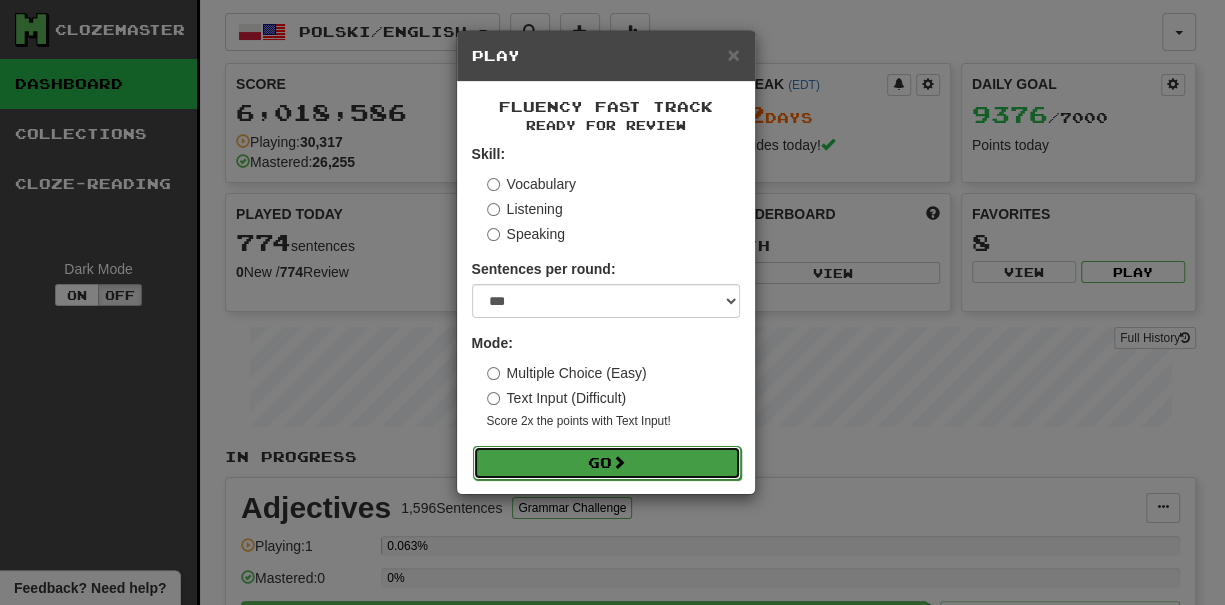 click at bounding box center [619, 462] 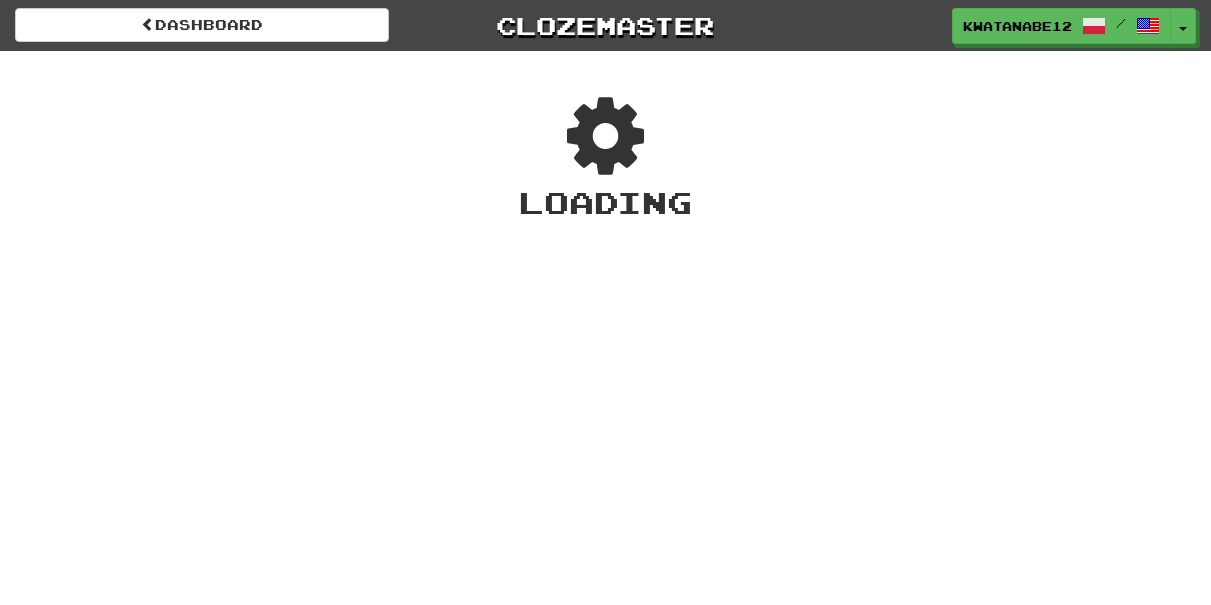 scroll, scrollTop: 0, scrollLeft: 0, axis: both 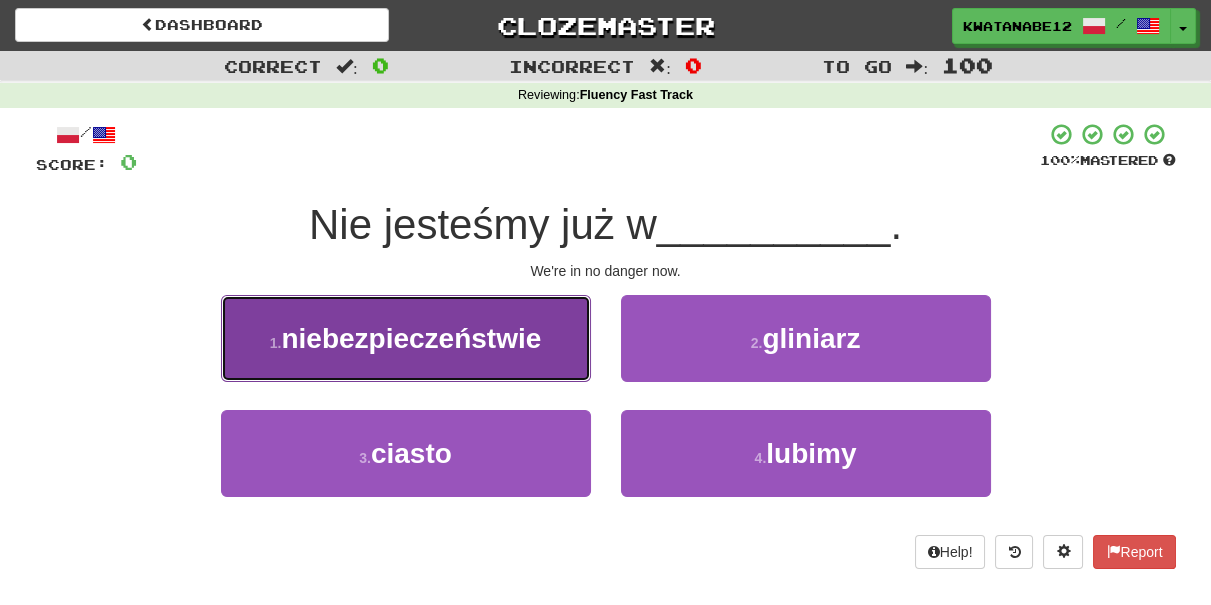 drag, startPoint x: 530, startPoint y: 356, endPoint x: 541, endPoint y: 360, distance: 11.7046995 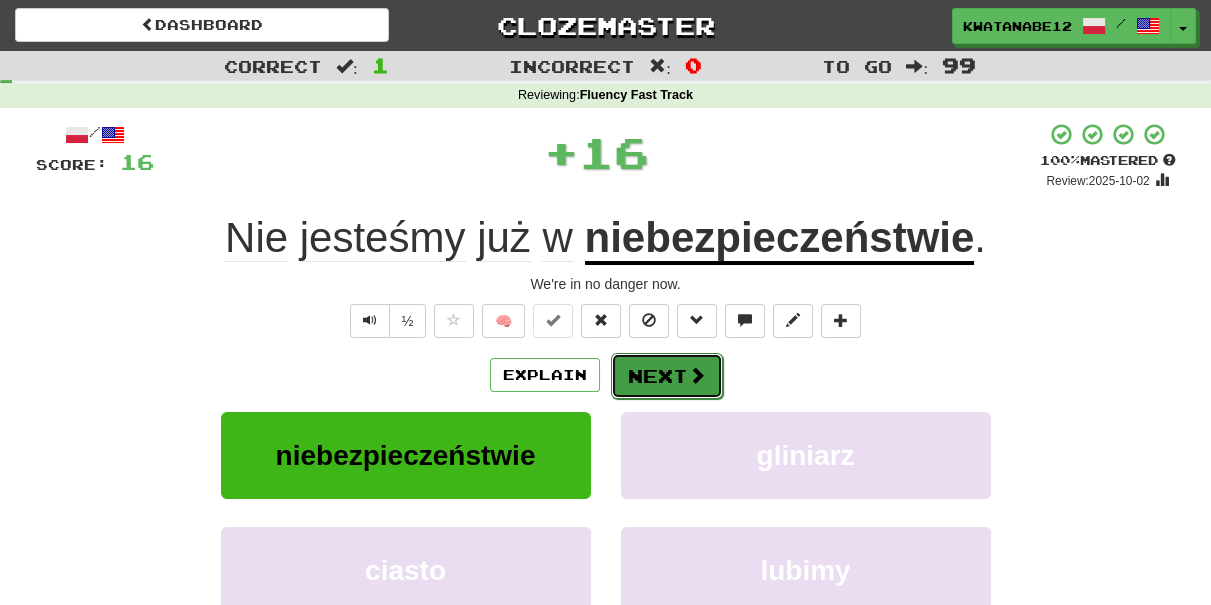 click on "Next" at bounding box center [667, 376] 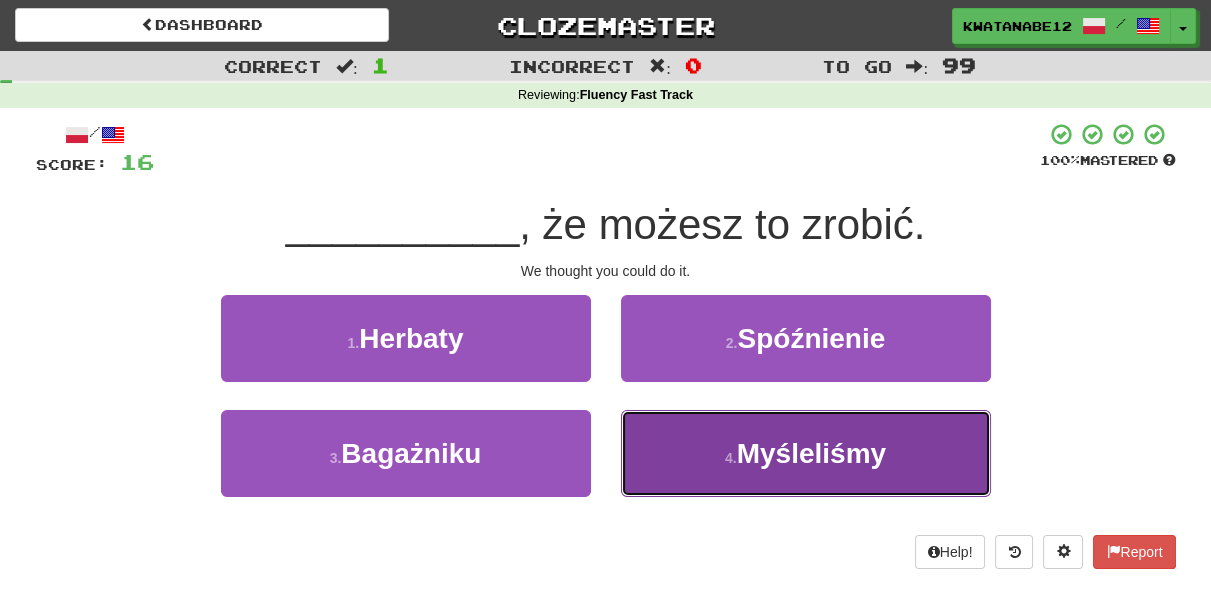 click on "4 .  Myśleliśmy" at bounding box center (806, 453) 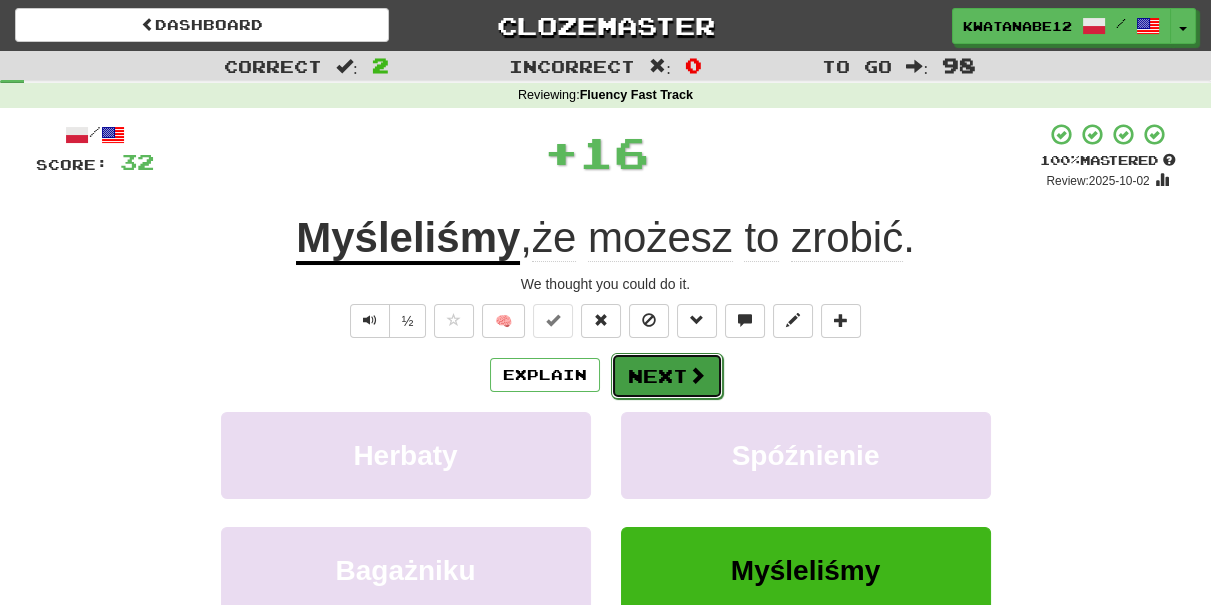 click on "Next" at bounding box center (667, 376) 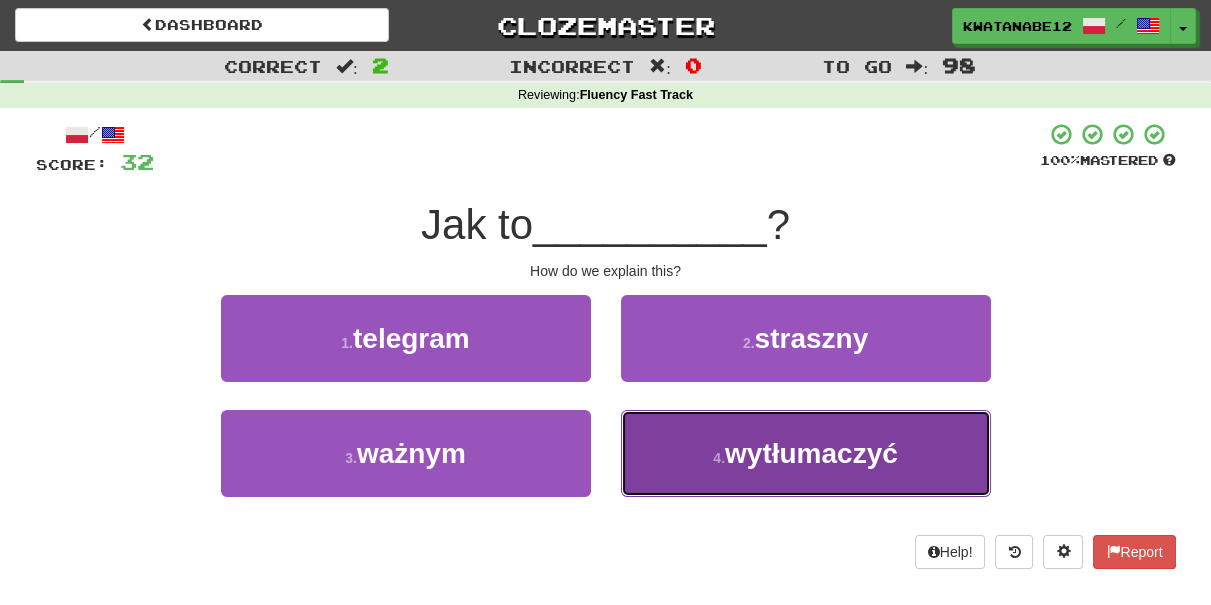 click on "4 .  wytłumaczyć" at bounding box center (806, 453) 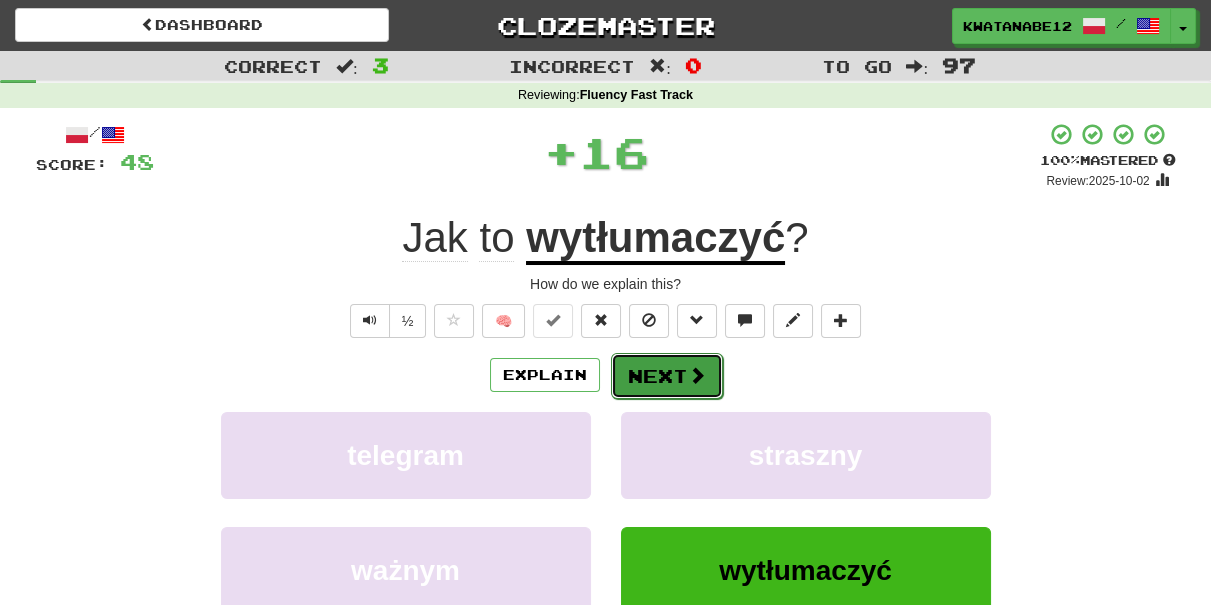 drag, startPoint x: 666, startPoint y: 371, endPoint x: 576, endPoint y: 255, distance: 146.81961 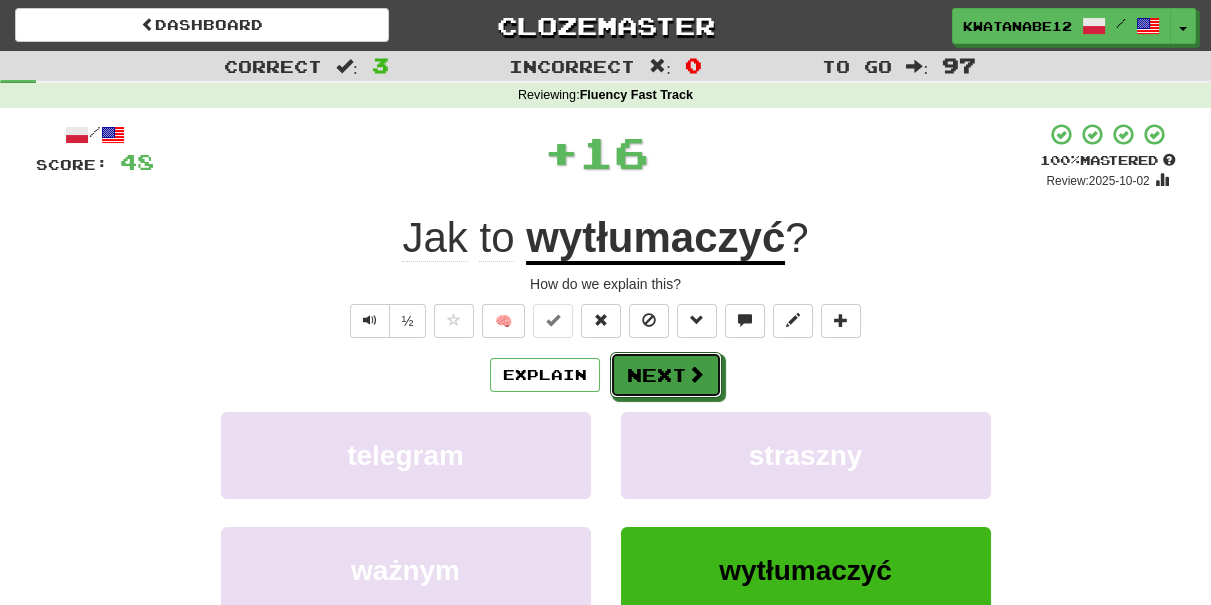 click on "Next" at bounding box center [666, 375] 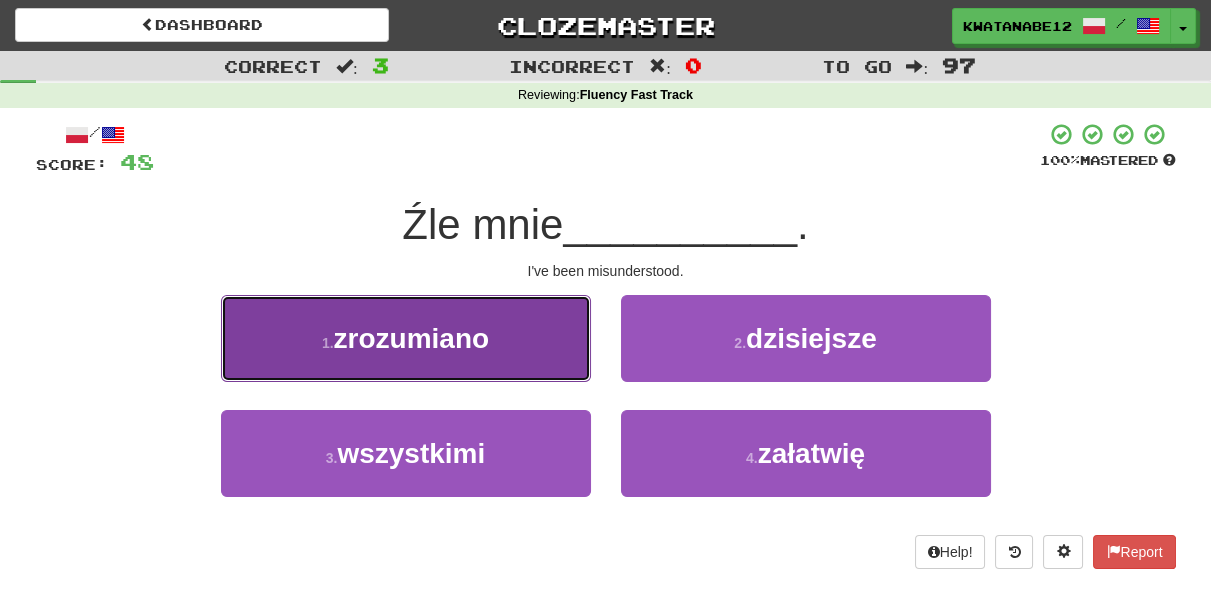 drag, startPoint x: 497, startPoint y: 360, endPoint x: 536, endPoint y: 358, distance: 39.051247 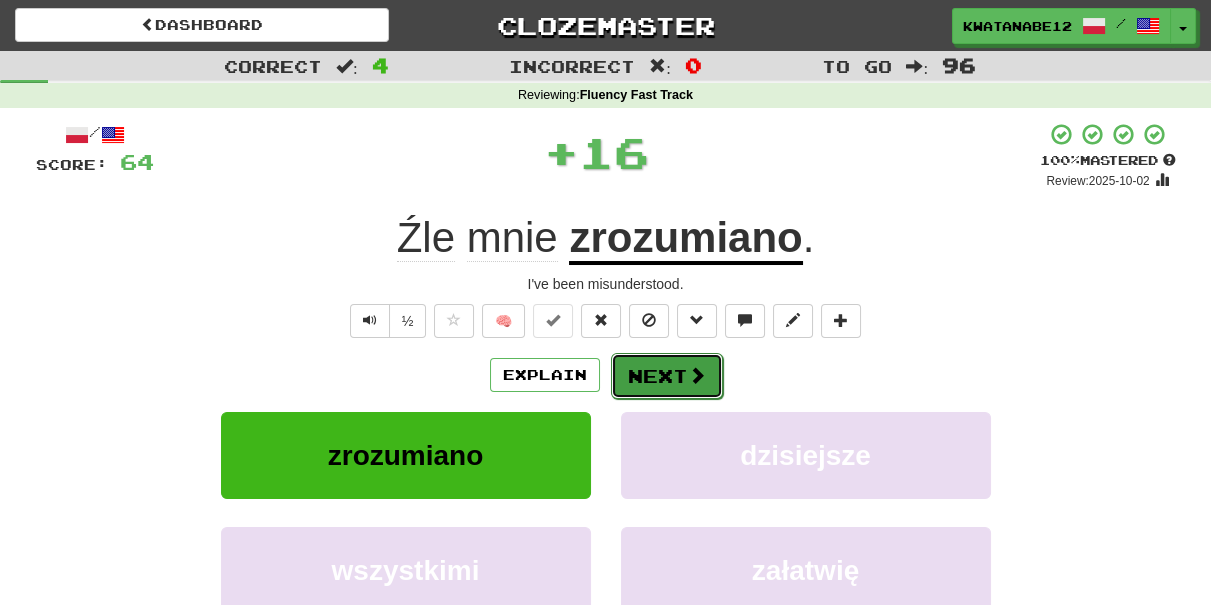 click on "Next" at bounding box center (667, 376) 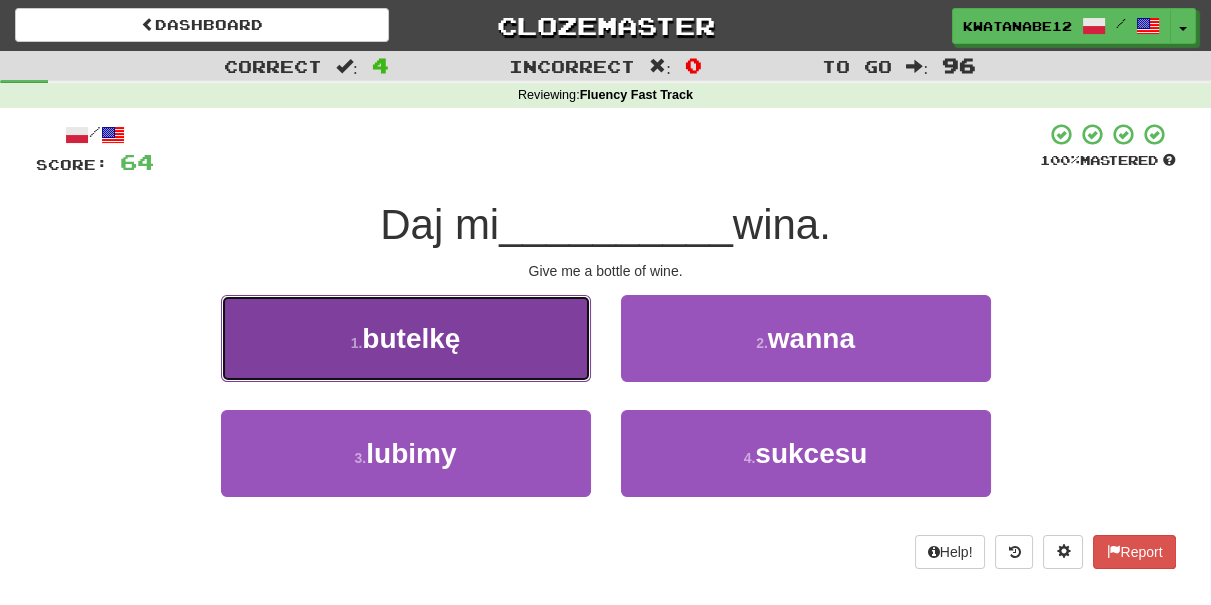drag, startPoint x: 518, startPoint y: 348, endPoint x: 545, endPoint y: 353, distance: 27.45906 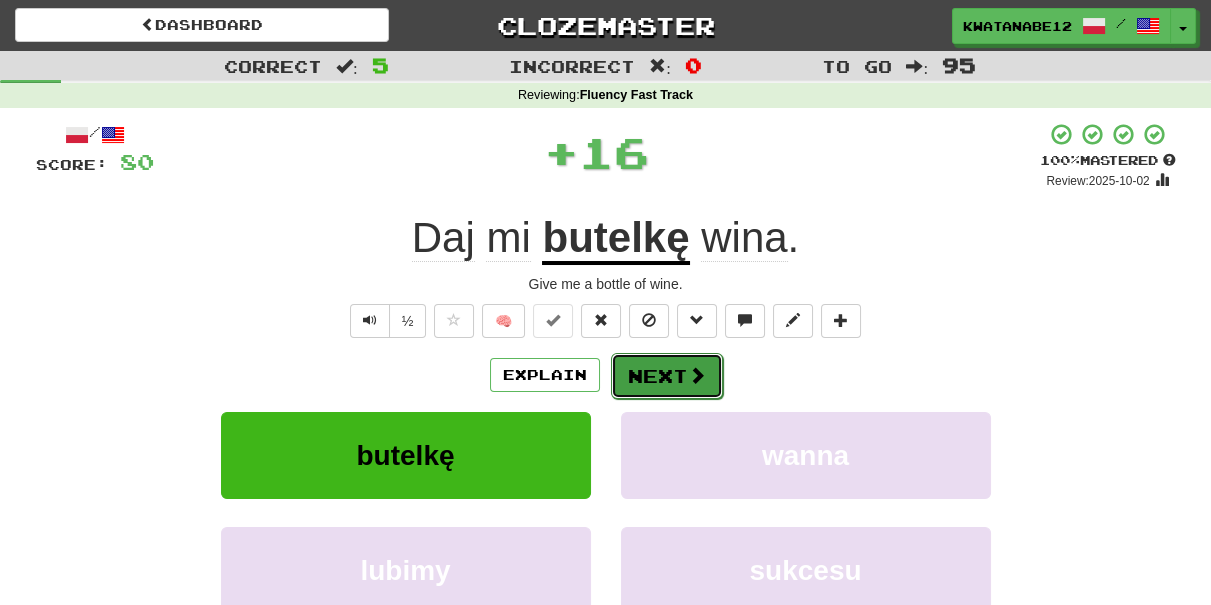 click on "Next" at bounding box center (667, 376) 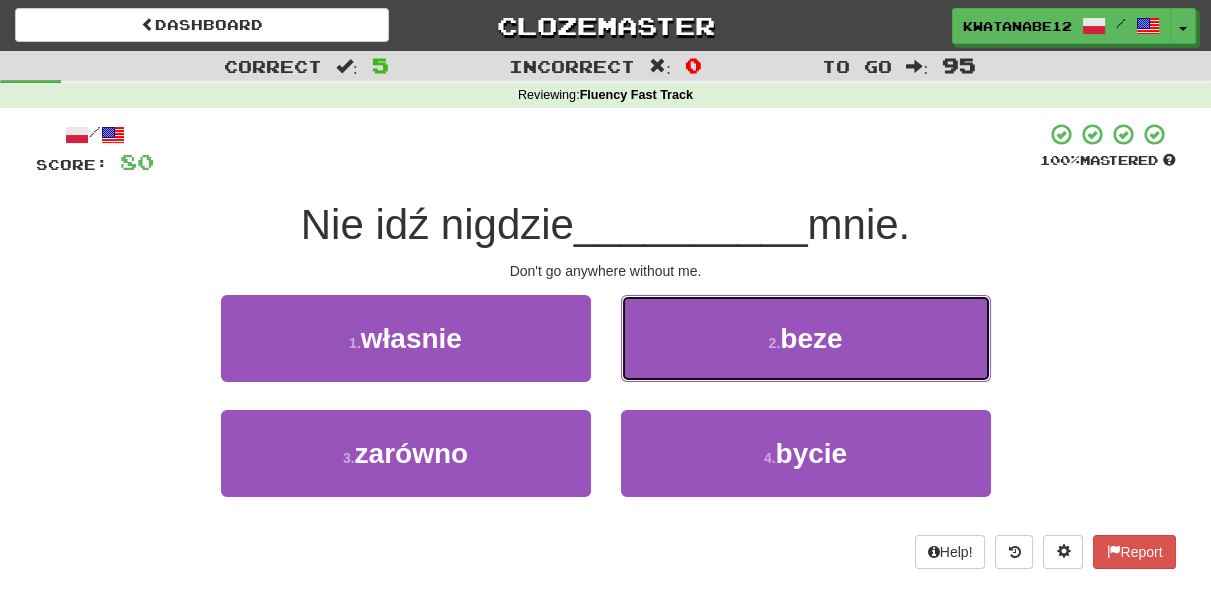 drag, startPoint x: 691, startPoint y: 334, endPoint x: 693, endPoint y: 346, distance: 12.165525 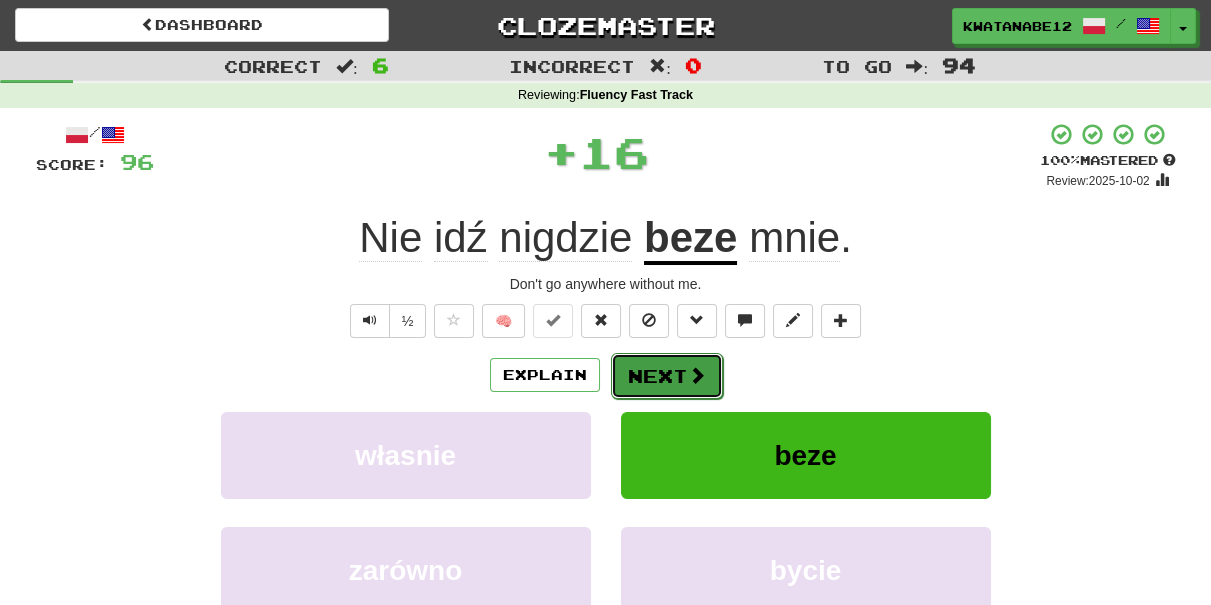 click on "Next" at bounding box center [667, 376] 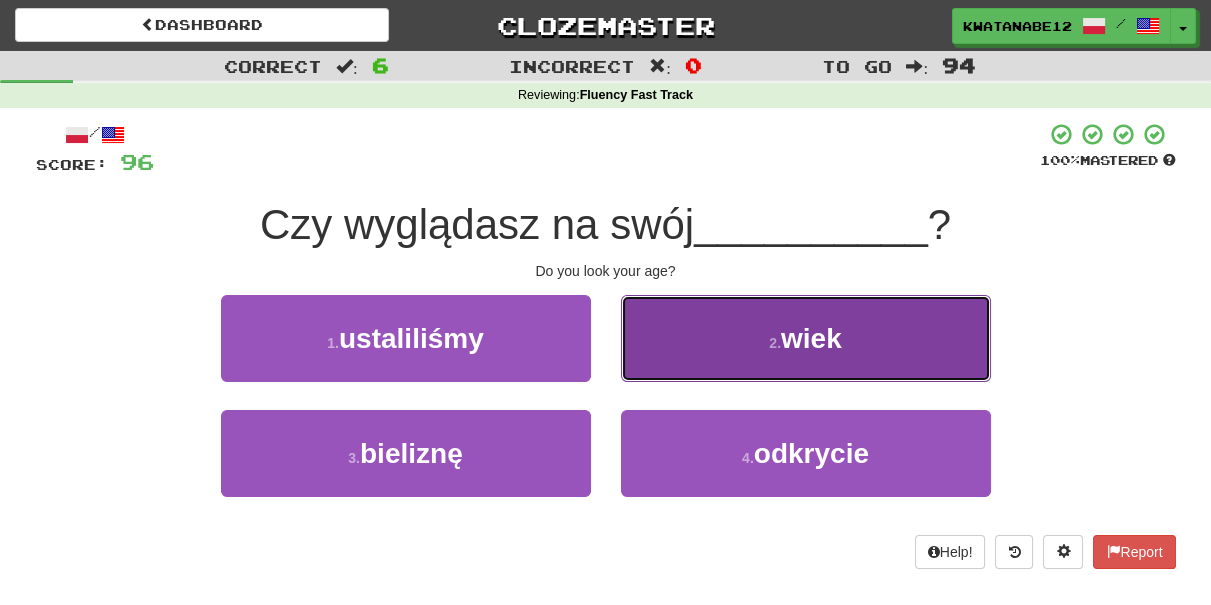 drag, startPoint x: 706, startPoint y: 303, endPoint x: 685, endPoint y: 380, distance: 79.81228 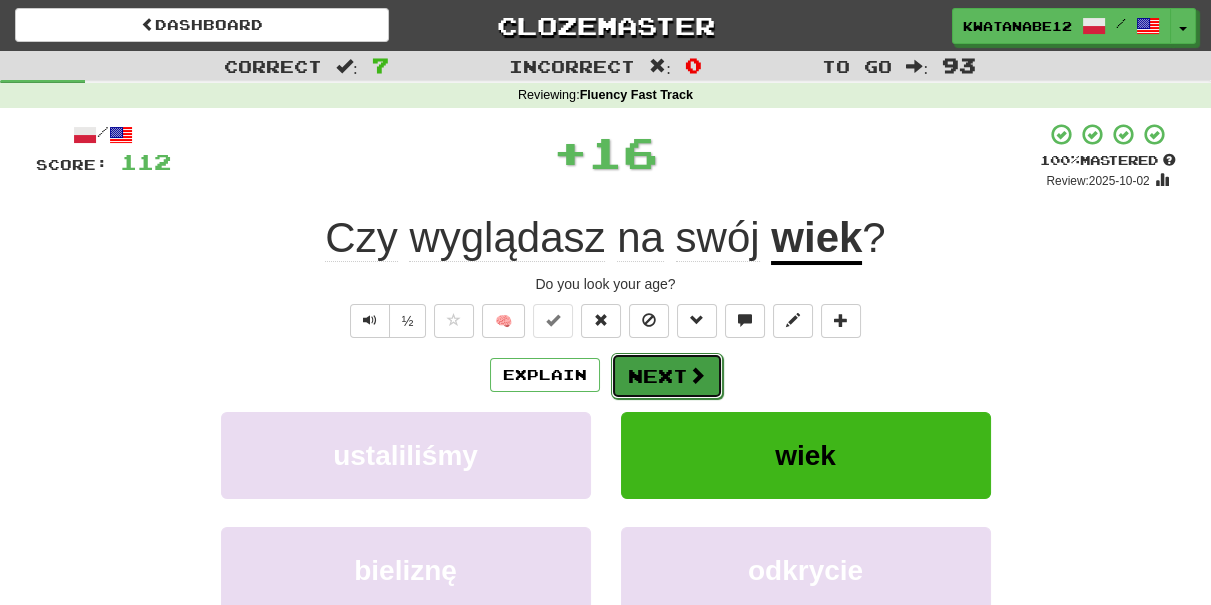 click on "Next" at bounding box center [667, 376] 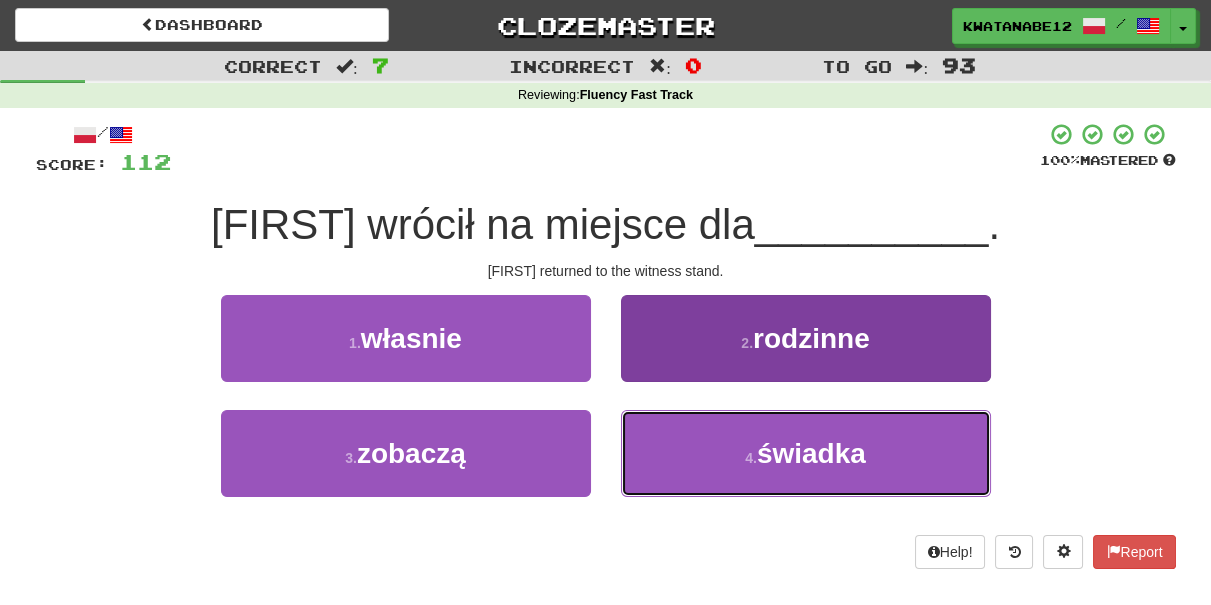 drag, startPoint x: 704, startPoint y: 477, endPoint x: 701, endPoint y: 440, distance: 37.12142 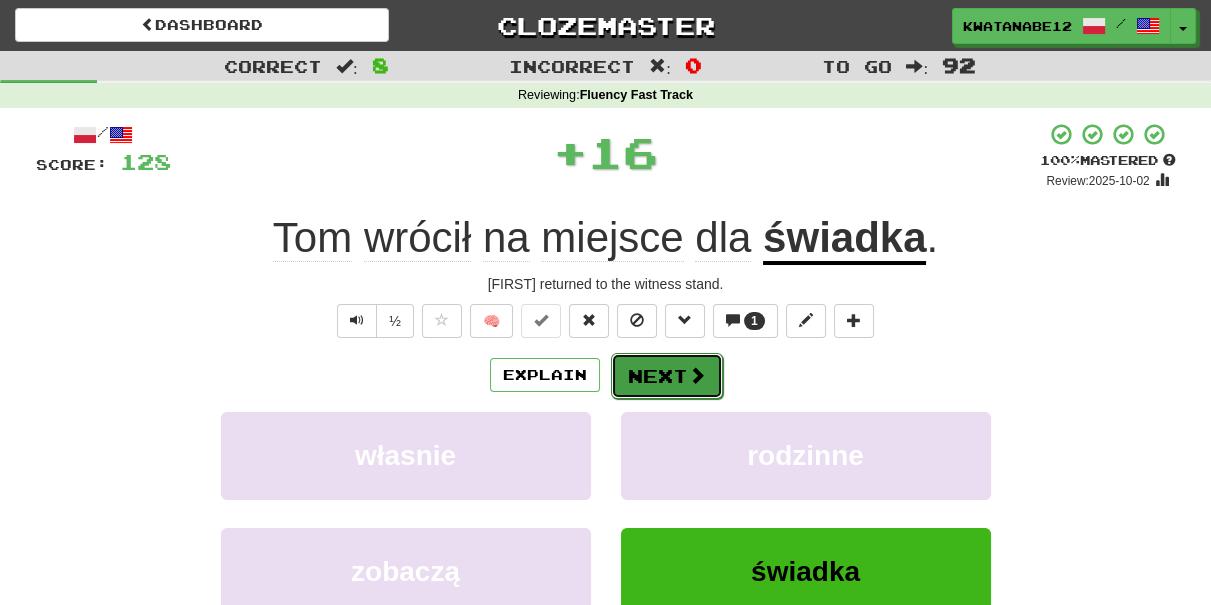 click on "Next" at bounding box center (667, 376) 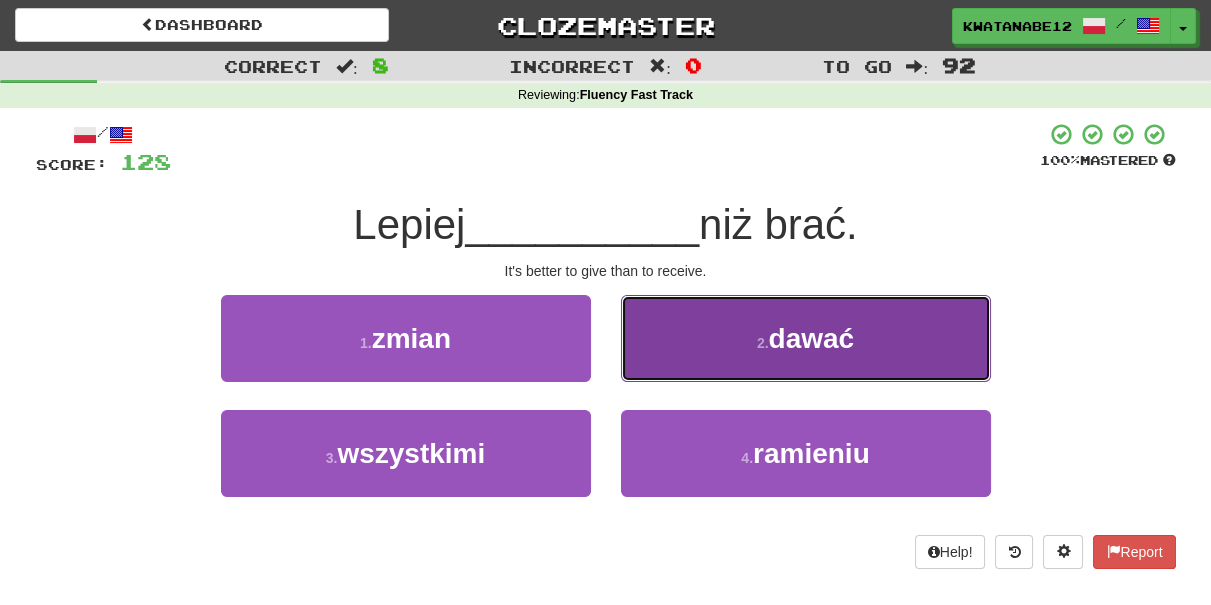 drag, startPoint x: 673, startPoint y: 350, endPoint x: 689, endPoint y: 362, distance: 20 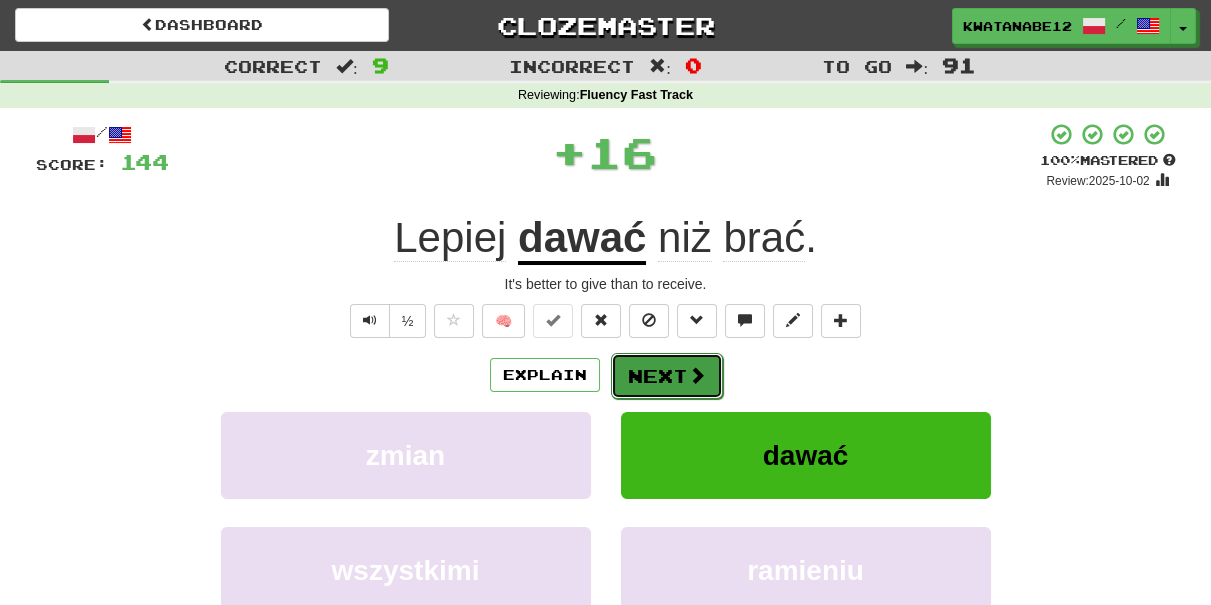 click on "Next" at bounding box center [667, 376] 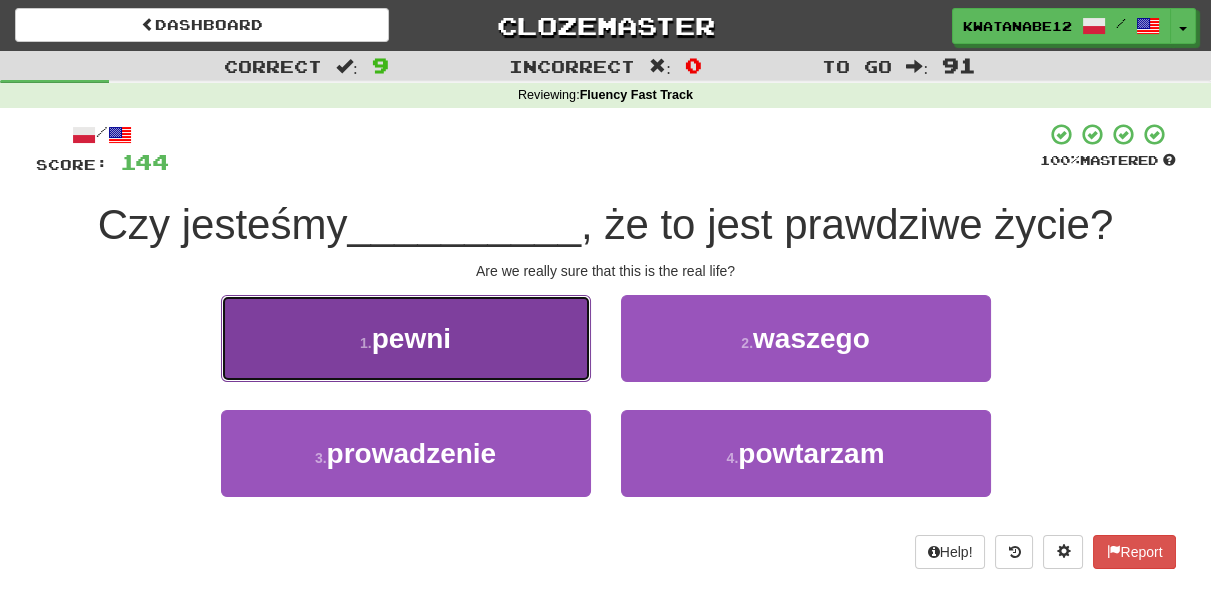 click on "1 .  pewni" at bounding box center (406, 338) 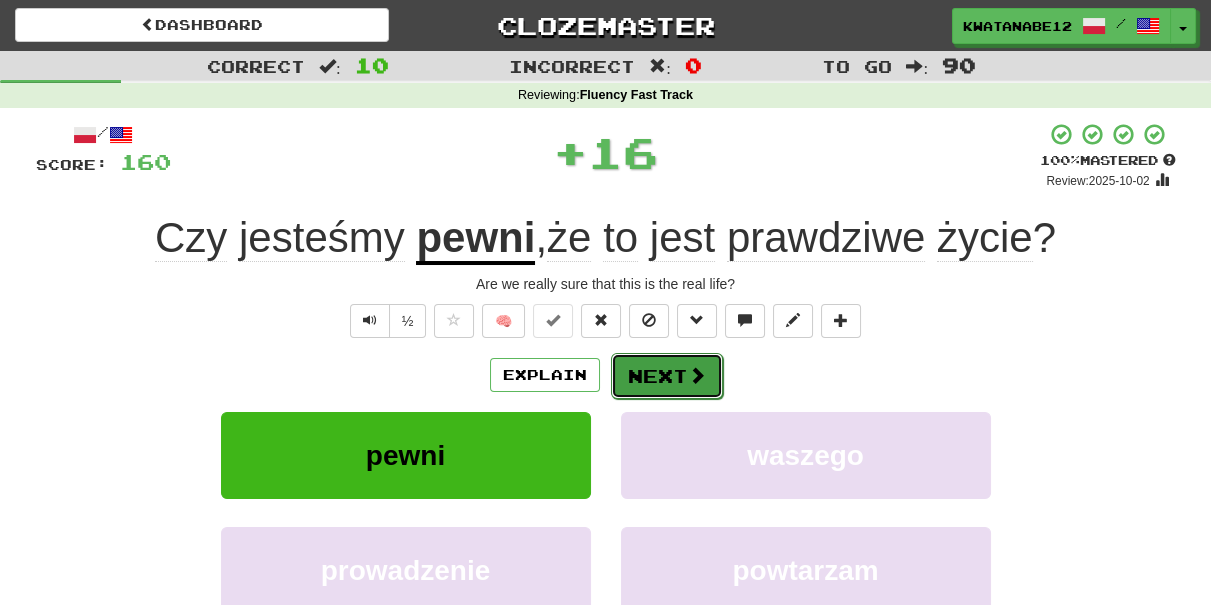 click on "Next" at bounding box center [667, 376] 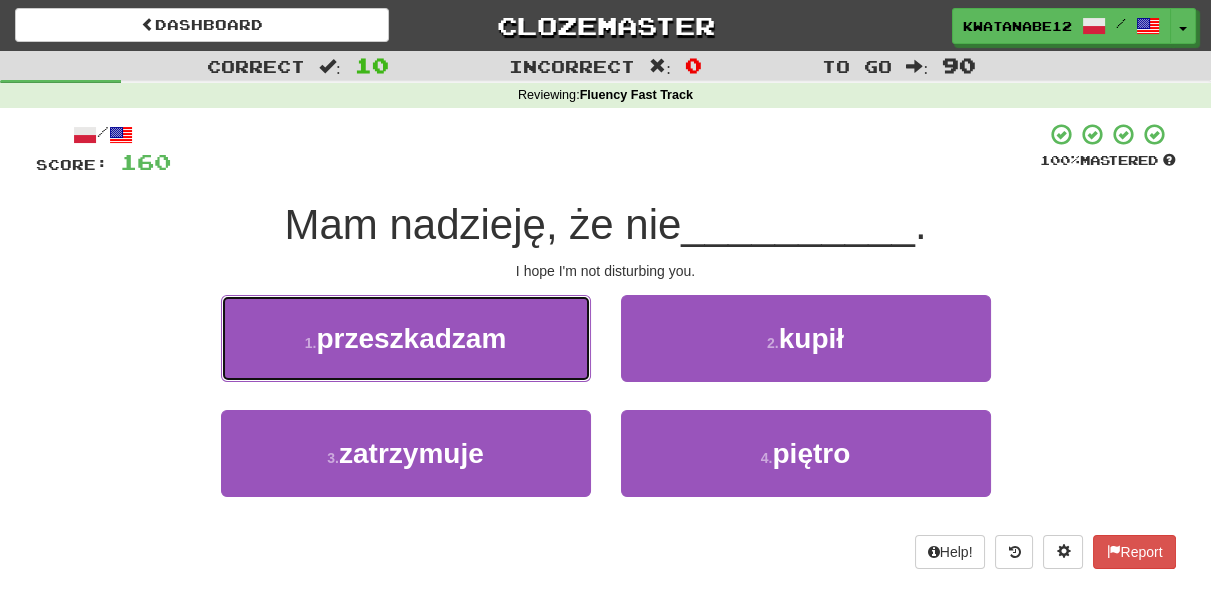 click on "1 .  przeszkadzam" at bounding box center (406, 338) 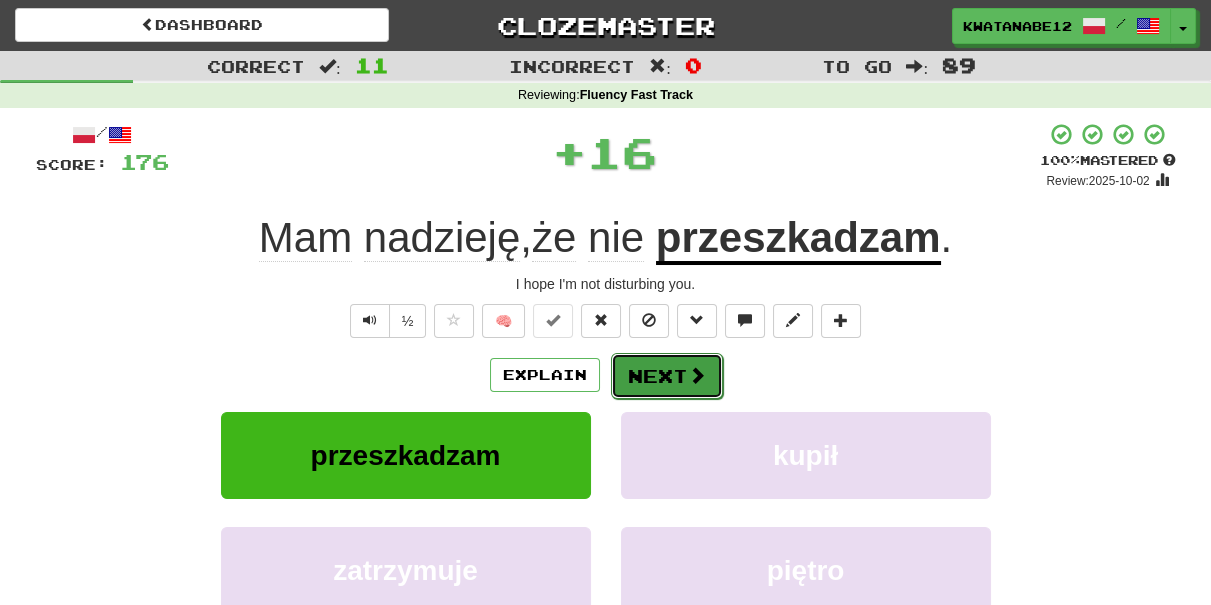 click on "Next" at bounding box center [667, 376] 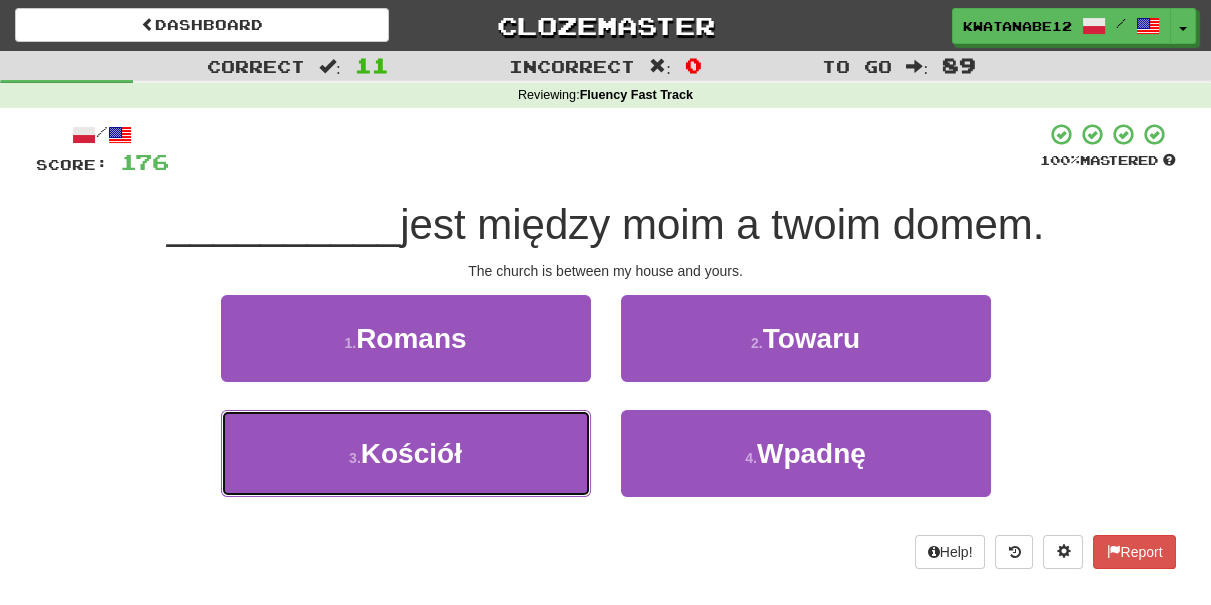 drag, startPoint x: 533, startPoint y: 426, endPoint x: 588, endPoint y: 409, distance: 57.567352 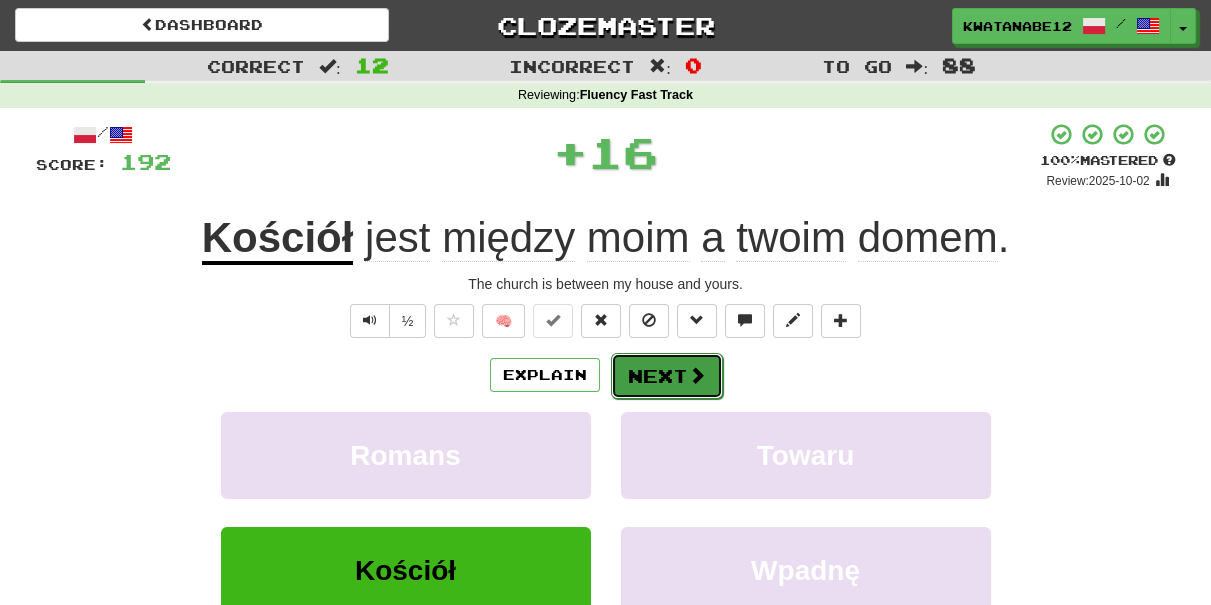 drag, startPoint x: 657, startPoint y: 380, endPoint x: 602, endPoint y: 286, distance: 108.90822 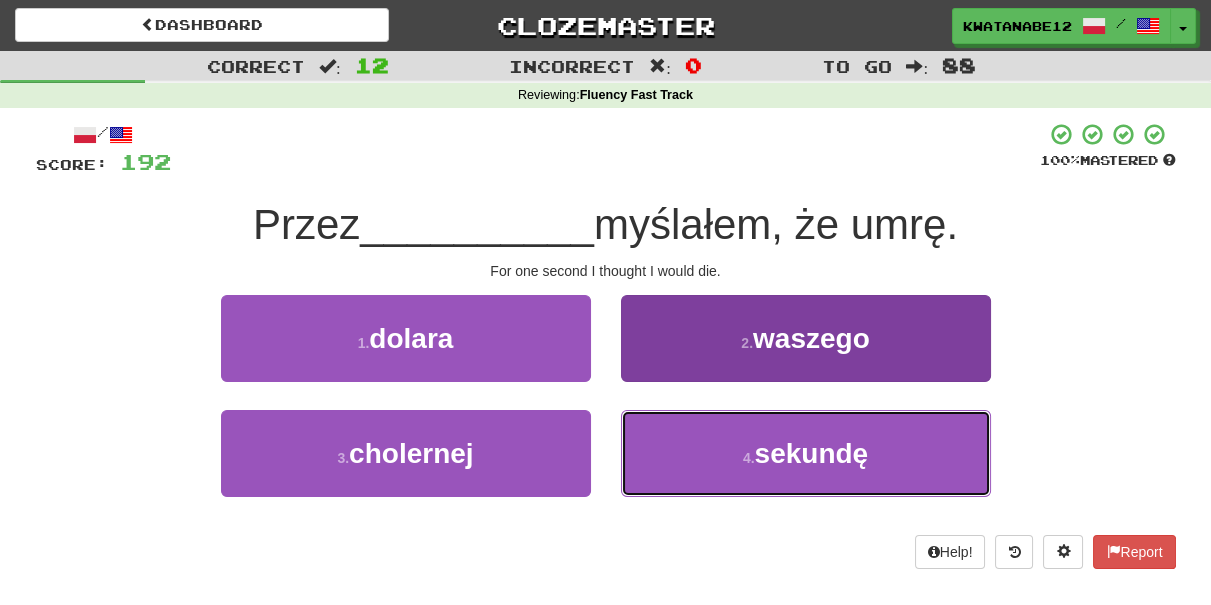 drag, startPoint x: 704, startPoint y: 478, endPoint x: 701, endPoint y: 463, distance: 15.297058 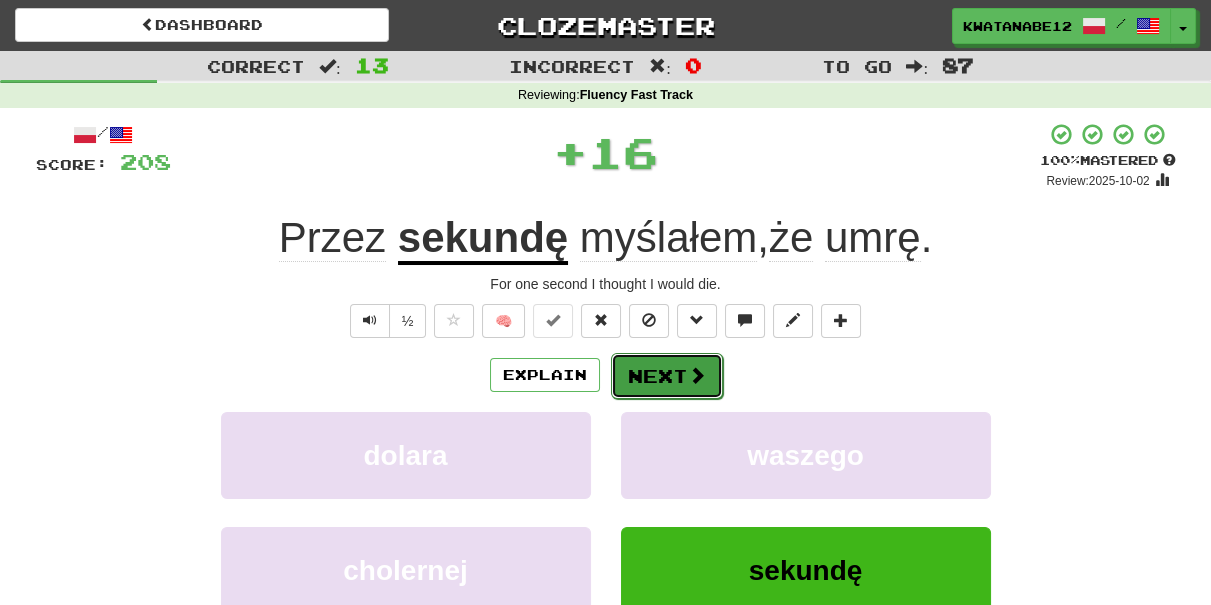 click on "Next" at bounding box center [667, 376] 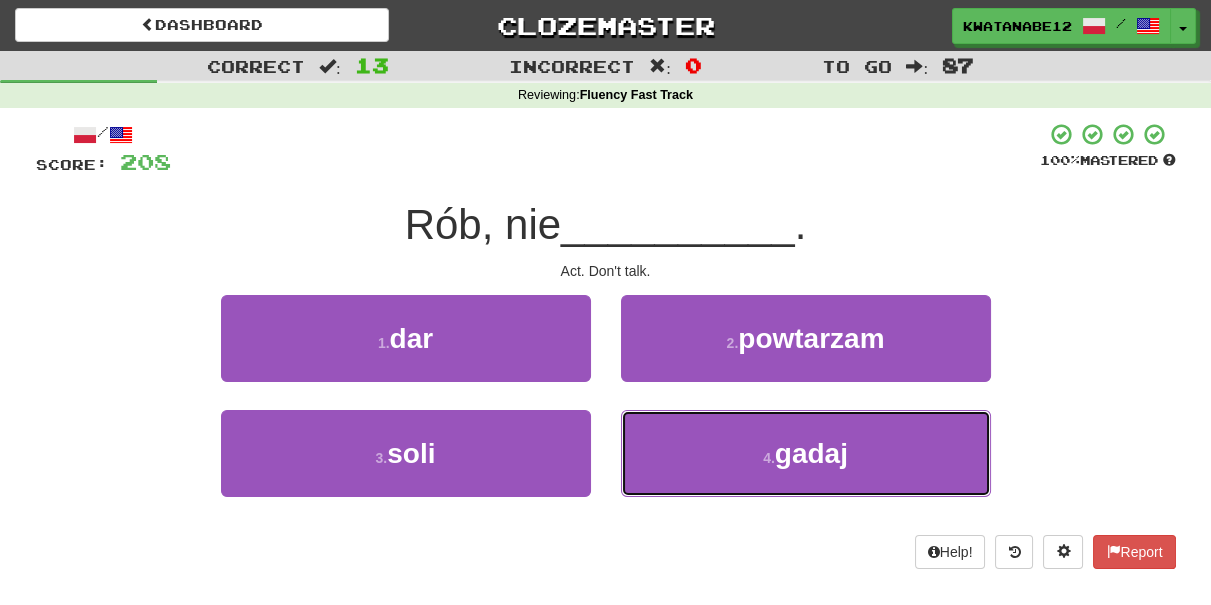 drag, startPoint x: 705, startPoint y: 437, endPoint x: 683, endPoint y: 397, distance: 45.65085 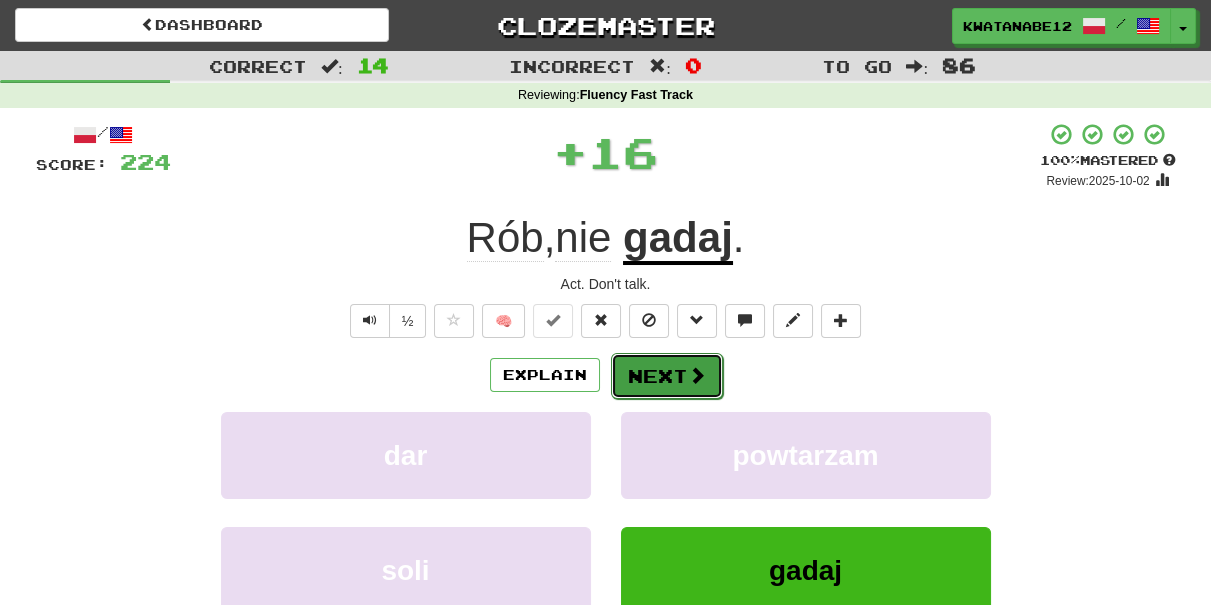 click on "Next" at bounding box center [667, 376] 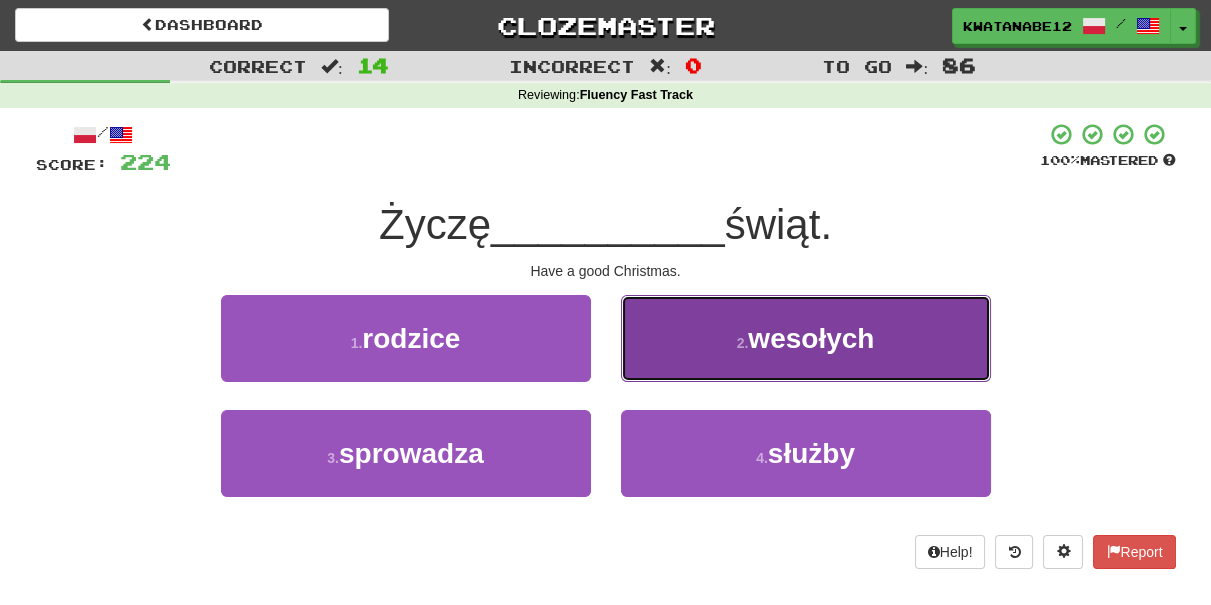 click on "2 .  wesołych" at bounding box center (806, 338) 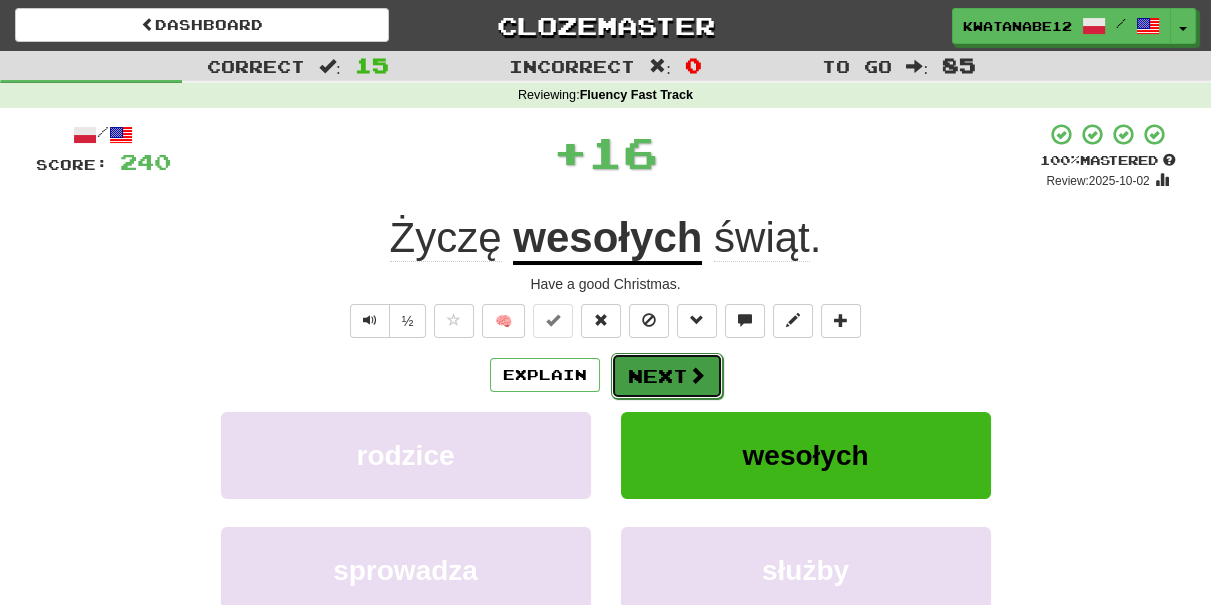 click on "Next" at bounding box center (667, 376) 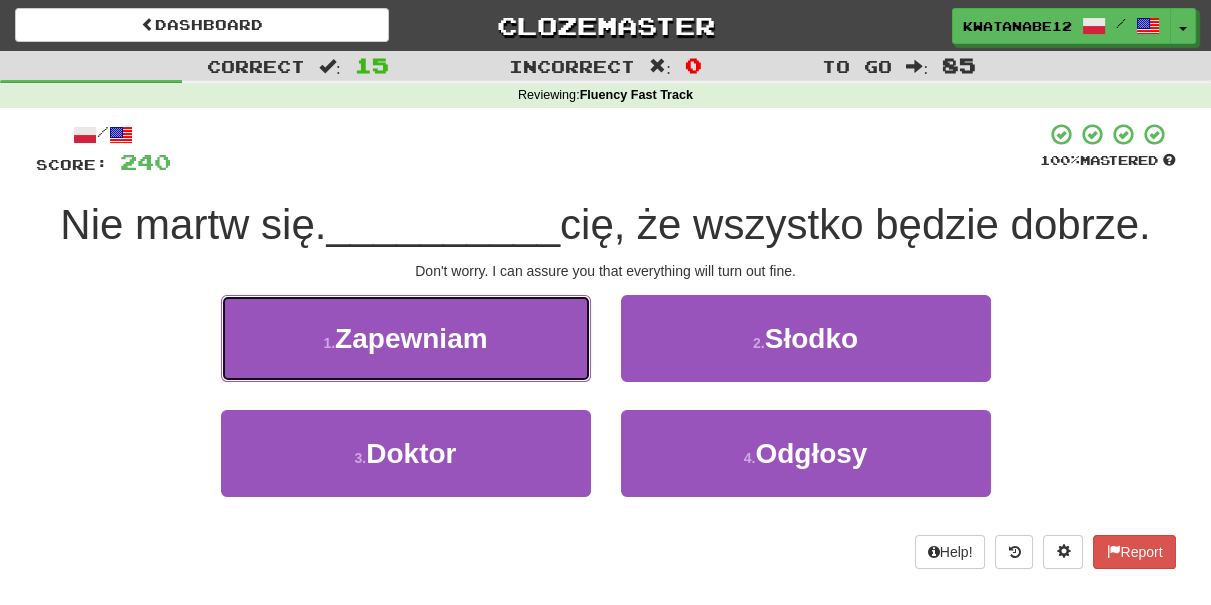 drag, startPoint x: 530, startPoint y: 338, endPoint x: 541, endPoint y: 348, distance: 14.866069 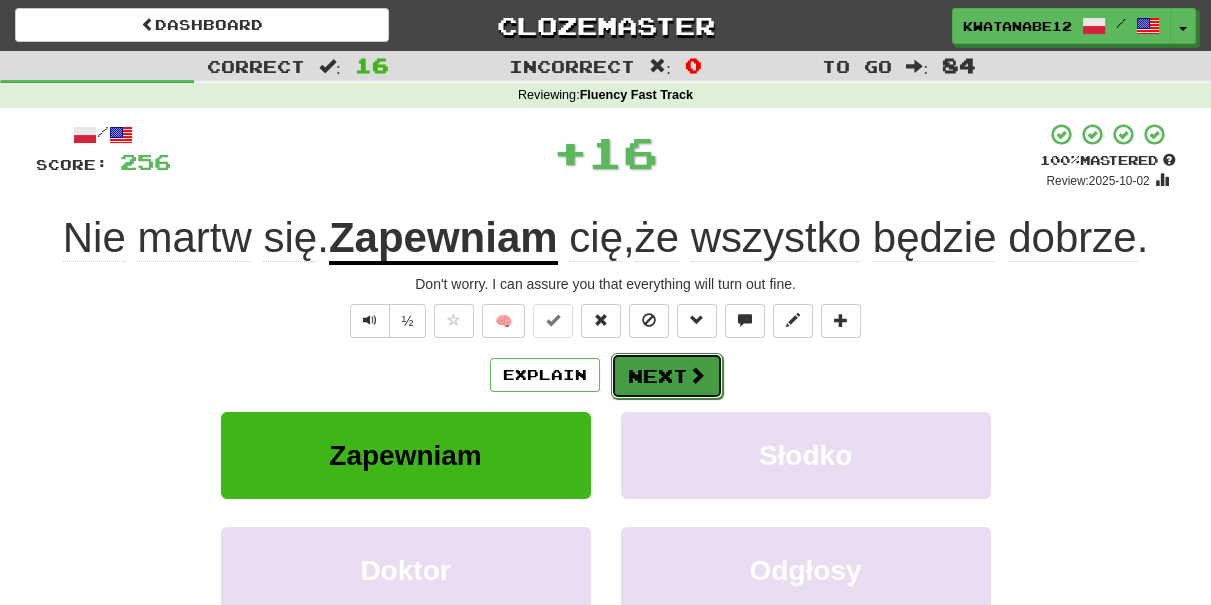 click on "Next" at bounding box center [667, 376] 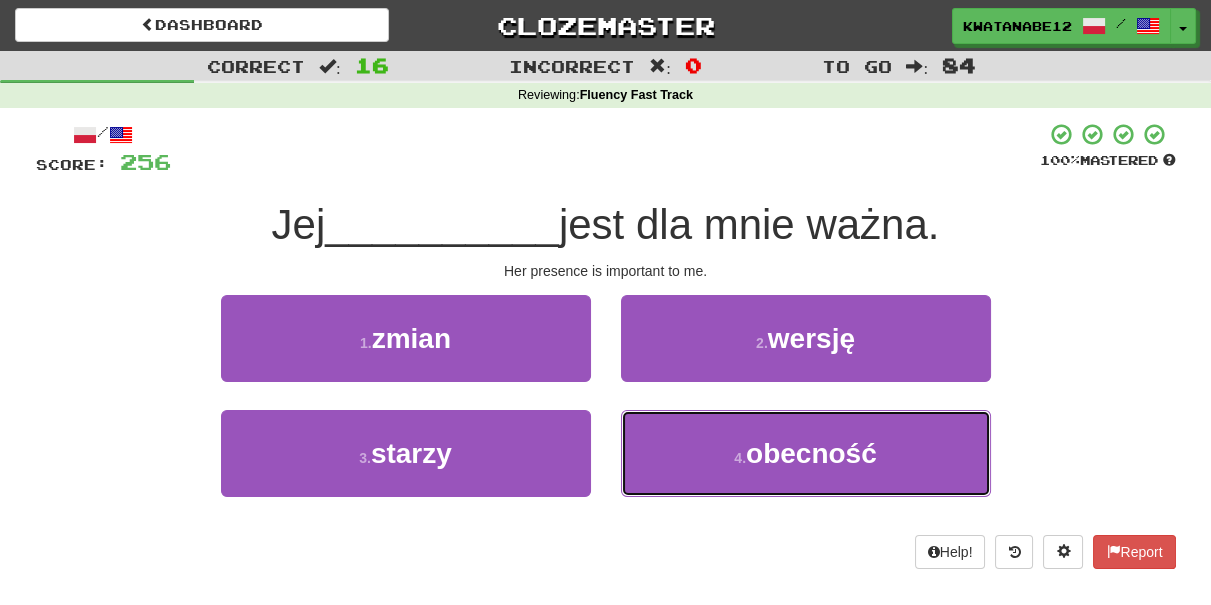 drag, startPoint x: 708, startPoint y: 436, endPoint x: 699, endPoint y: 403, distance: 34.20526 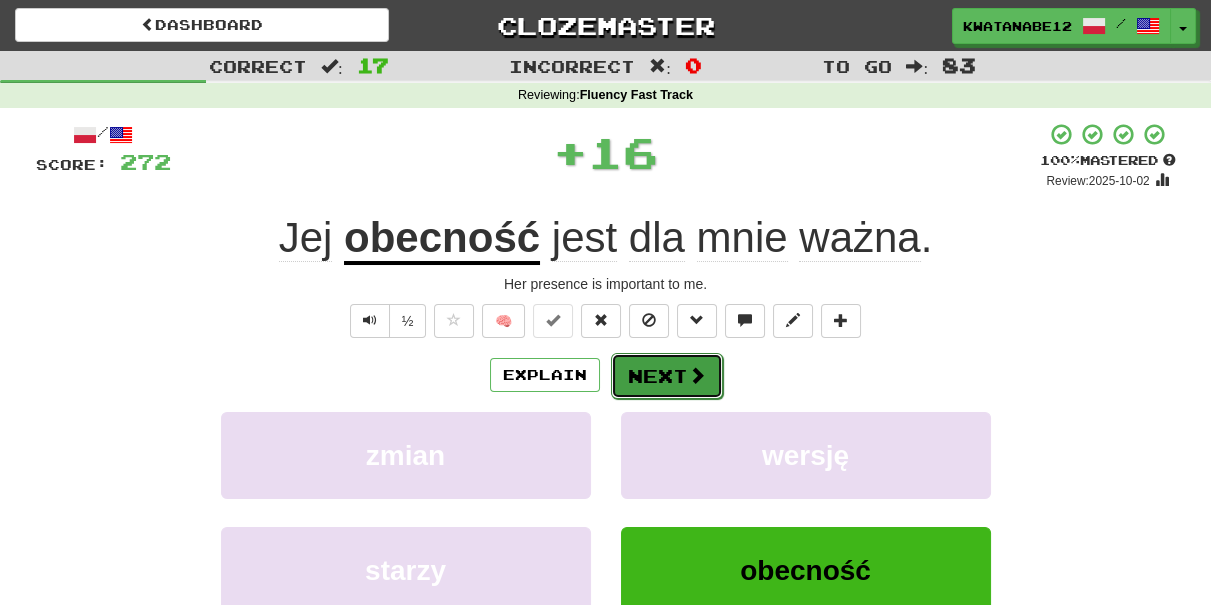 click at bounding box center [697, 375] 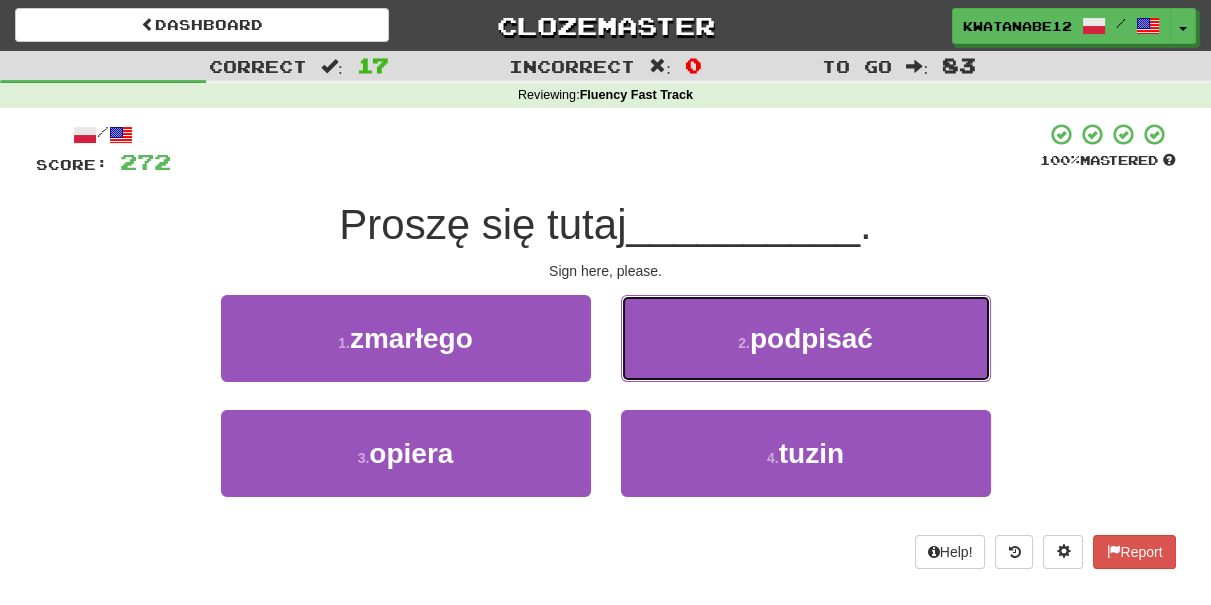 drag, startPoint x: 720, startPoint y: 347, endPoint x: 707, endPoint y: 347, distance: 13 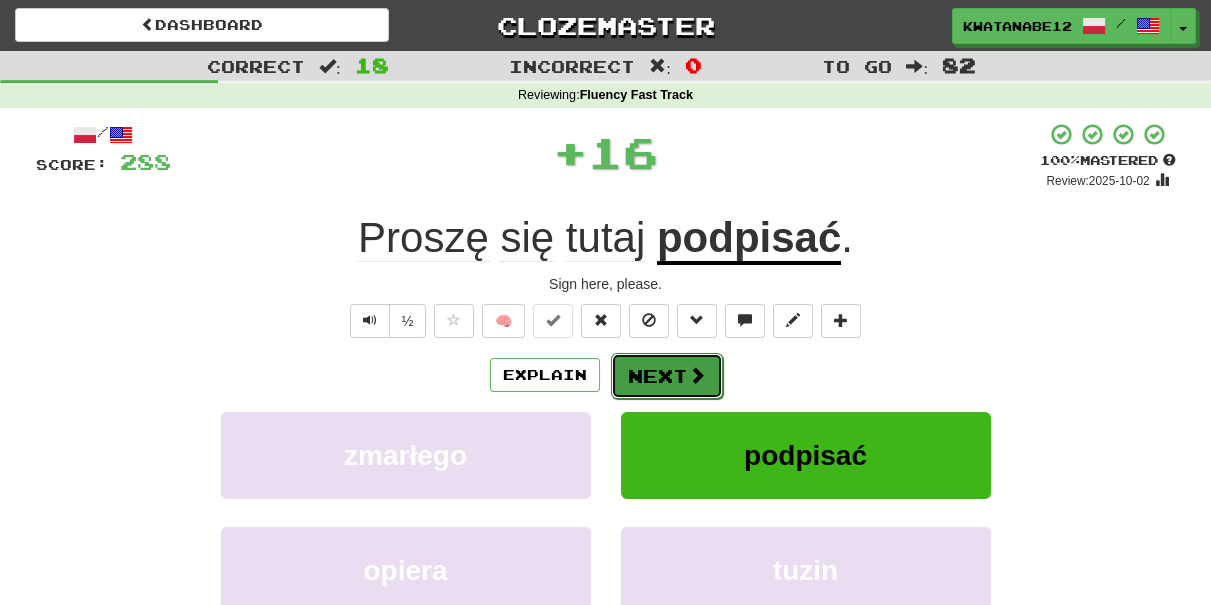 click on "Next" at bounding box center (667, 376) 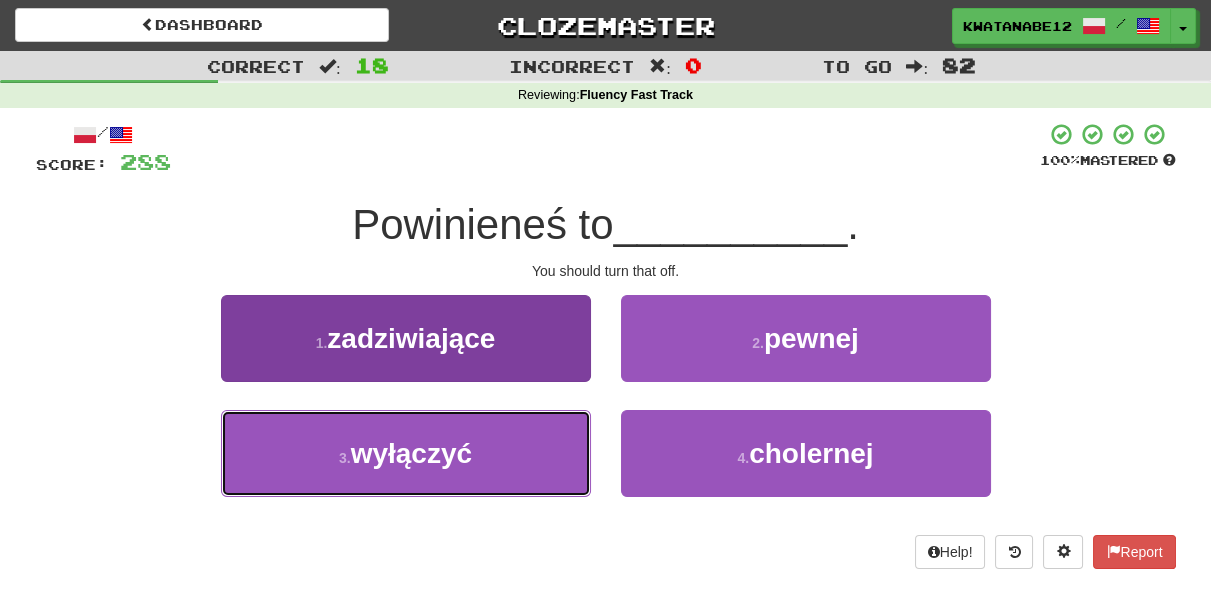 drag, startPoint x: 514, startPoint y: 470, endPoint x: 525, endPoint y: 464, distance: 12.529964 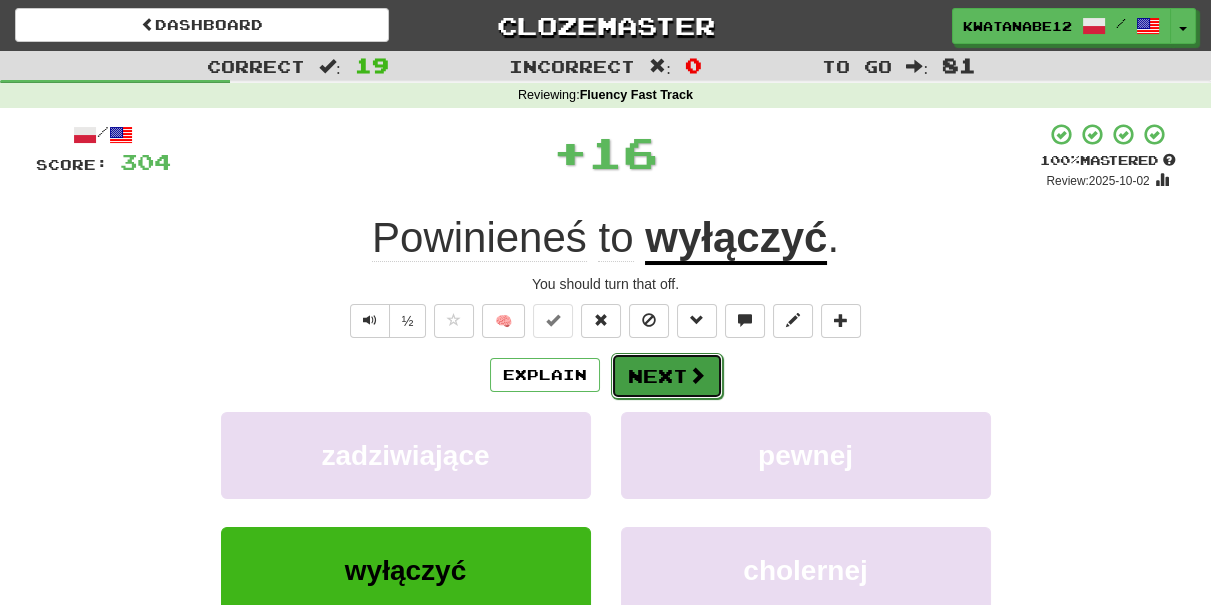click on "Next" at bounding box center [667, 376] 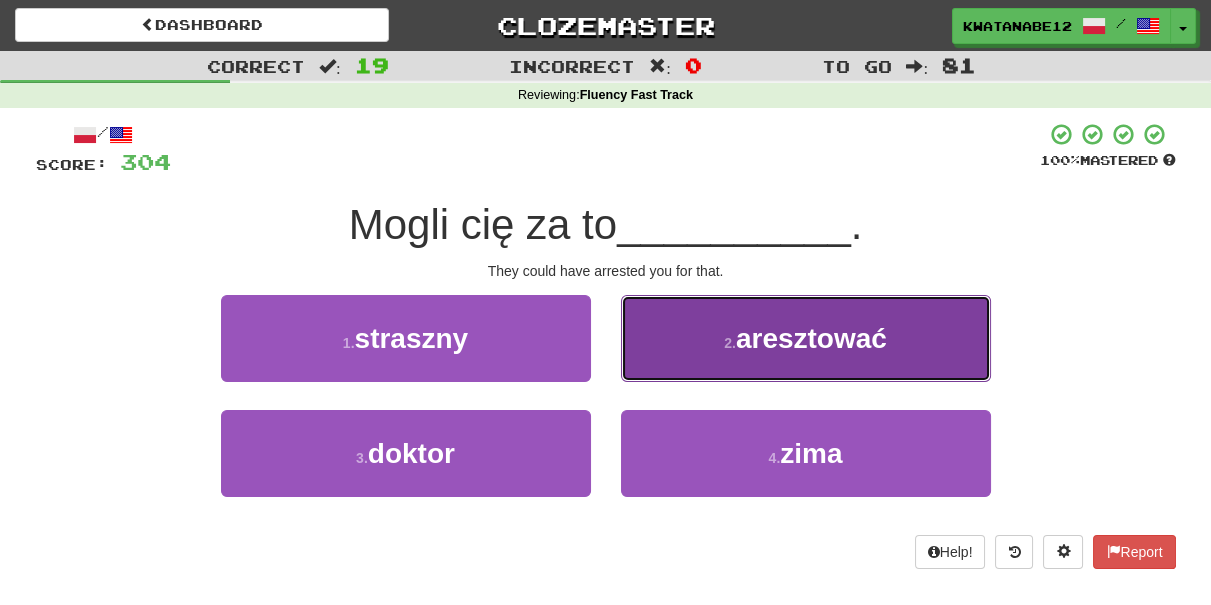 drag, startPoint x: 722, startPoint y: 345, endPoint x: 705, endPoint y: 358, distance: 21.400934 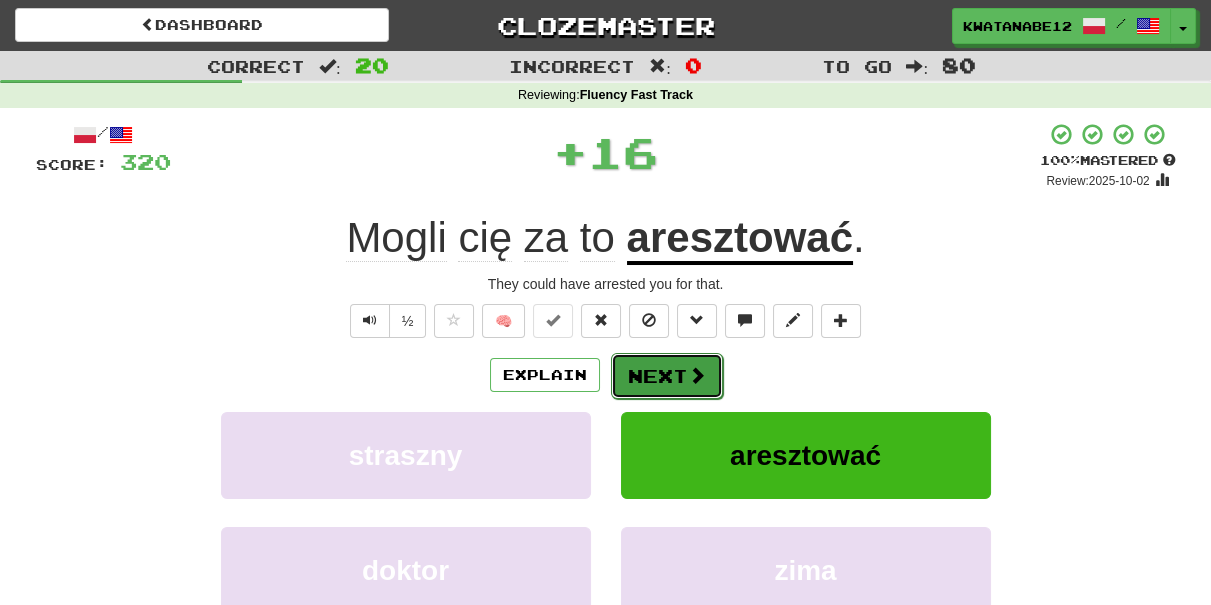 click on "Next" at bounding box center [667, 376] 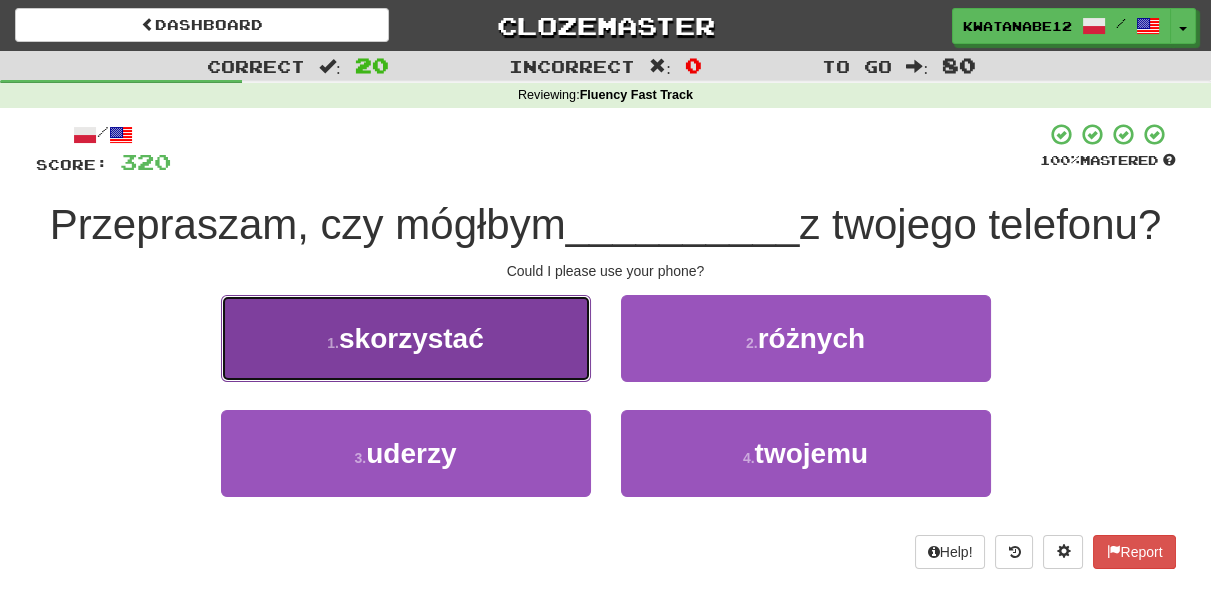 click on "1 .  skorzystać" at bounding box center (406, 338) 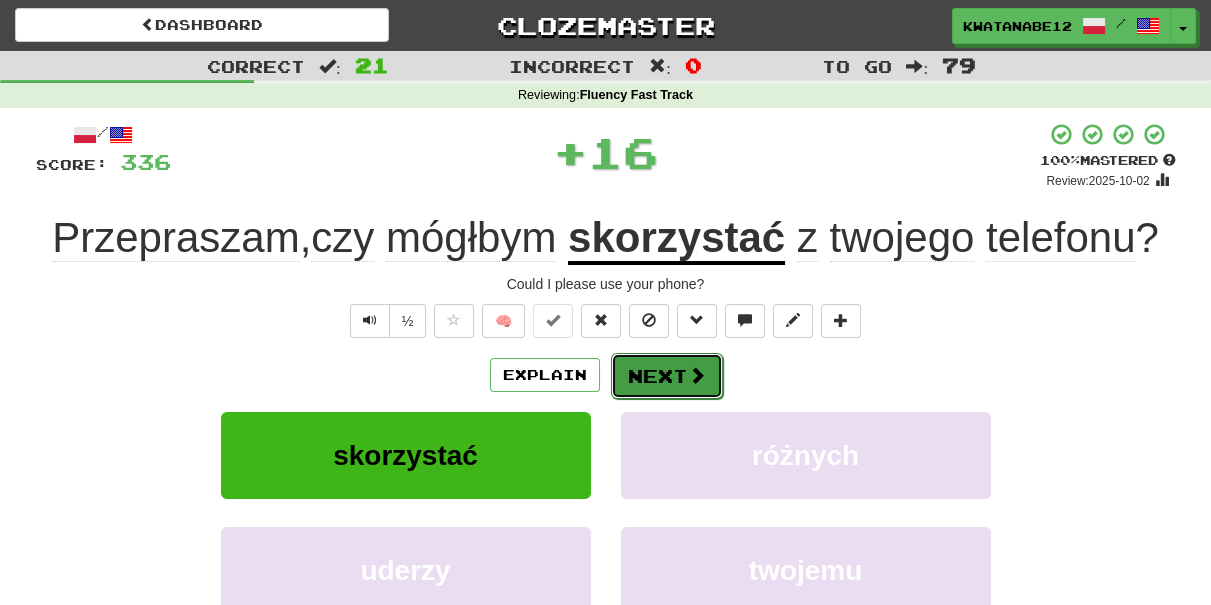 click on "Next" at bounding box center [667, 376] 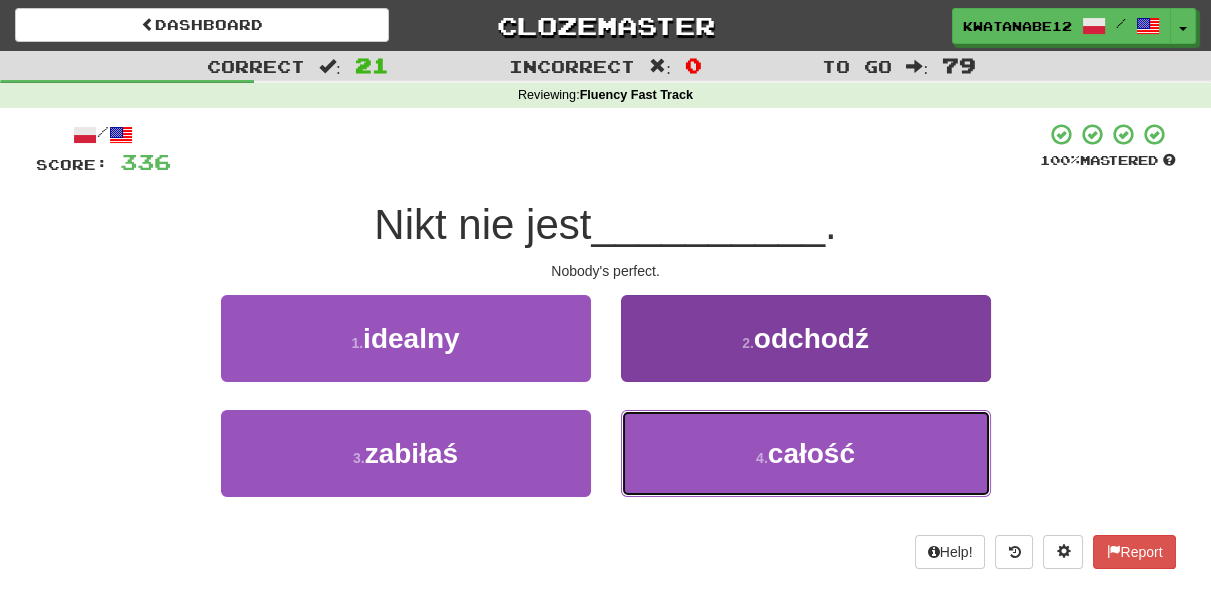 drag, startPoint x: 676, startPoint y: 439, endPoint x: 664, endPoint y: 419, distance: 23.323807 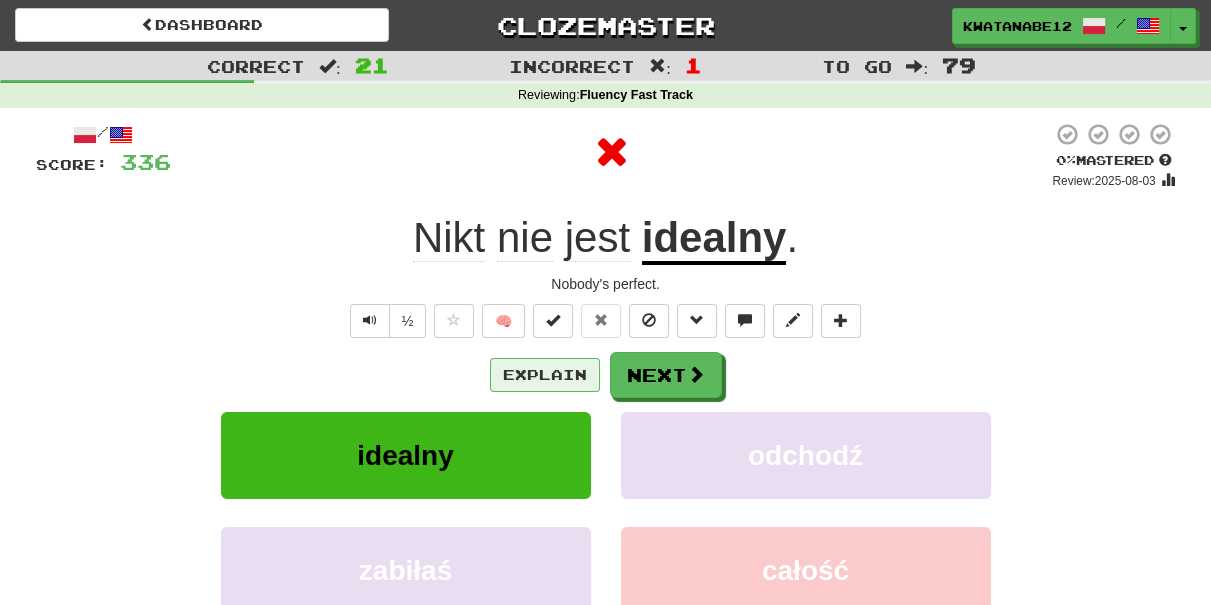 click on "Explain Next" at bounding box center (606, 375) 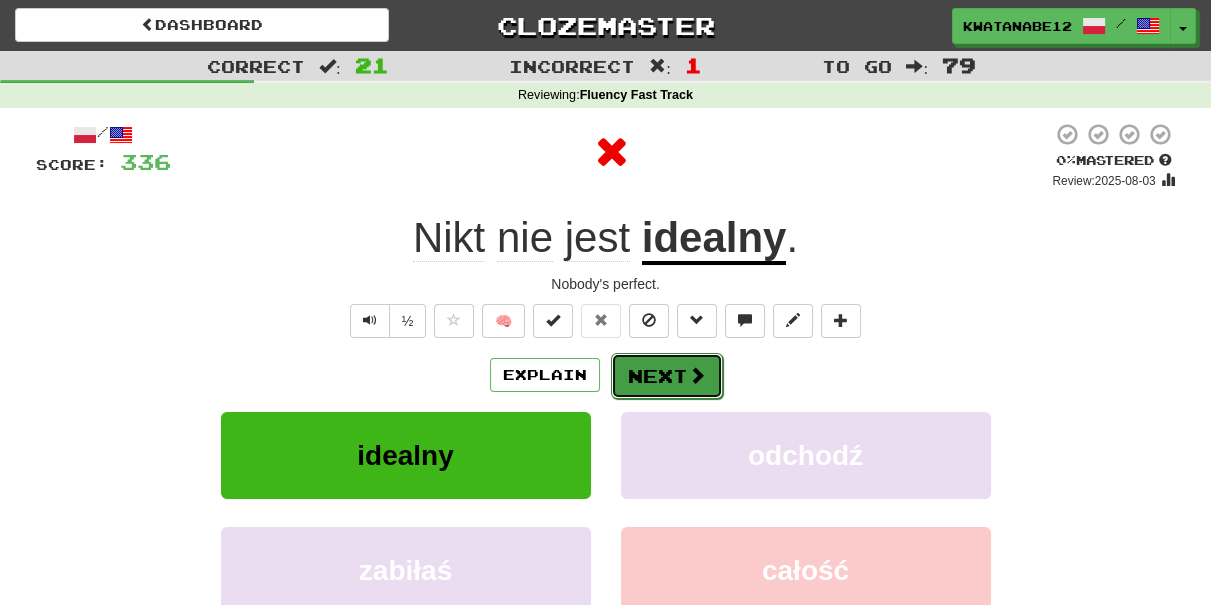 click on "Next" at bounding box center [667, 376] 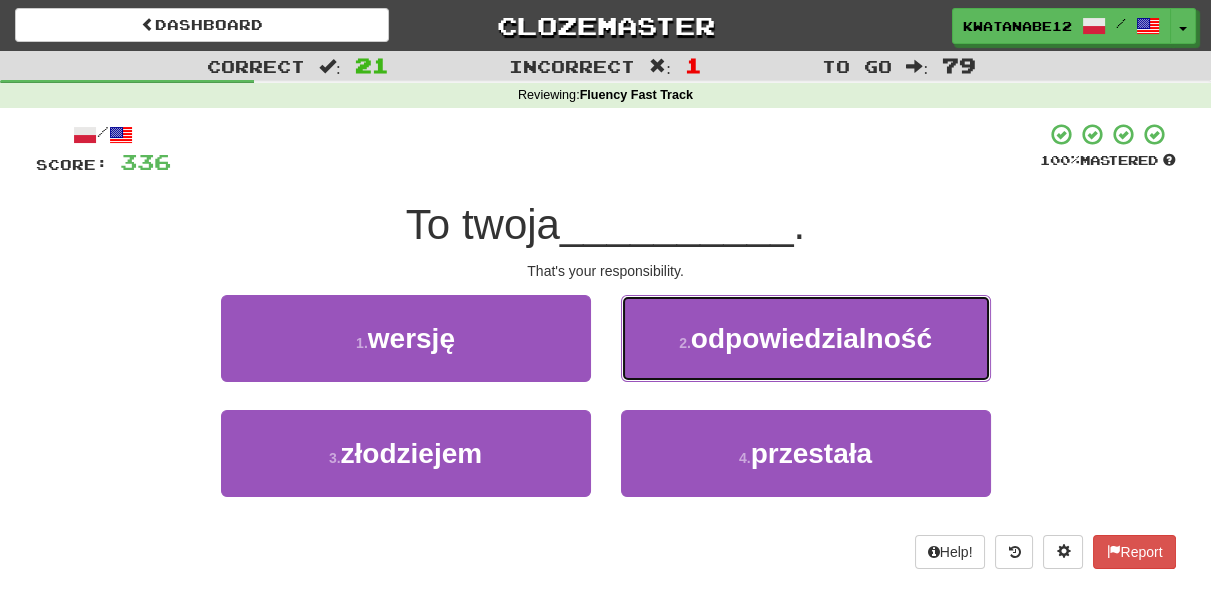 click on "2 .  odpowiedzialność" at bounding box center [806, 338] 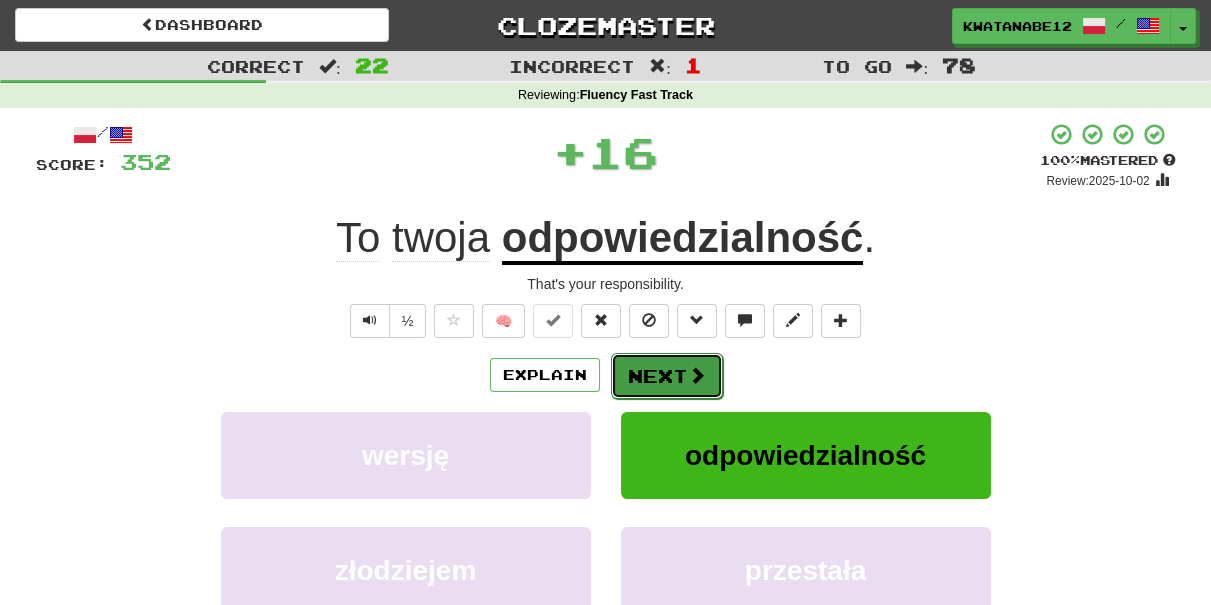 click on "Next" at bounding box center [667, 376] 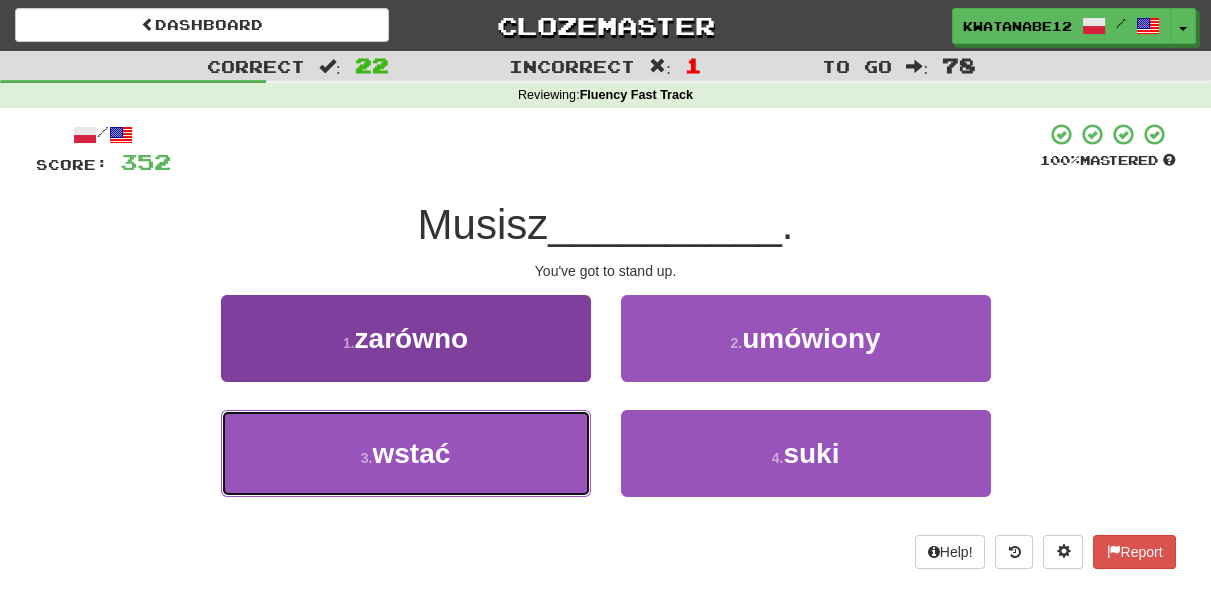 drag, startPoint x: 520, startPoint y: 440, endPoint x: 553, endPoint y: 428, distance: 35.1141 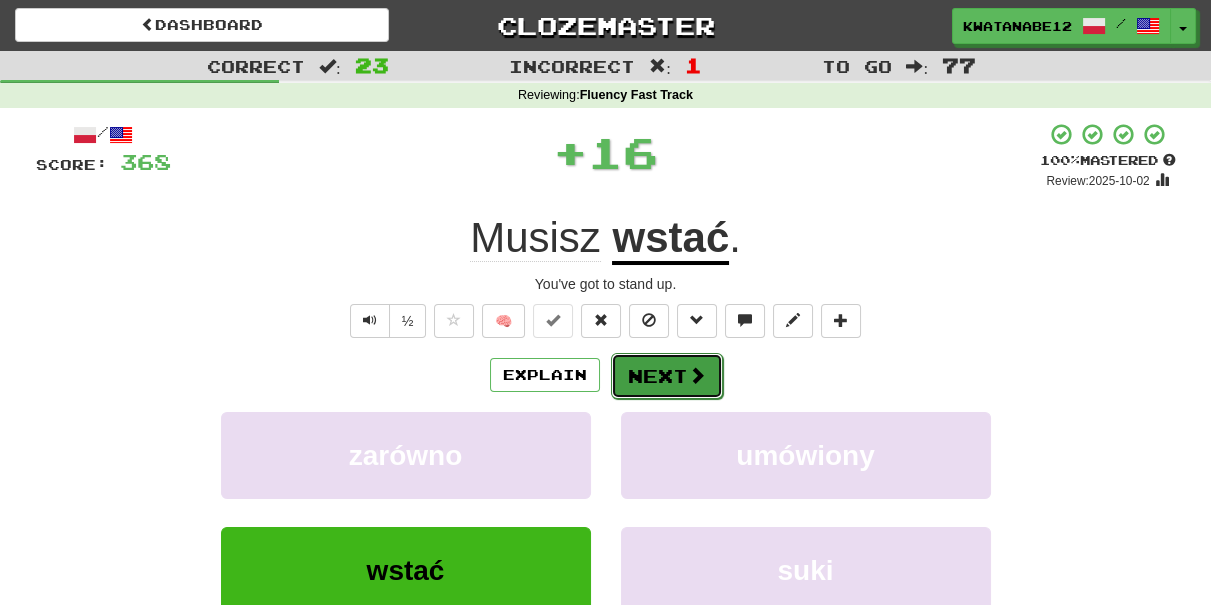 click on "Next" at bounding box center (667, 376) 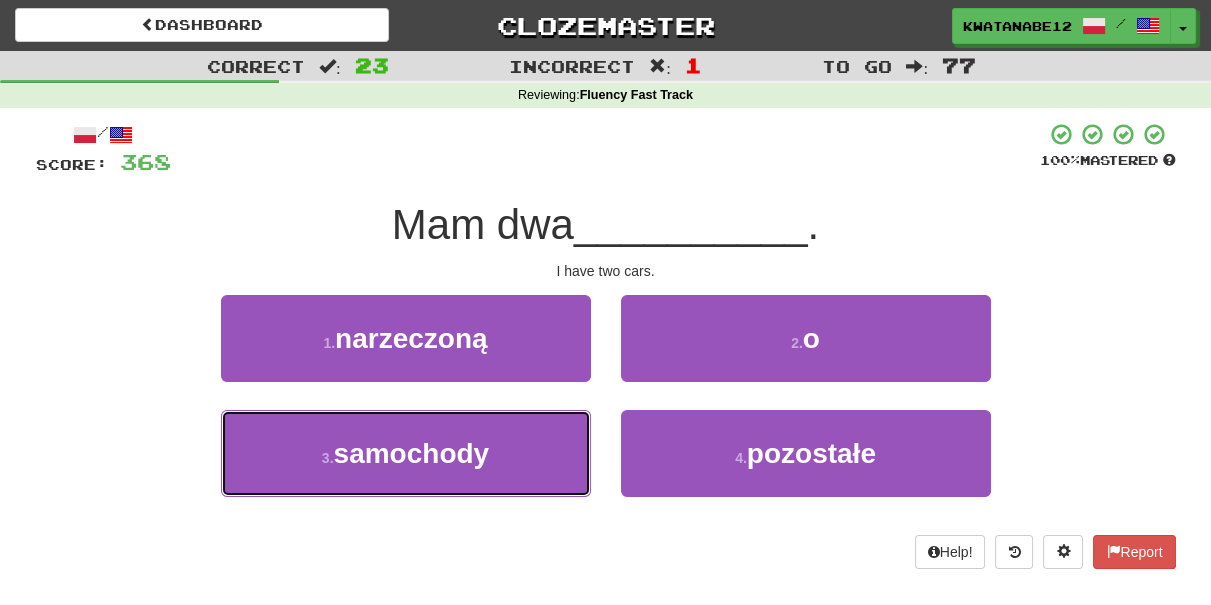 drag, startPoint x: 476, startPoint y: 440, endPoint x: 569, endPoint y: 400, distance: 101.23734 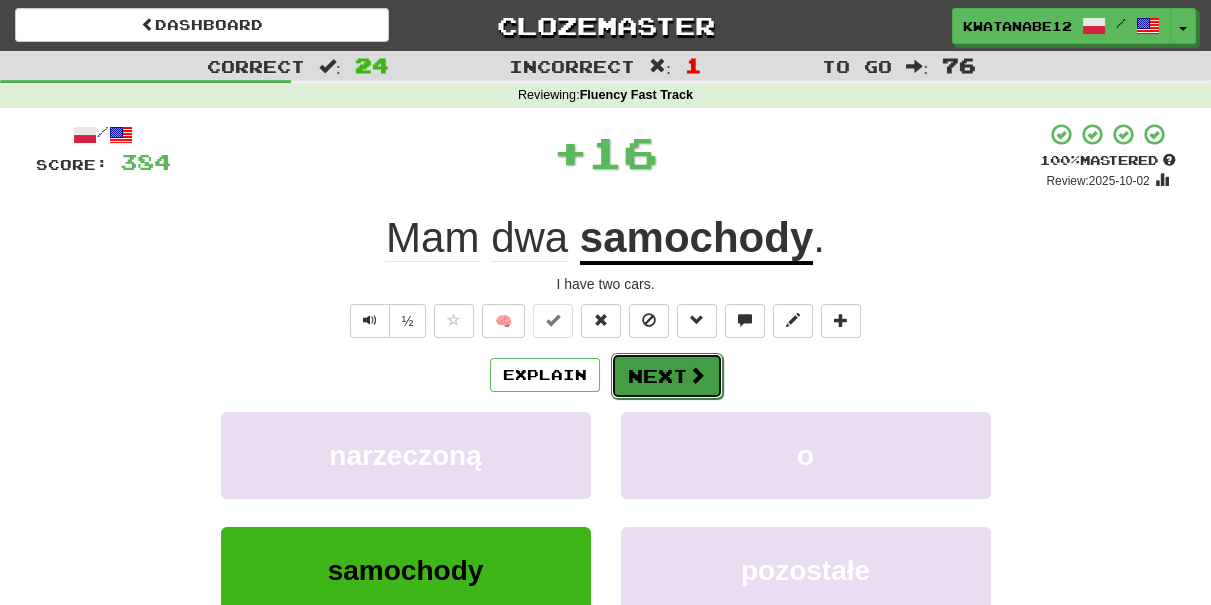 click on "Next" at bounding box center (667, 376) 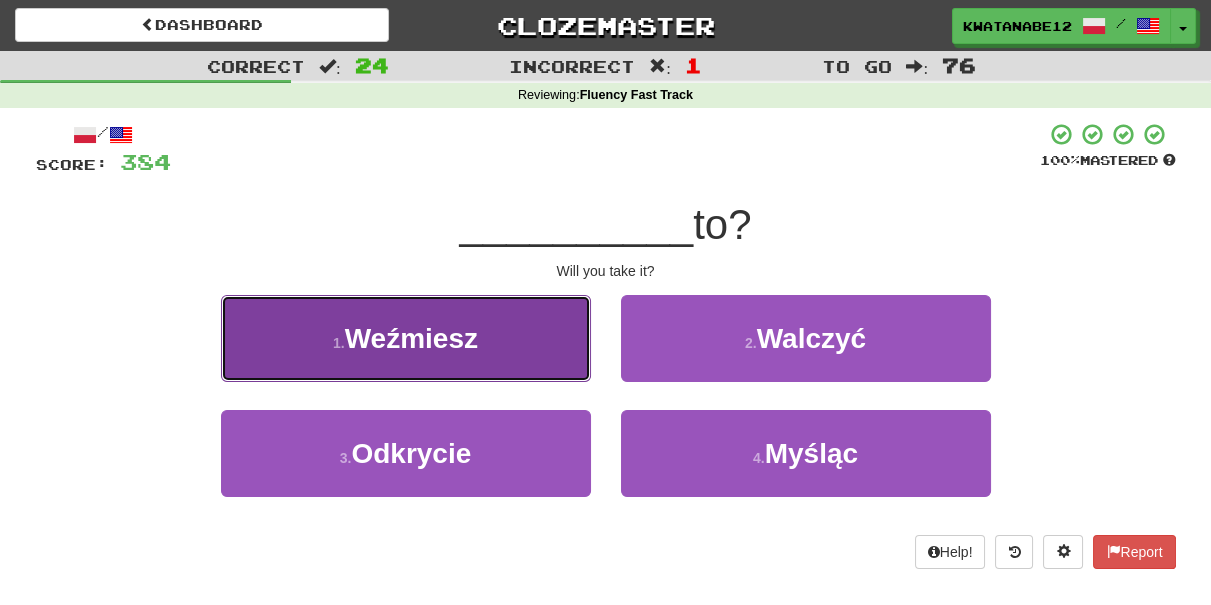 click on "1 .  Weźmiesz" at bounding box center [406, 338] 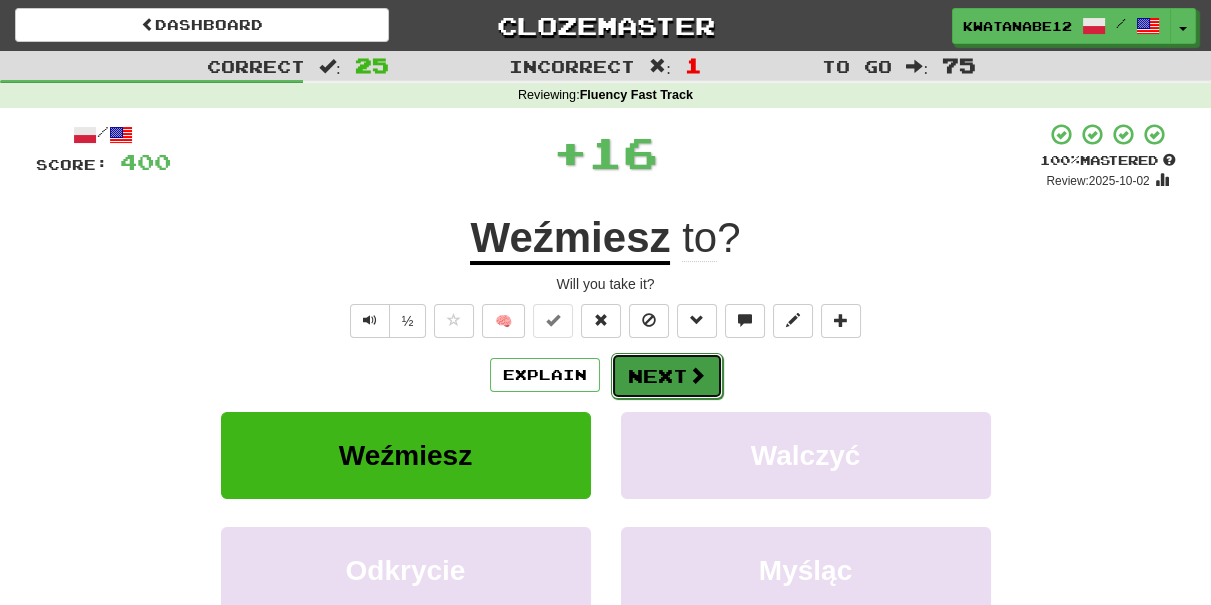 click on "Next" at bounding box center (667, 376) 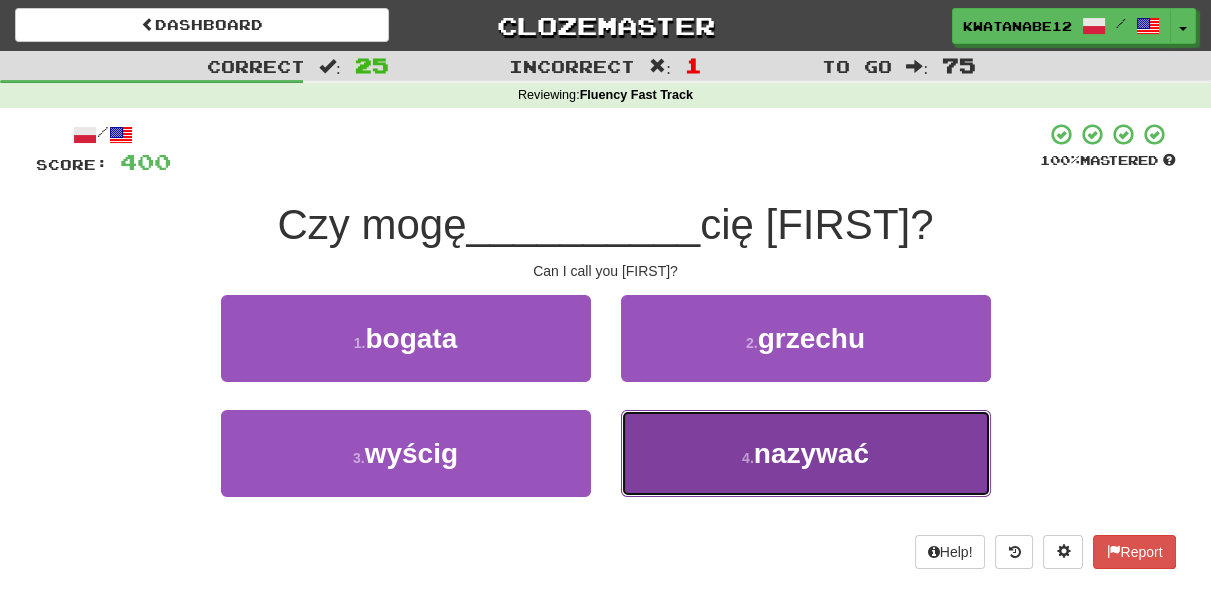 drag, startPoint x: 696, startPoint y: 434, endPoint x: 689, endPoint y: 403, distance: 31.780497 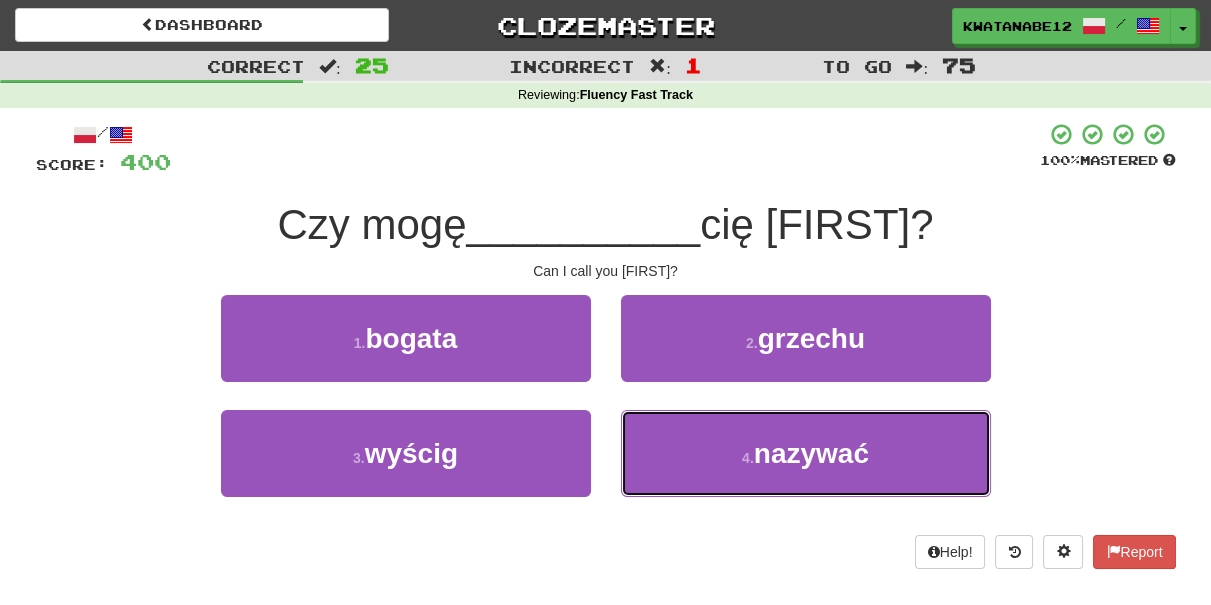 click on "4 .  nazywać" at bounding box center (806, 453) 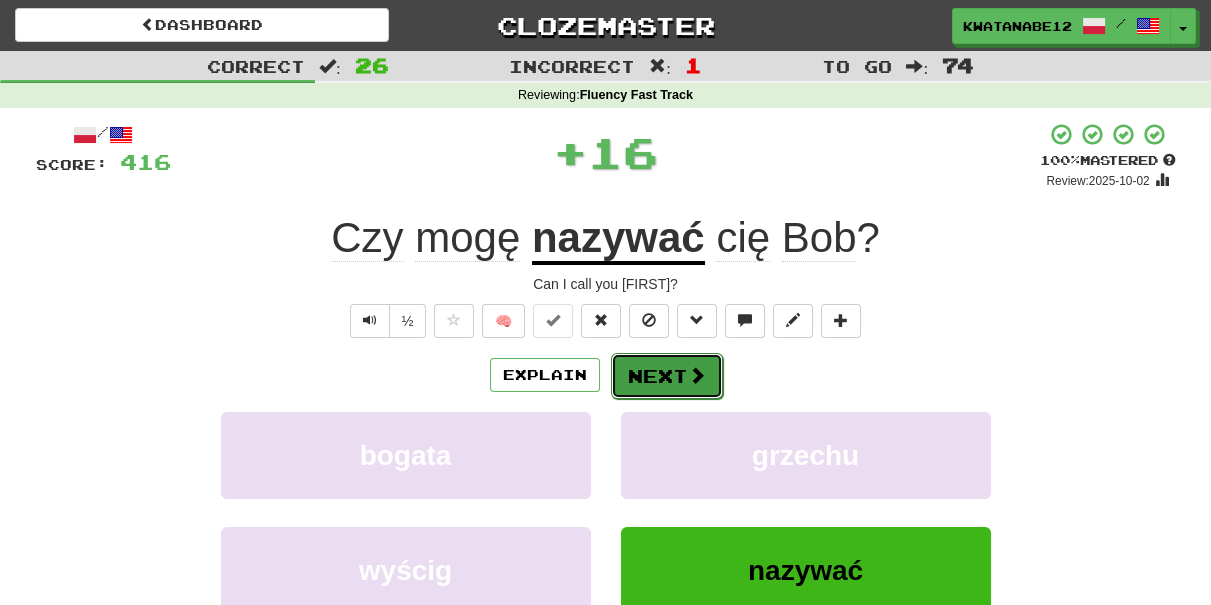click on "Next" at bounding box center (667, 376) 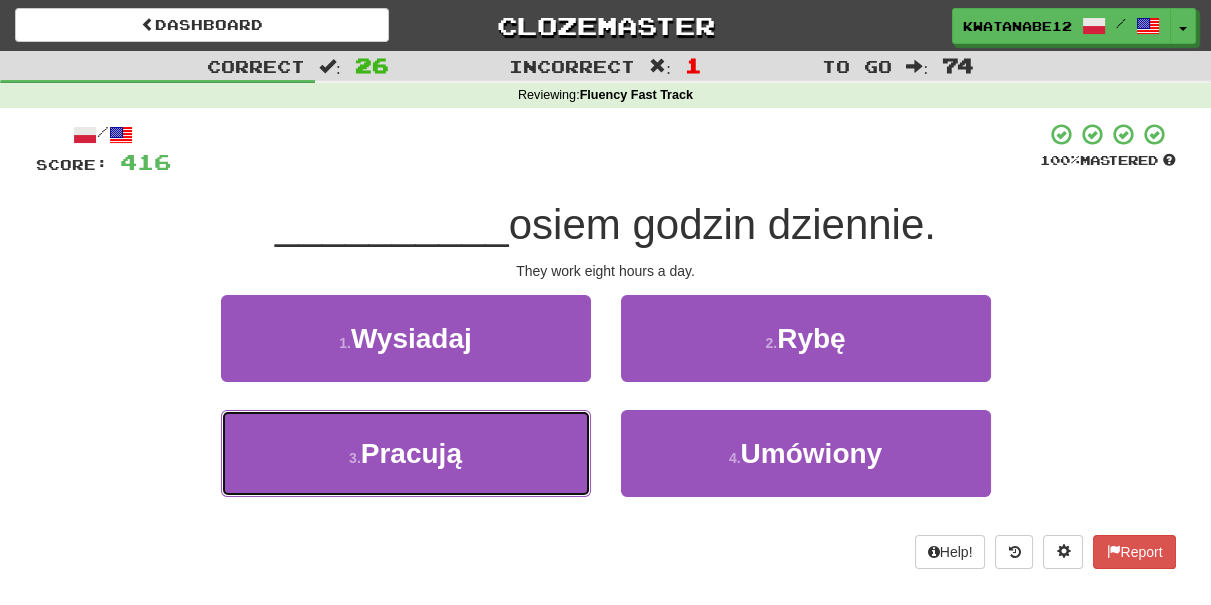 drag, startPoint x: 533, startPoint y: 433, endPoint x: 616, endPoint y: 406, distance: 87.28116 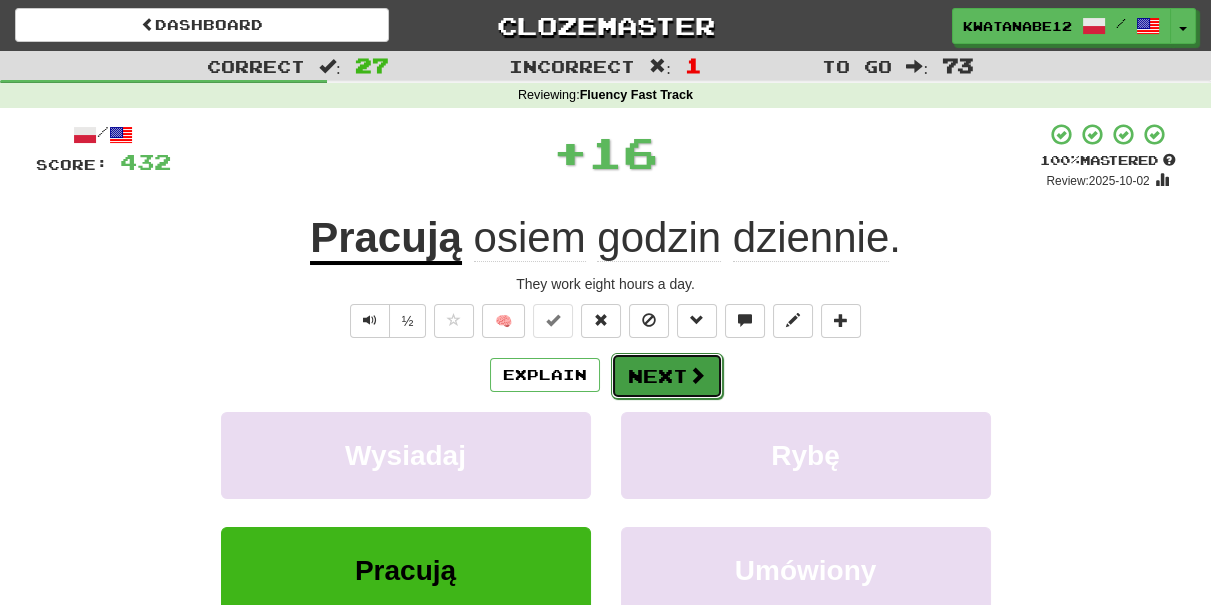 click on "Next" at bounding box center (667, 376) 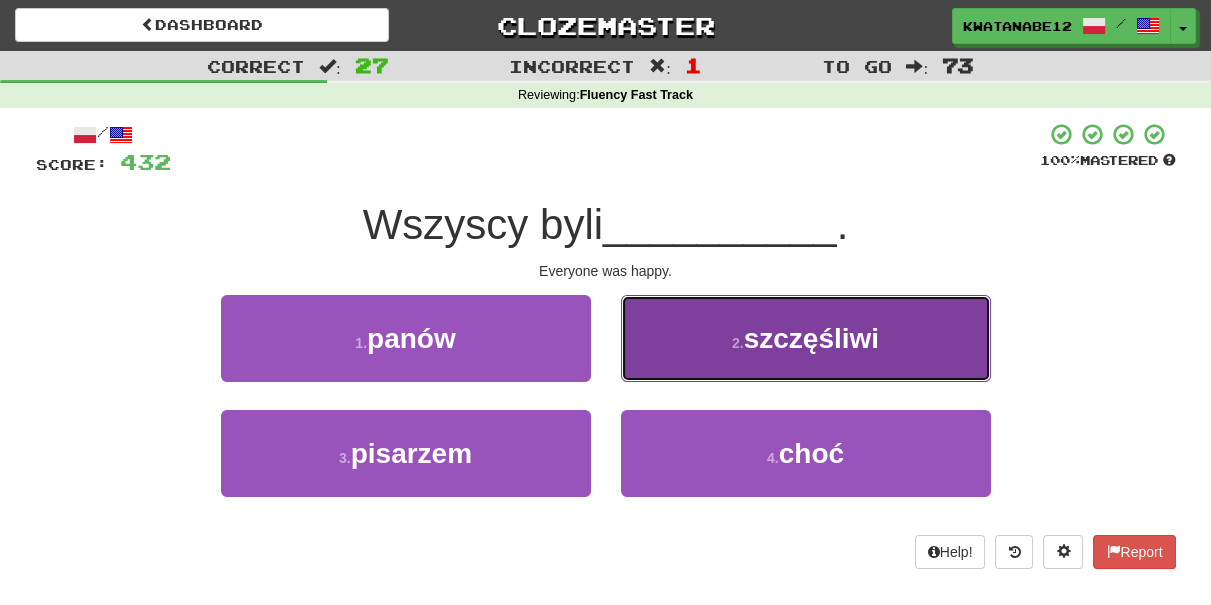 click on "2 .  szczęśliwi" at bounding box center (806, 338) 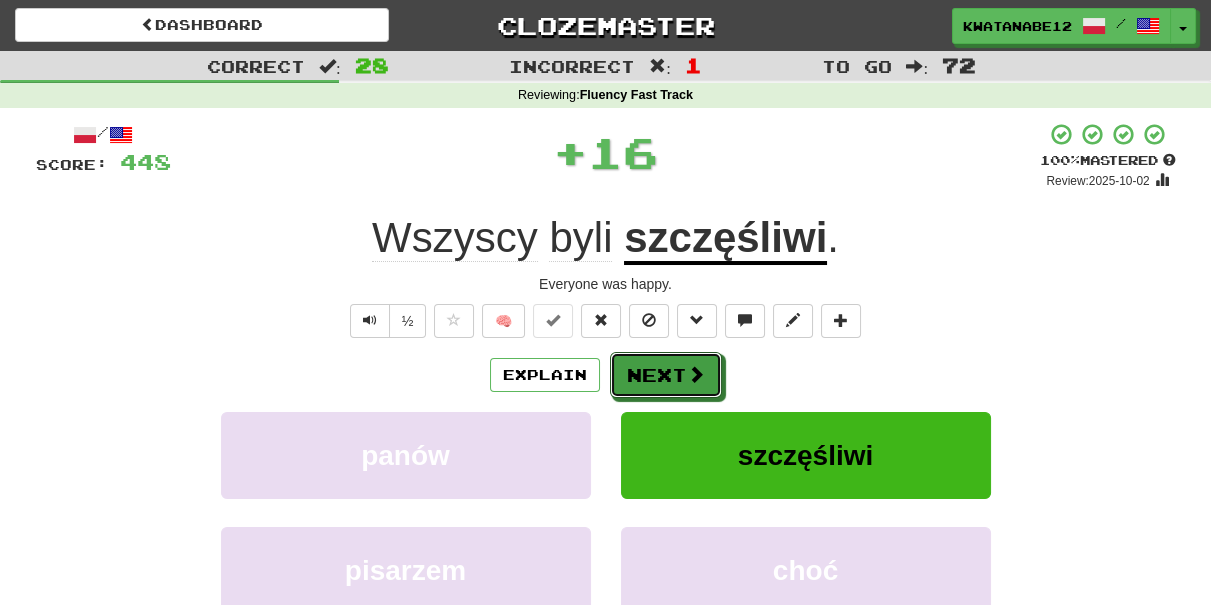 drag, startPoint x: 660, startPoint y: 354, endPoint x: 639, endPoint y: 365, distance: 23.70654 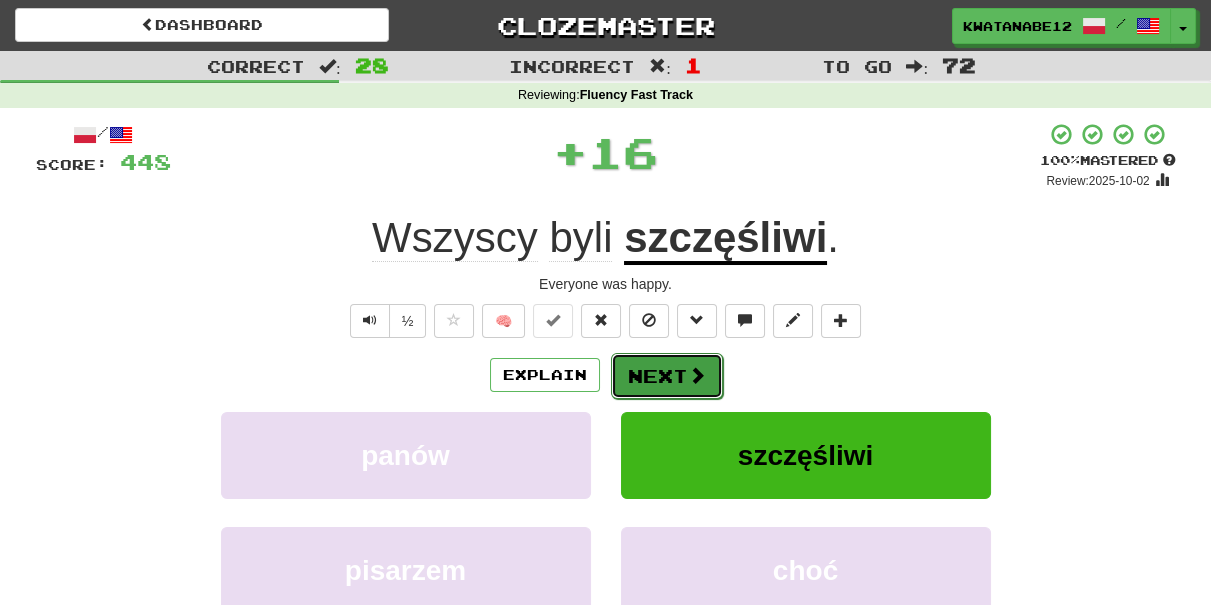click on "Next" at bounding box center (667, 376) 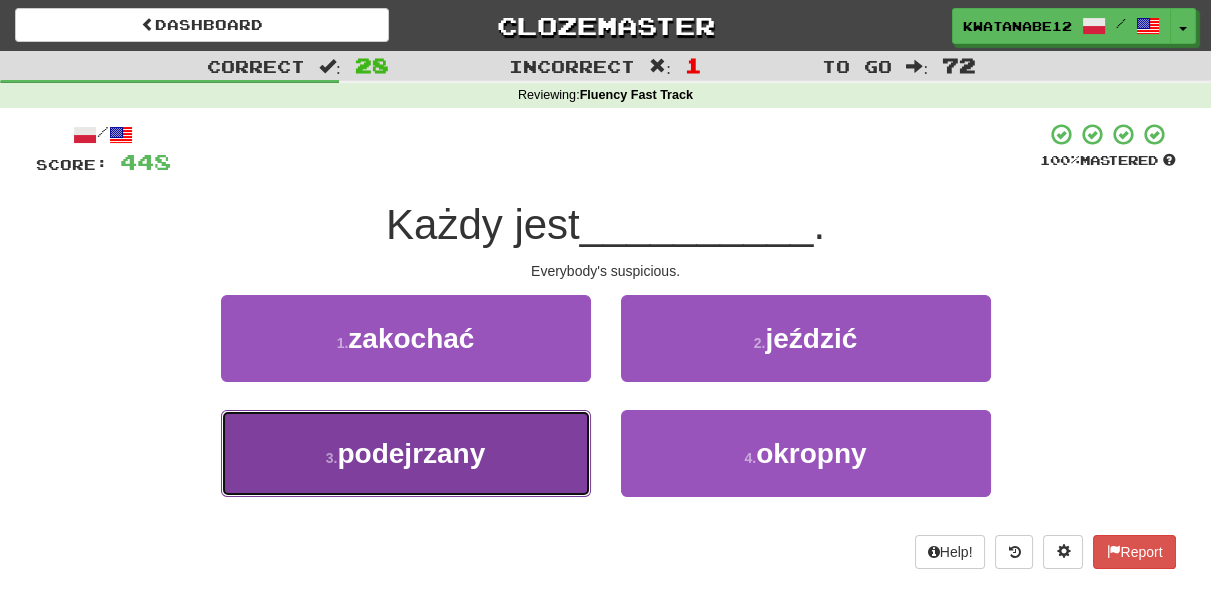 drag, startPoint x: 473, startPoint y: 461, endPoint x: 564, endPoint y: 399, distance: 110.11358 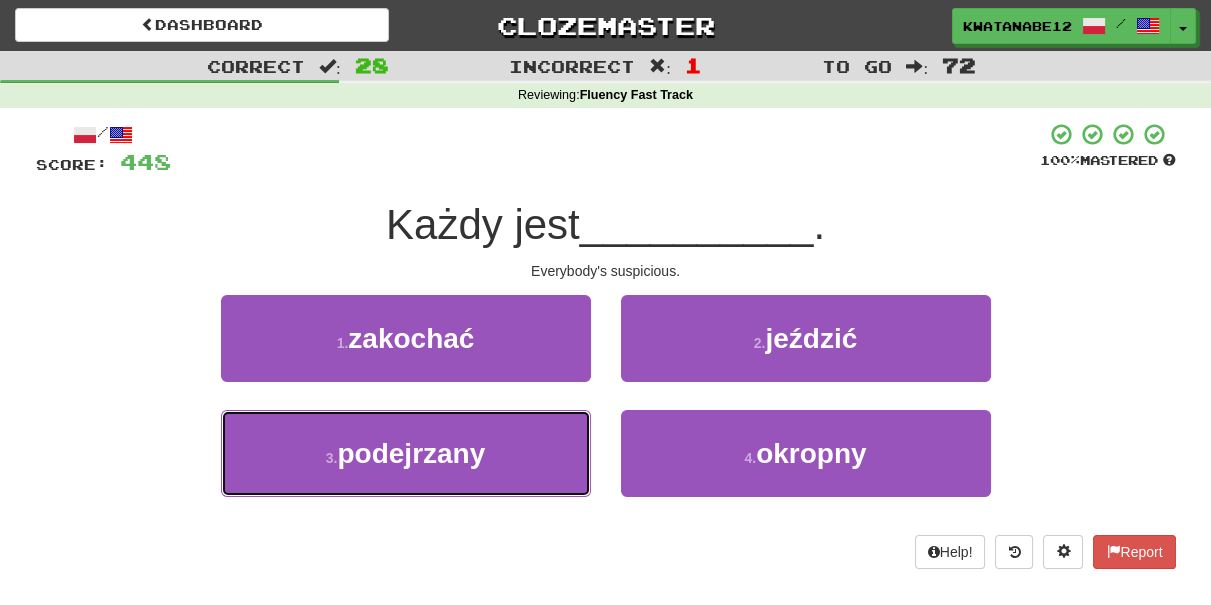 click on "3 .  podejrzany" at bounding box center [406, 453] 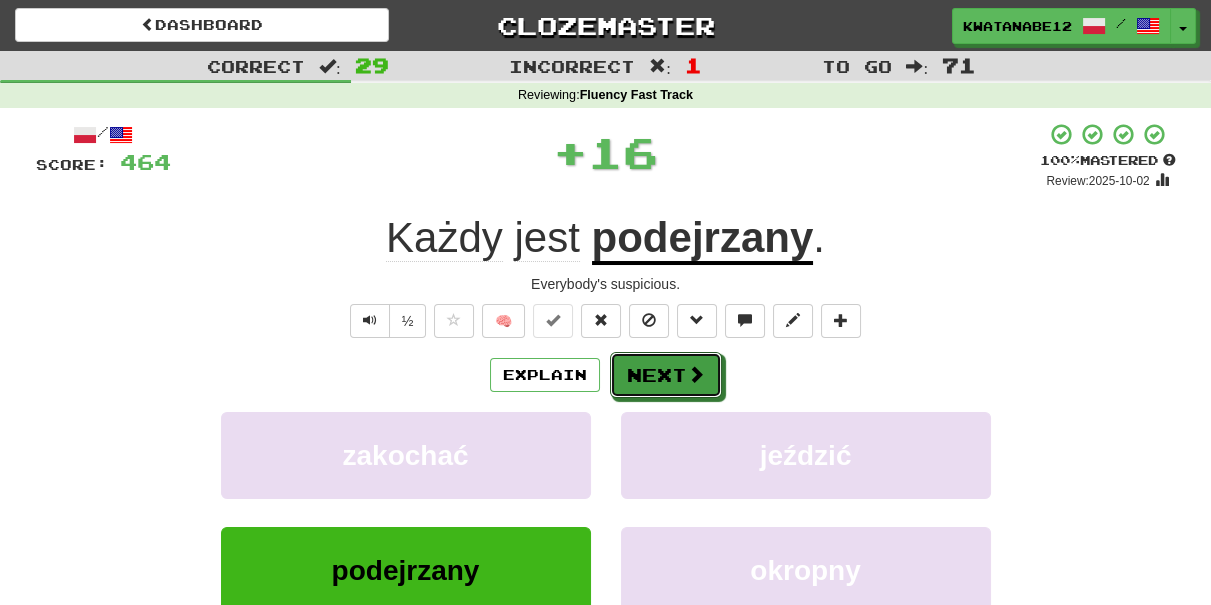 drag, startPoint x: 647, startPoint y: 365, endPoint x: 576, endPoint y: 245, distance: 139.43098 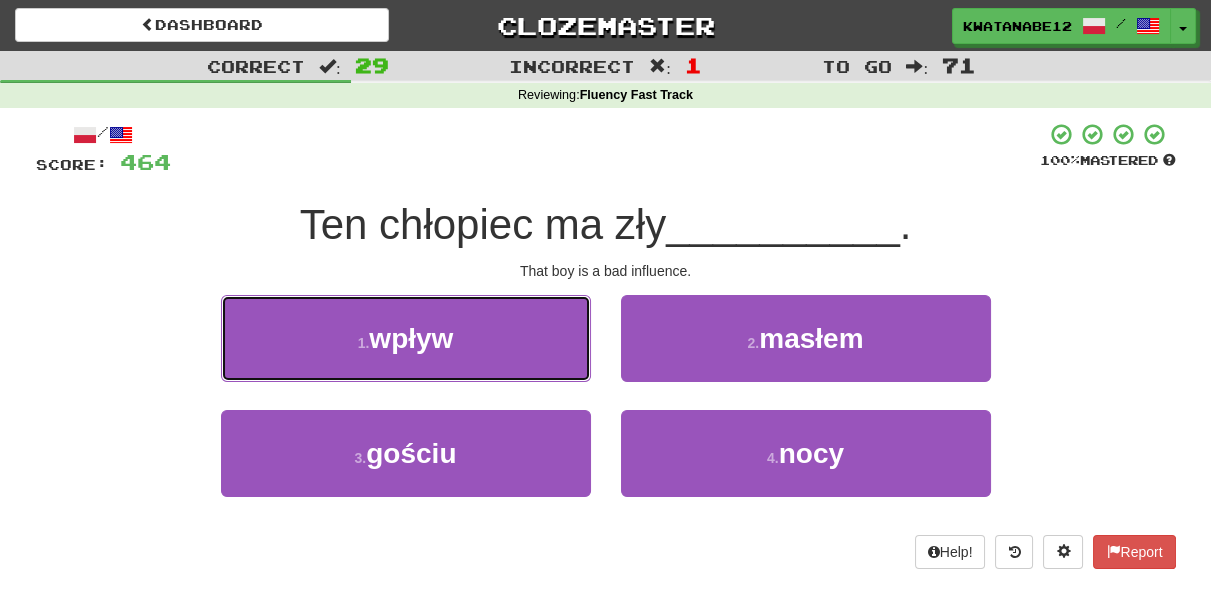 drag, startPoint x: 487, startPoint y: 344, endPoint x: 580, endPoint y: 348, distance: 93.08598 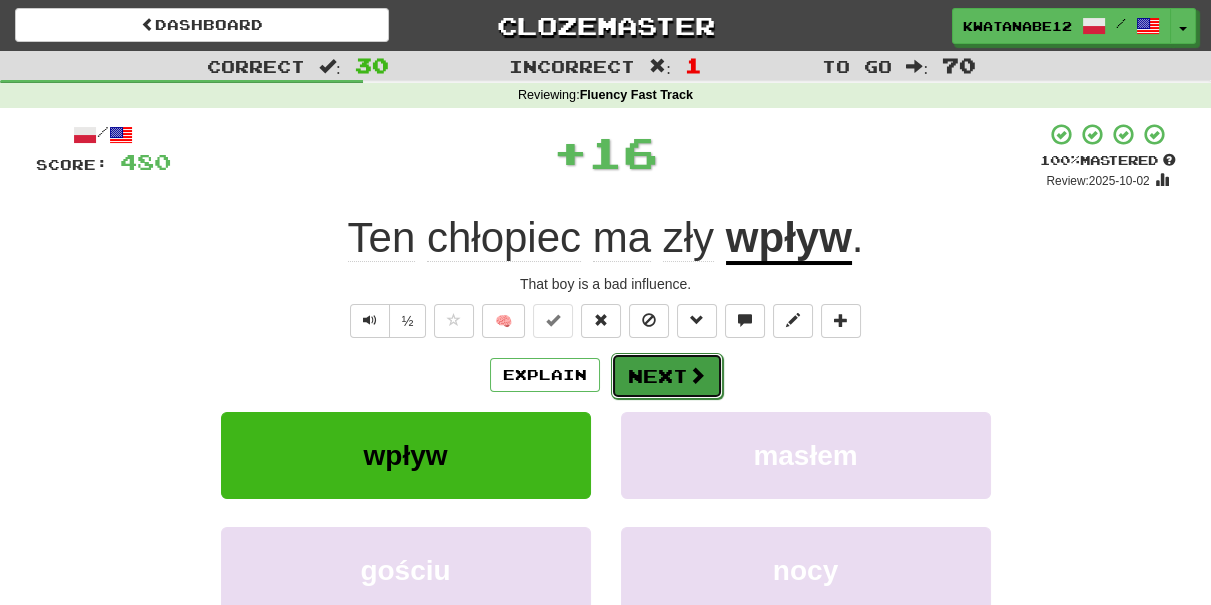 click on "Next" at bounding box center [667, 376] 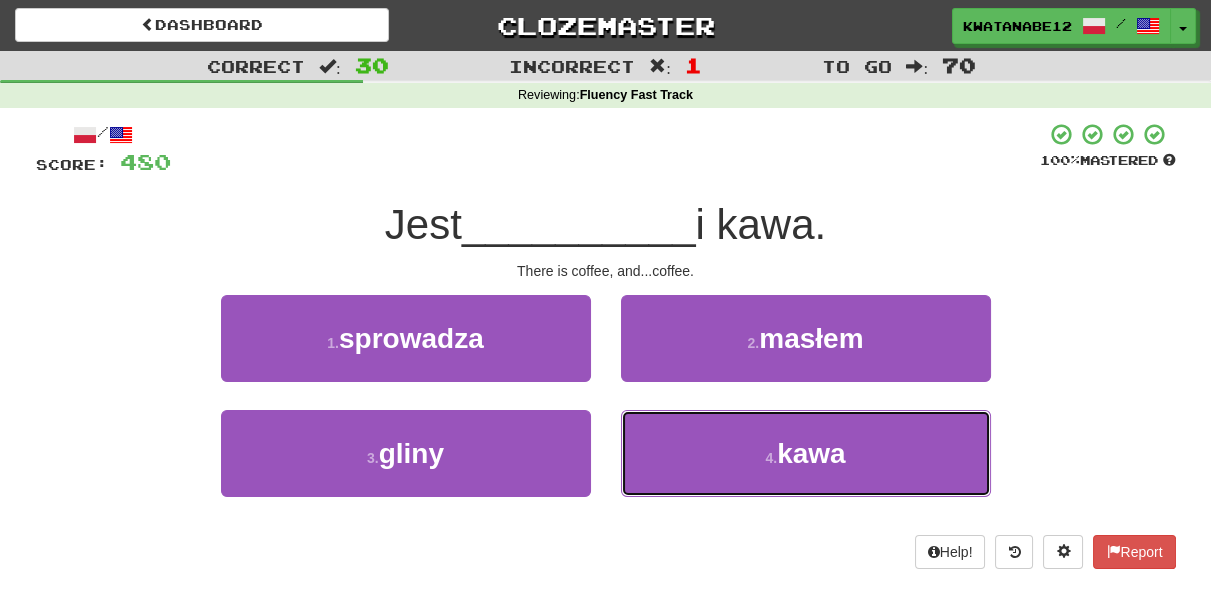 drag, startPoint x: 667, startPoint y: 418, endPoint x: 661, endPoint y: 398, distance: 20.880613 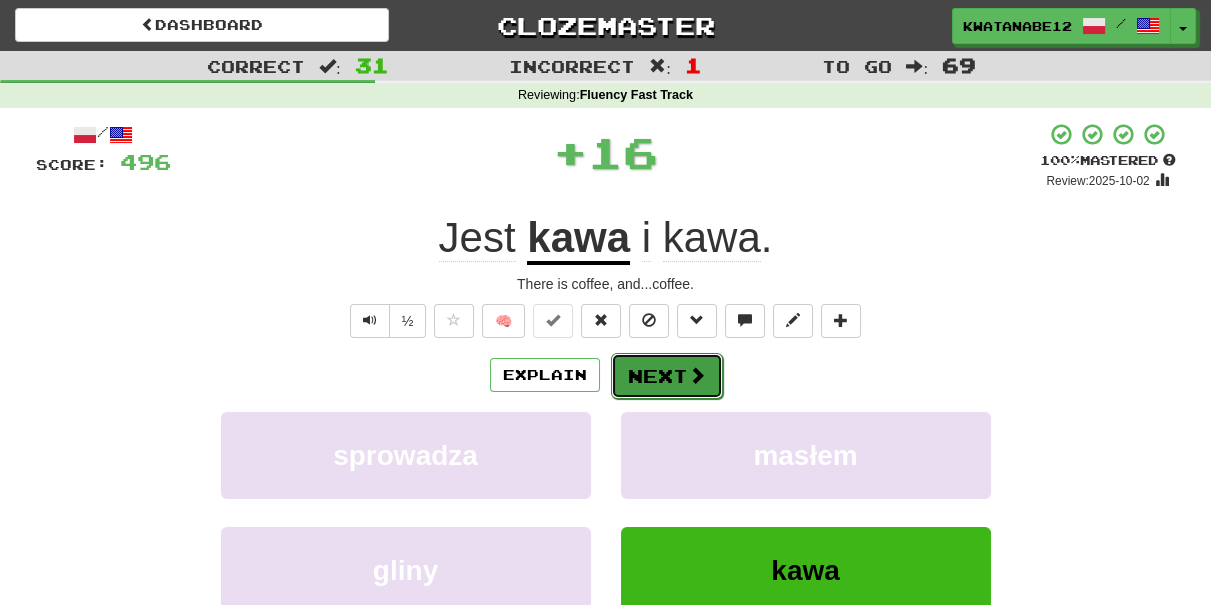 click on "Next" at bounding box center (667, 376) 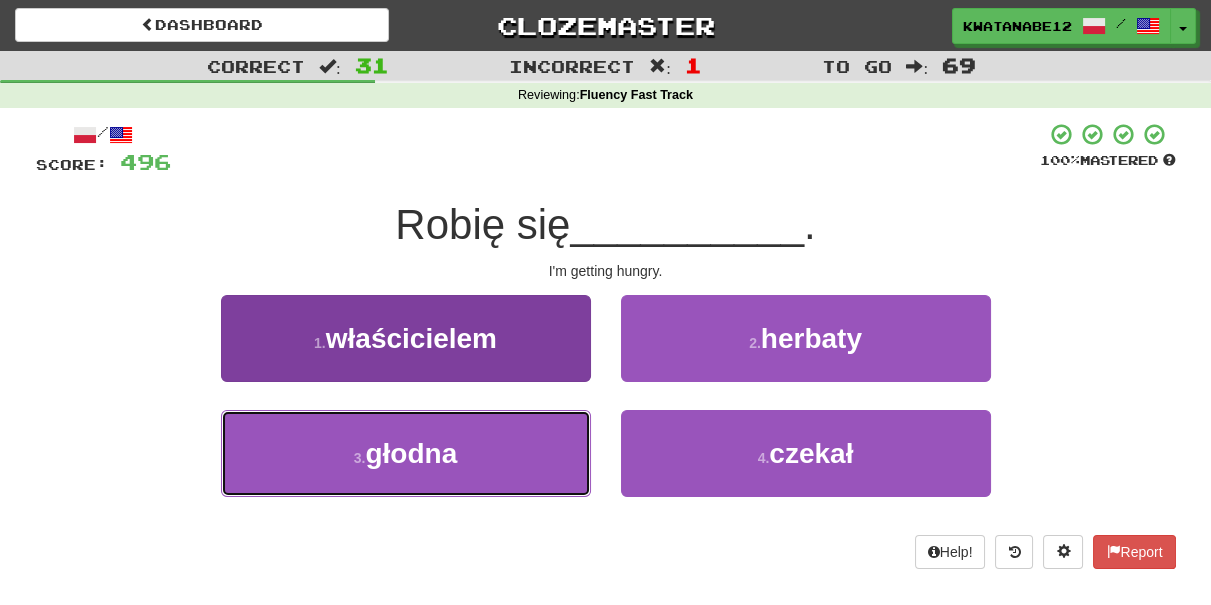click on "3 .  głodna" at bounding box center [406, 453] 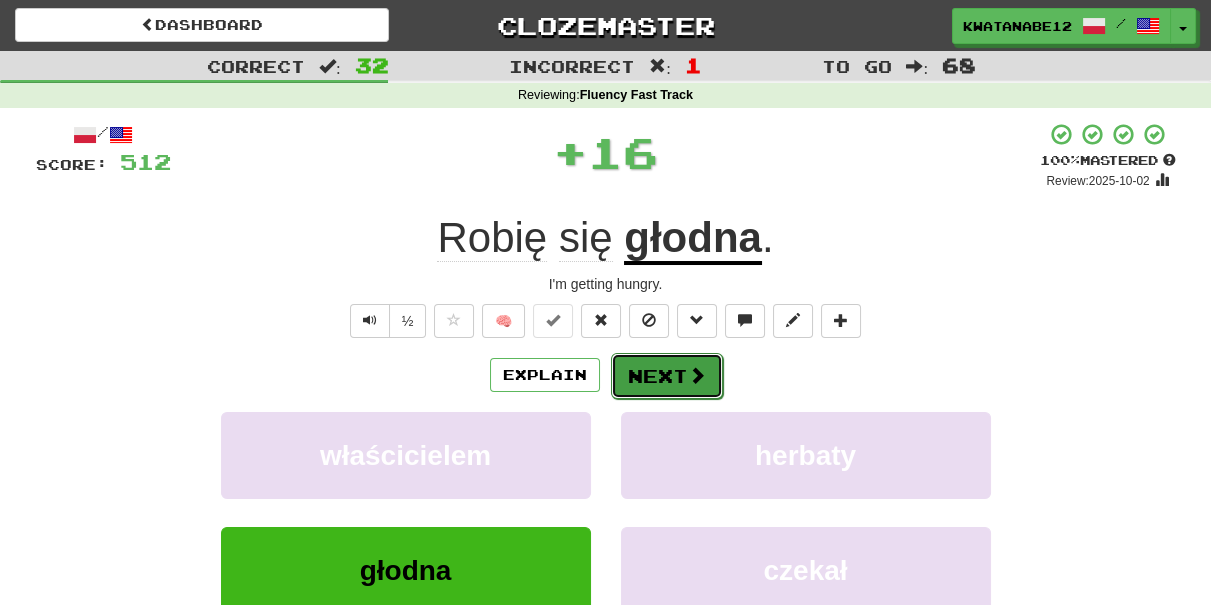click on "Next" at bounding box center [667, 376] 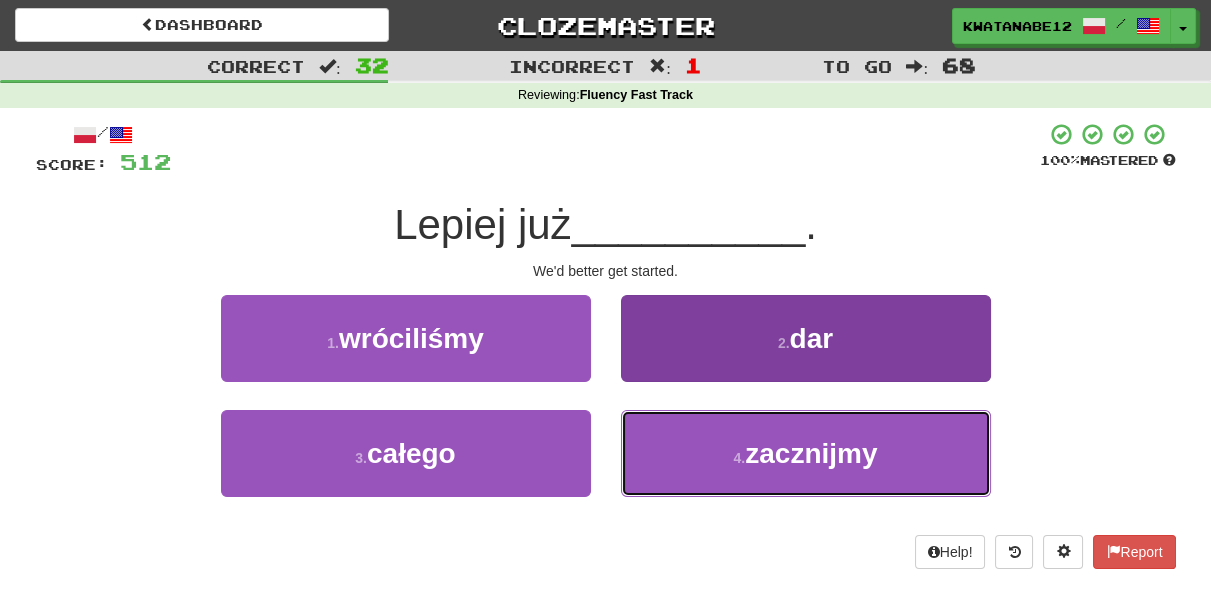 drag, startPoint x: 695, startPoint y: 440, endPoint x: 683, endPoint y: 415, distance: 27.730848 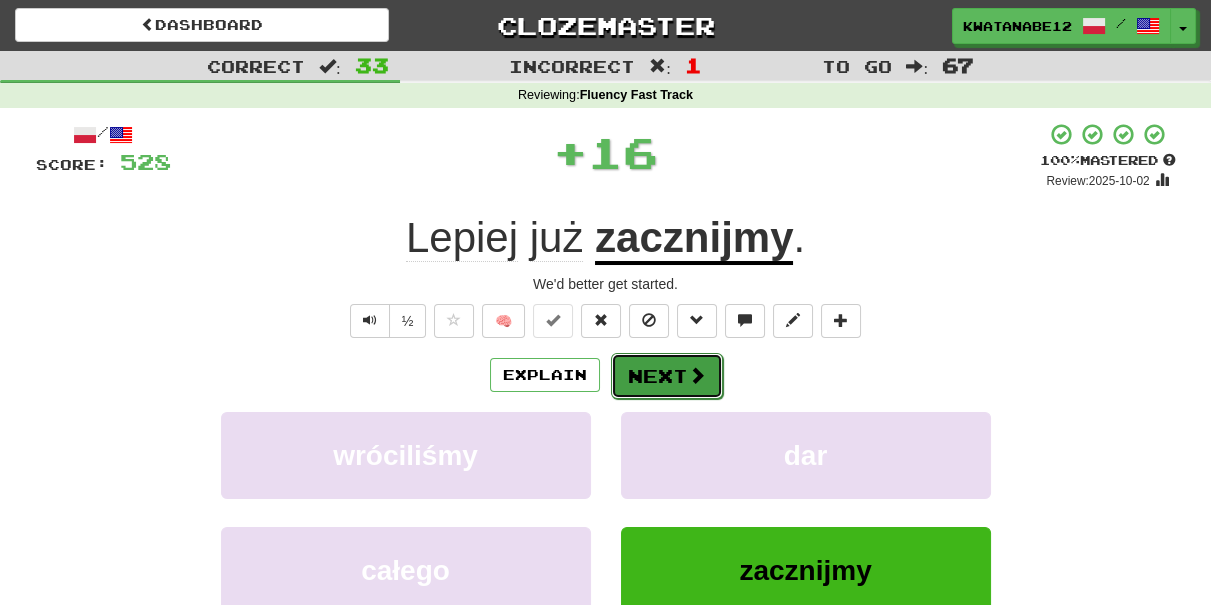 click on "Next" at bounding box center [667, 376] 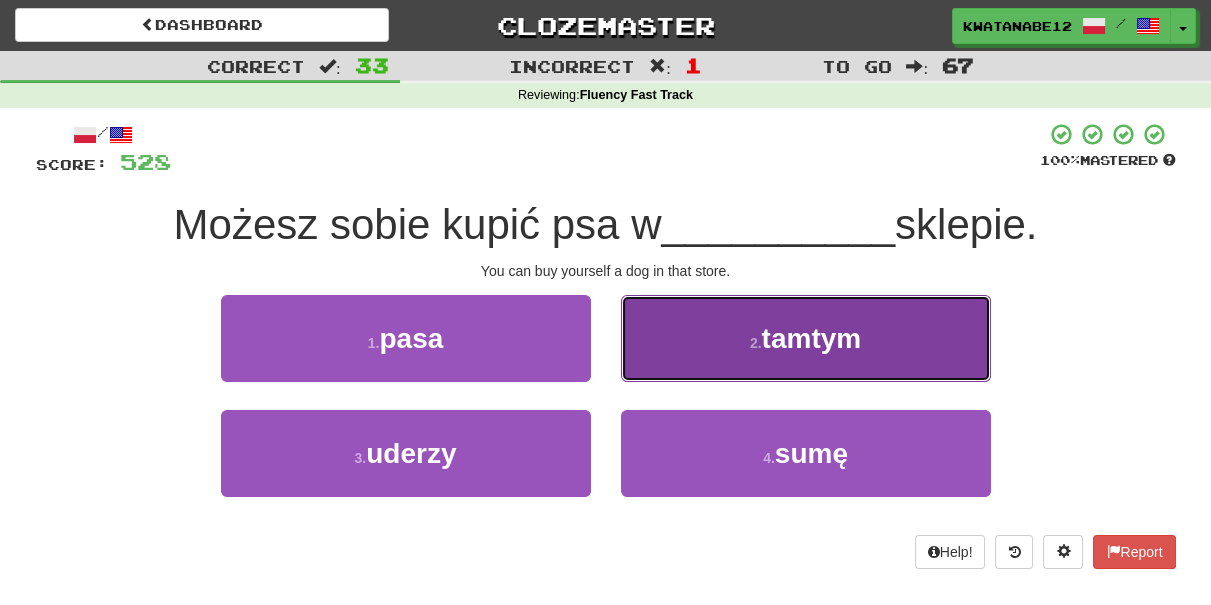 click on "2 .  tamtym" at bounding box center [806, 338] 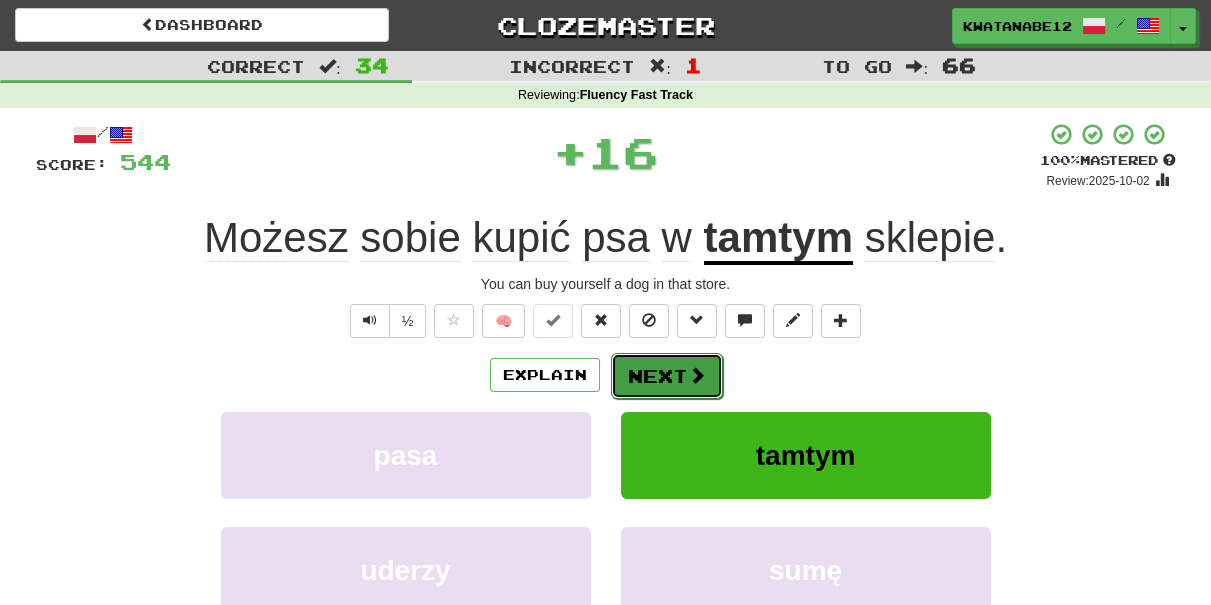 click on "Next" at bounding box center [667, 376] 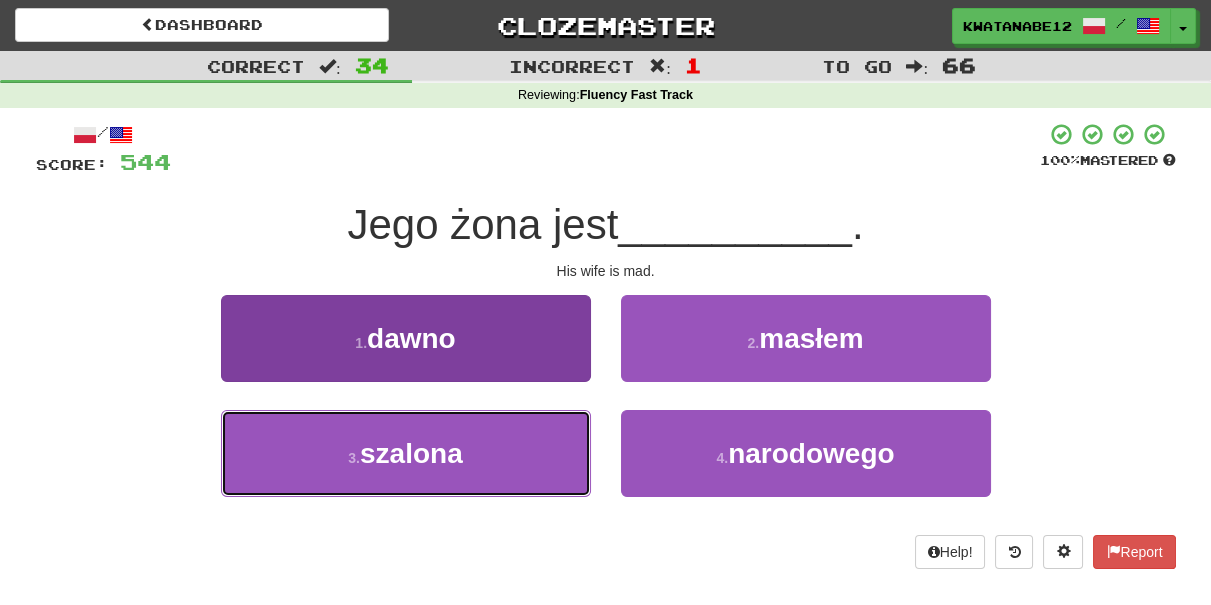 drag, startPoint x: 499, startPoint y: 445, endPoint x: 565, endPoint y: 425, distance: 68.96376 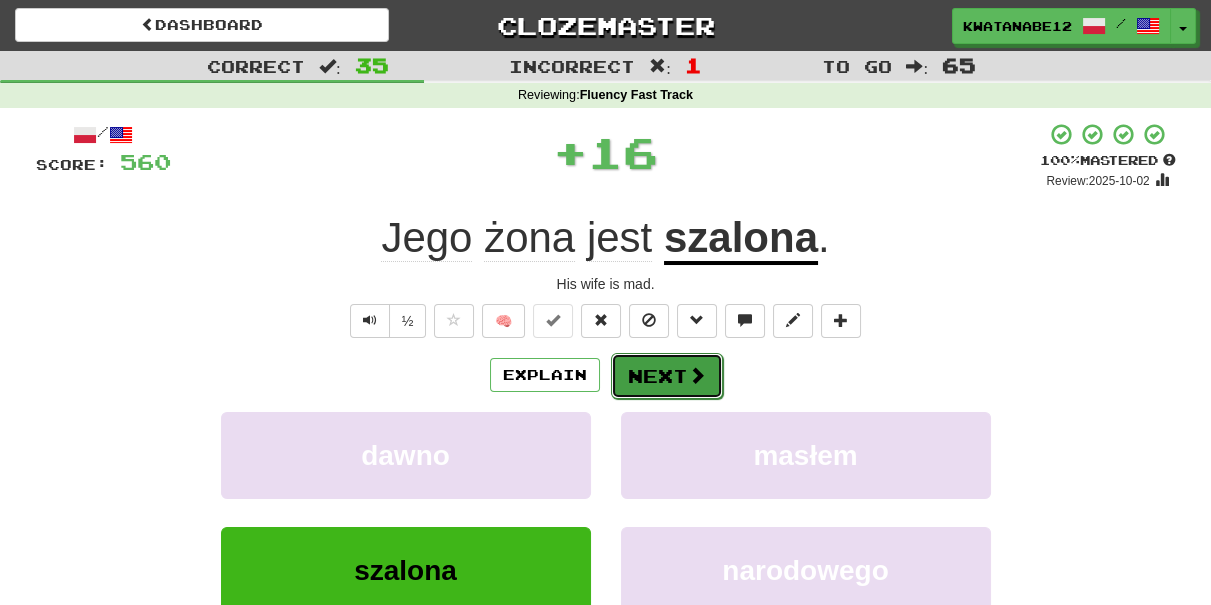 click on "Next" at bounding box center [667, 376] 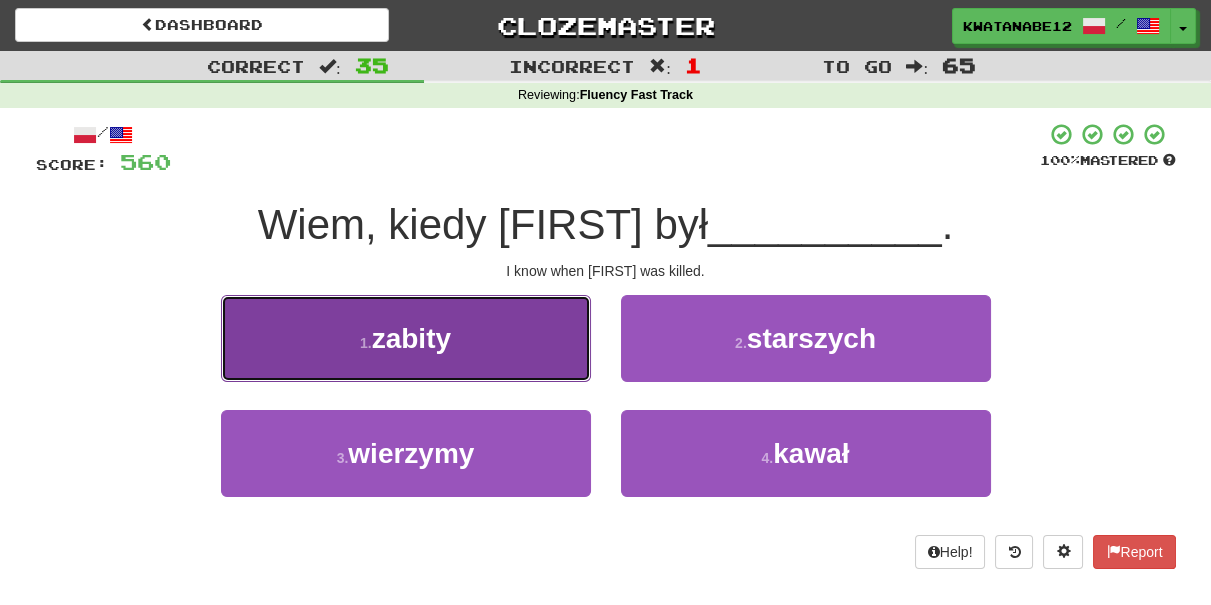 drag, startPoint x: 486, startPoint y: 358, endPoint x: 541, endPoint y: 359, distance: 55.00909 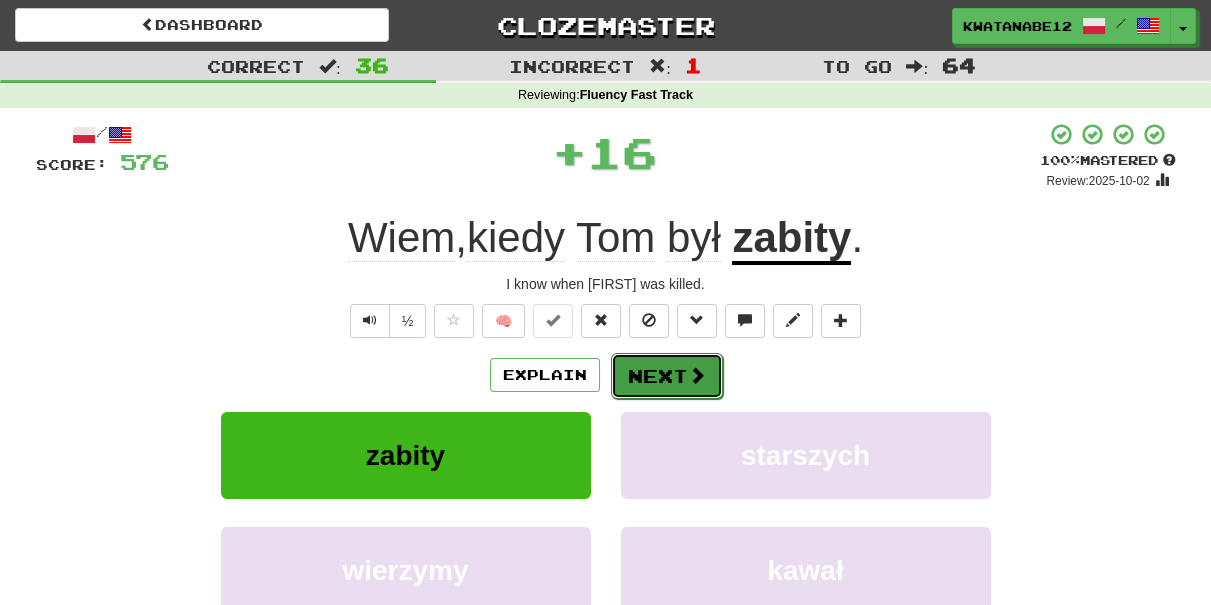 click on "Next" at bounding box center (667, 376) 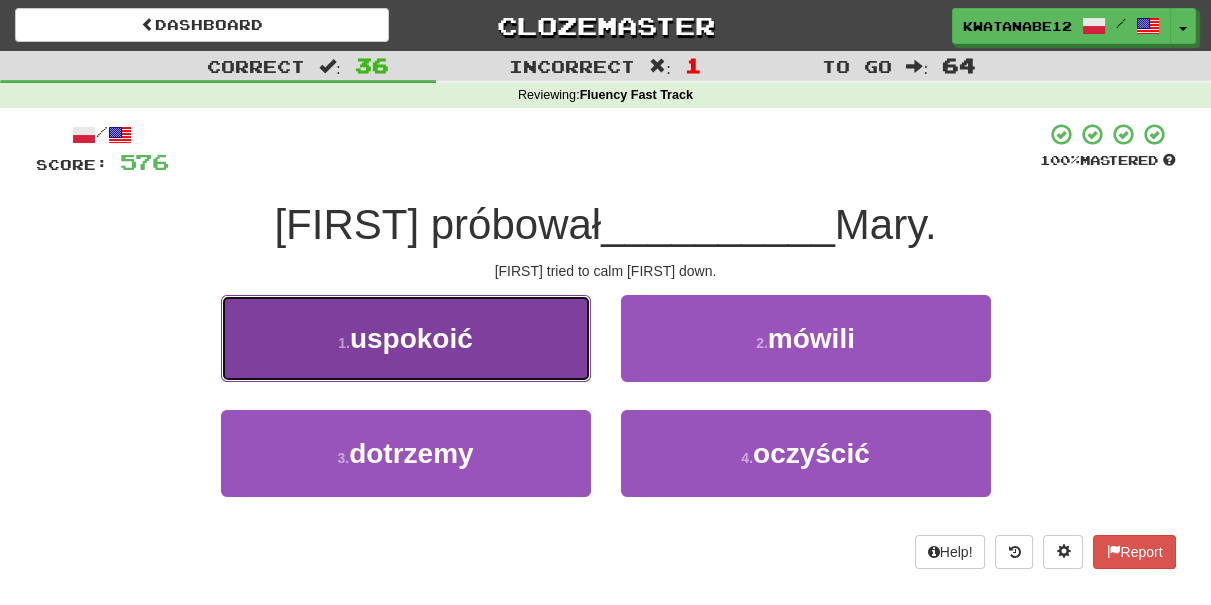 click on "1 .  uspokoić" at bounding box center [406, 338] 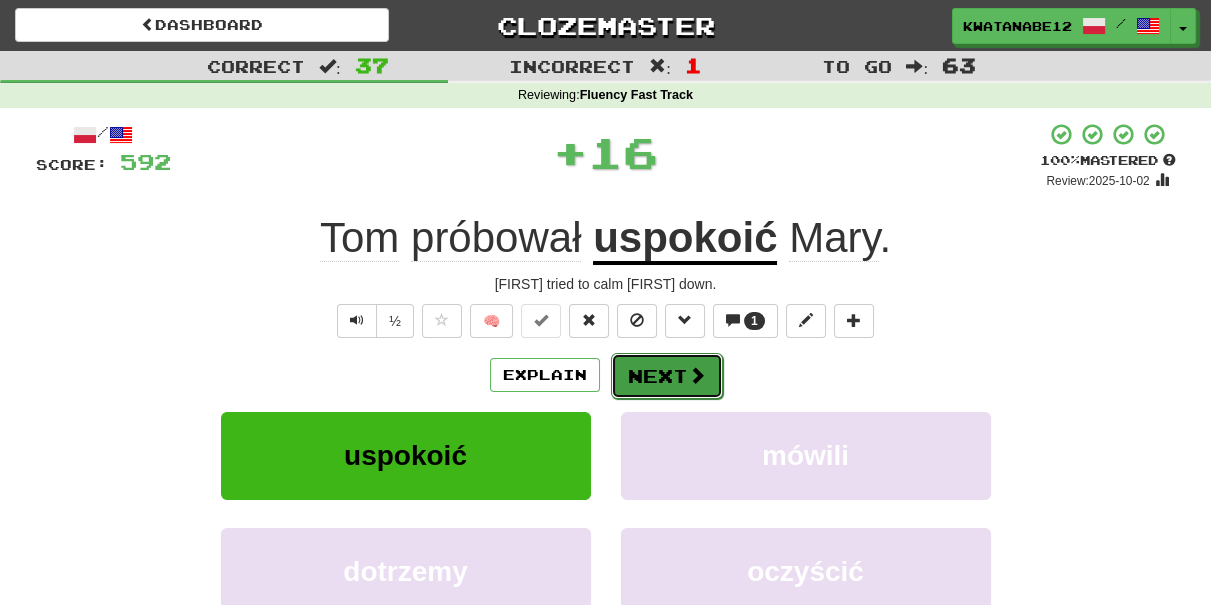 click on "Next" at bounding box center (667, 376) 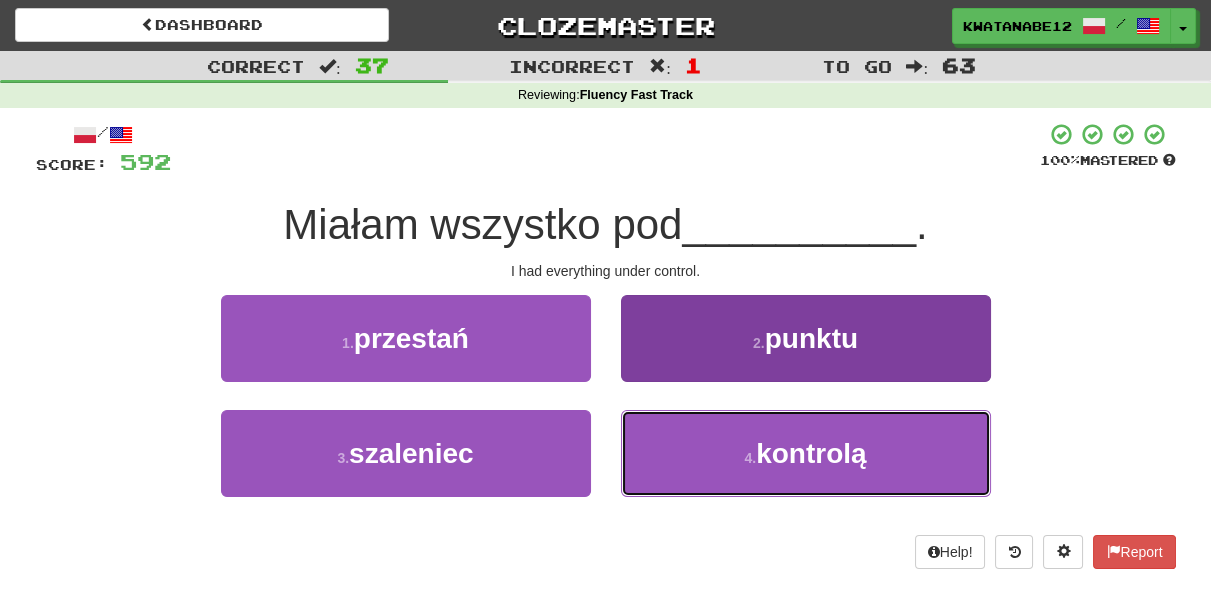 click on "4 .  kontrolą" at bounding box center (806, 453) 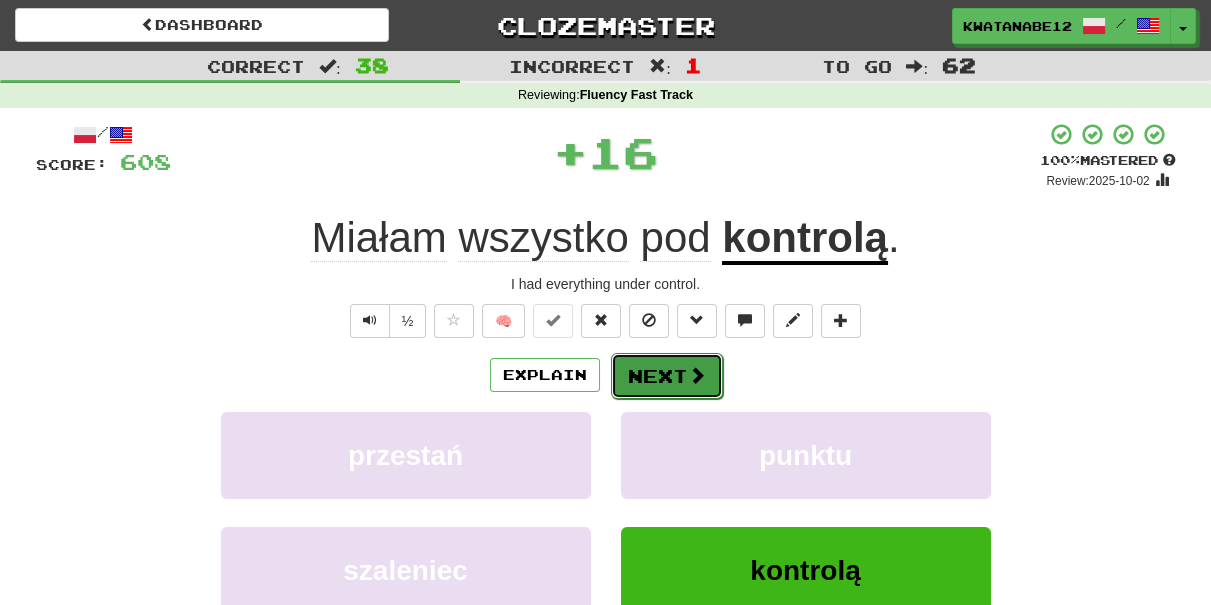 click on "Next" at bounding box center (667, 376) 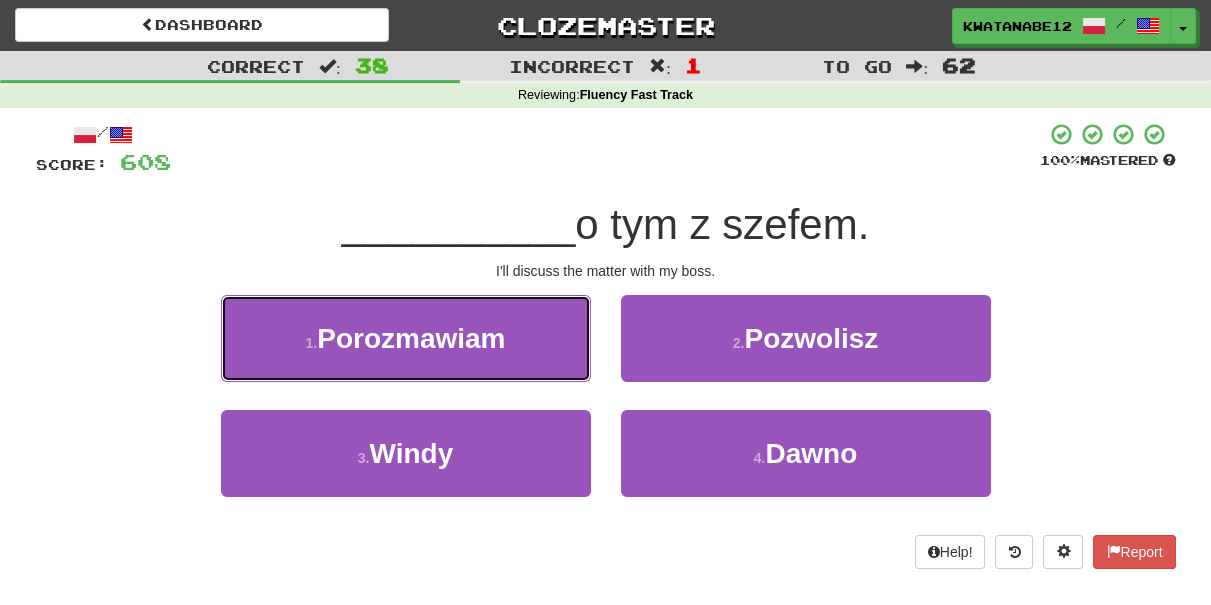 drag, startPoint x: 500, startPoint y: 333, endPoint x: 531, endPoint y: 346, distance: 33.61547 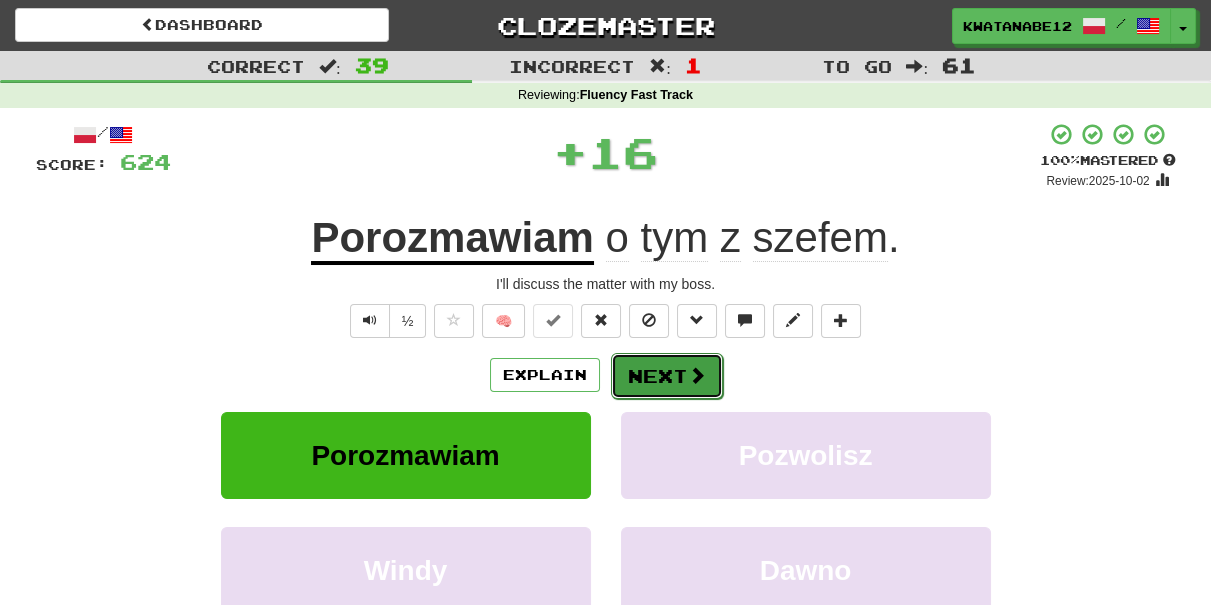 click on "Next" at bounding box center (667, 376) 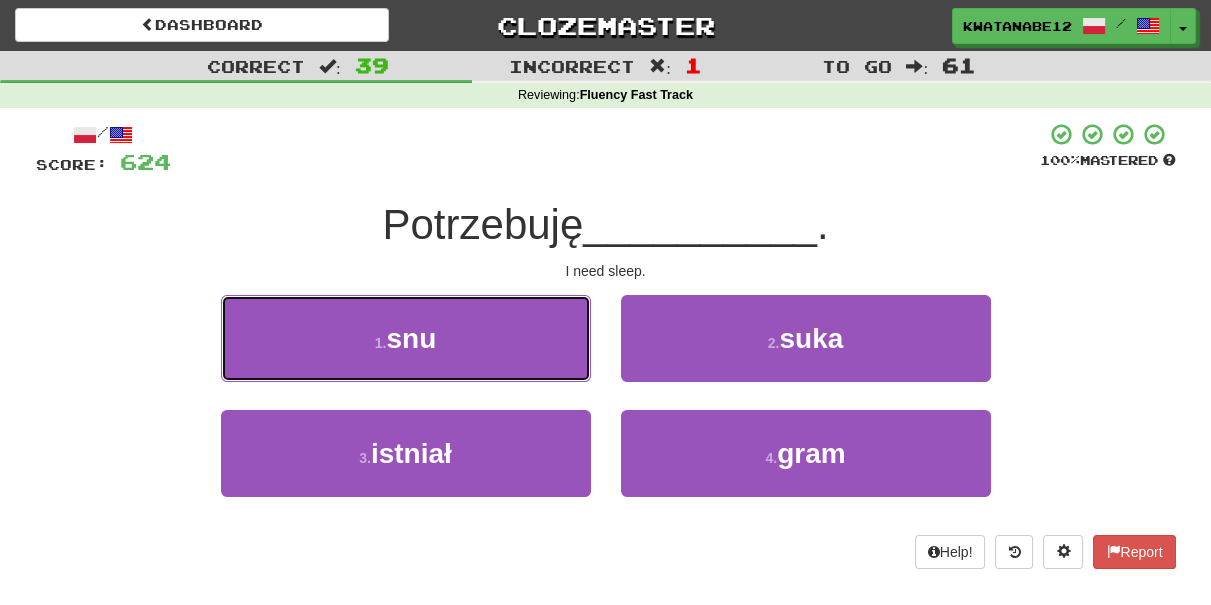 drag, startPoint x: 498, startPoint y: 336, endPoint x: 520, endPoint y: 346, distance: 24.166092 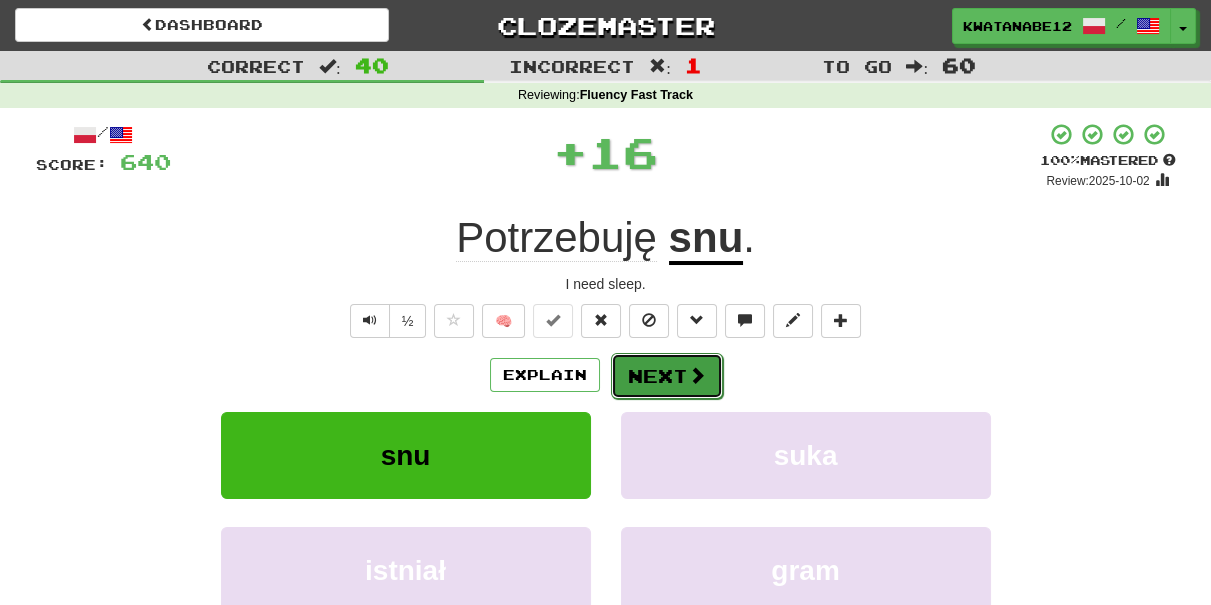 click on "Next" at bounding box center (667, 376) 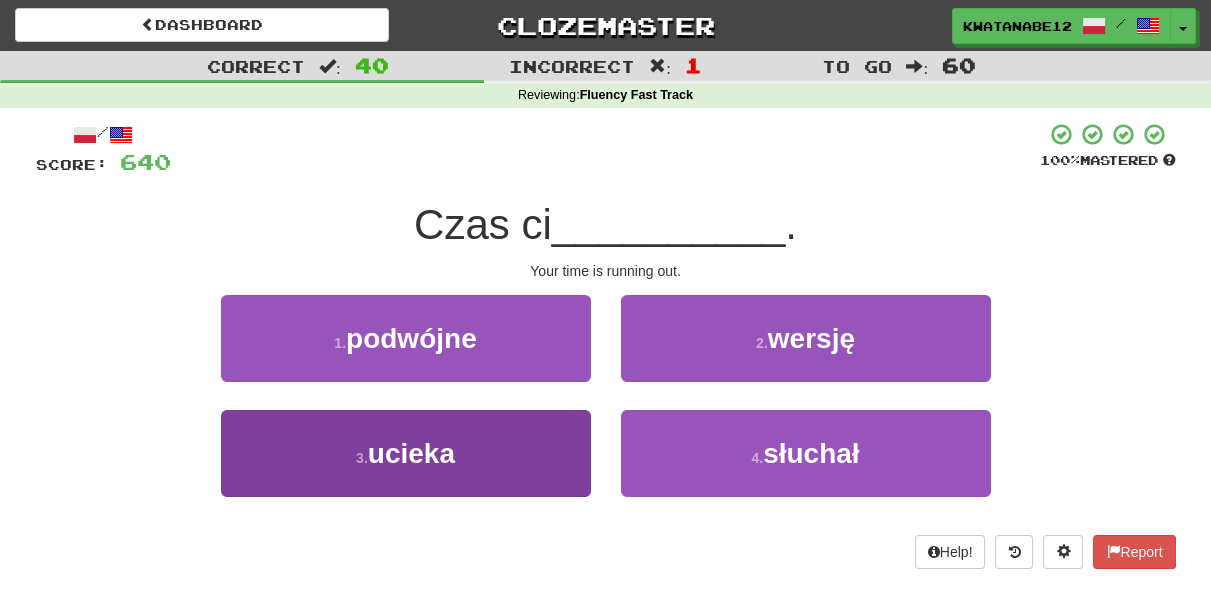 click on "1 .  podwójne 2 .  wersję 3 .  ucieka 4 .  słuchał" at bounding box center [606, 410] 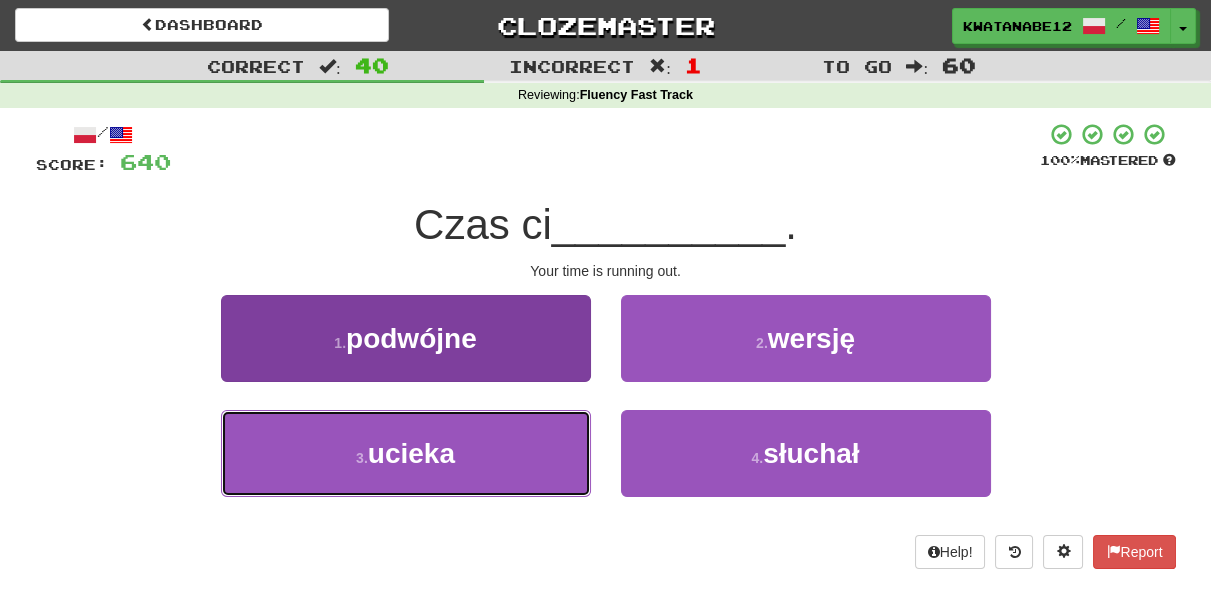 drag, startPoint x: 472, startPoint y: 460, endPoint x: 583, endPoint y: 410, distance: 121.74153 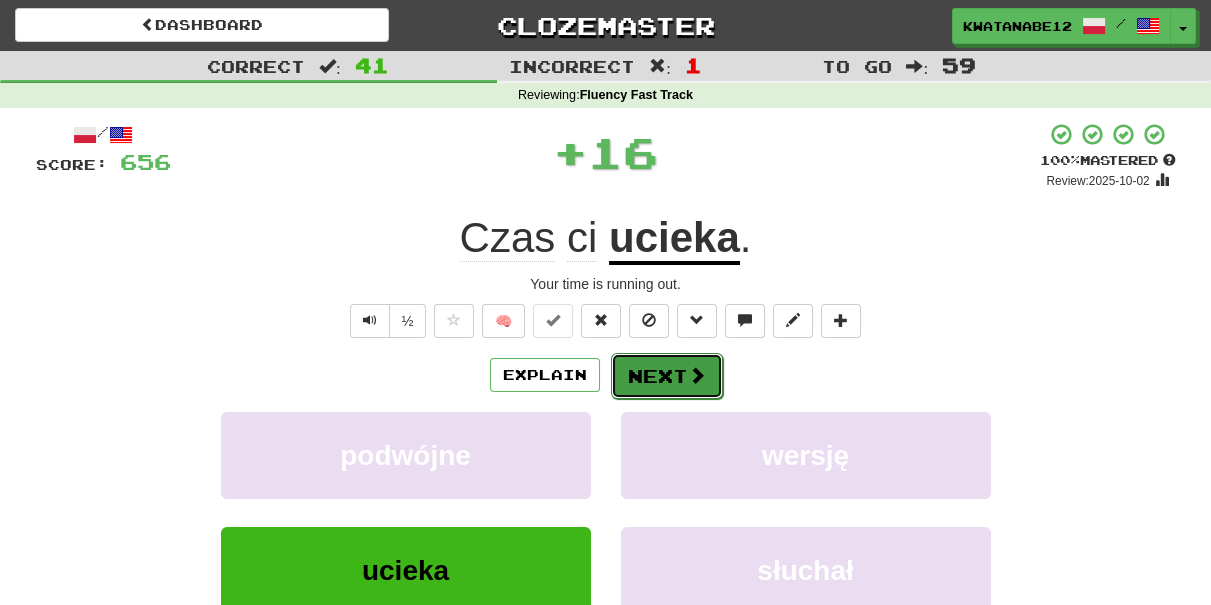 click on "Next" at bounding box center (667, 376) 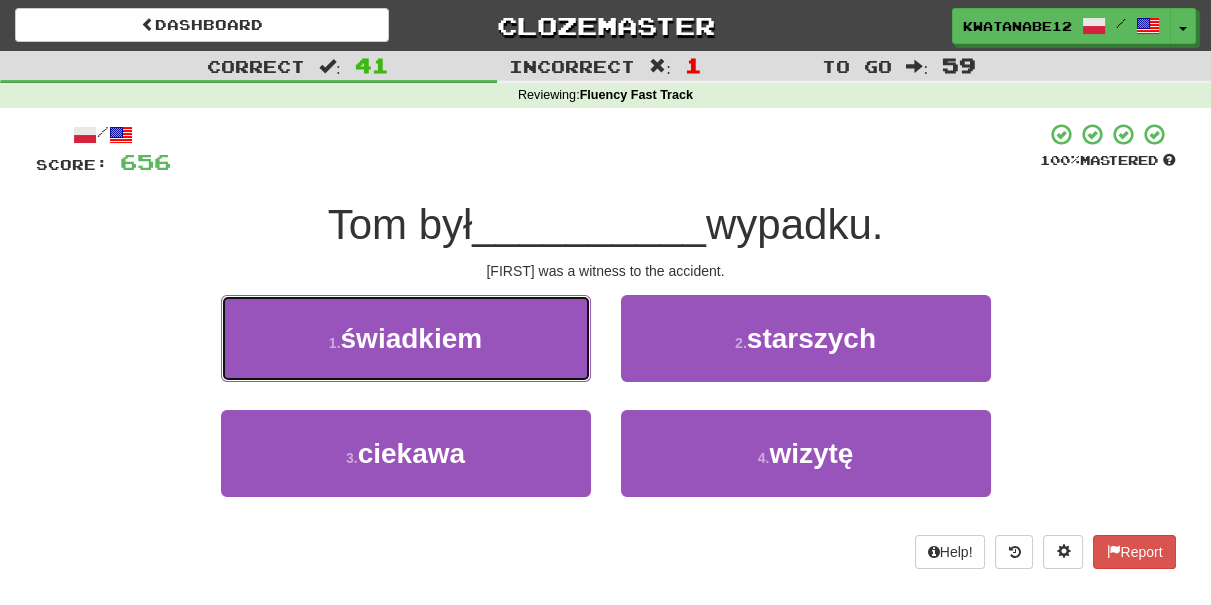 drag, startPoint x: 527, startPoint y: 325, endPoint x: 573, endPoint y: 345, distance: 50.159744 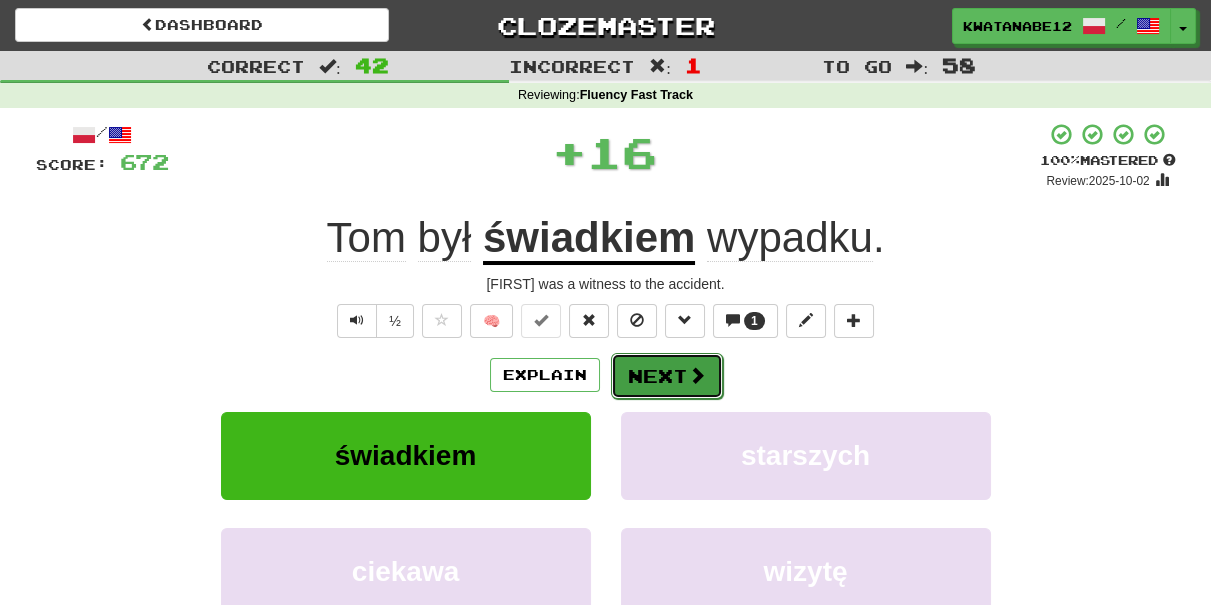 click on "Next" at bounding box center (667, 376) 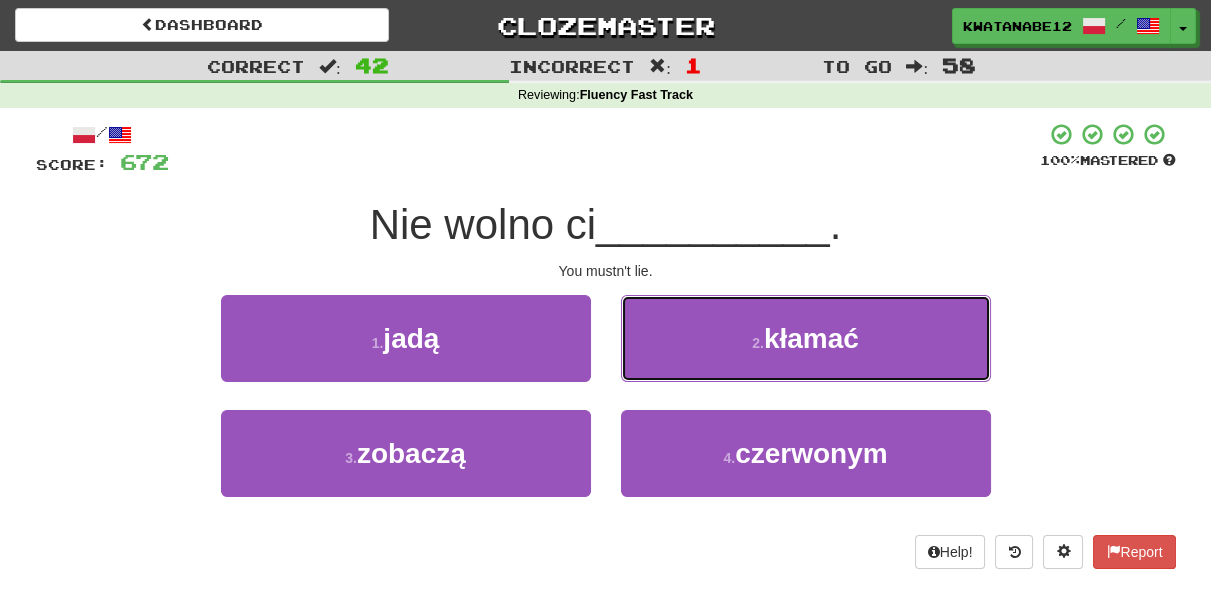 drag, startPoint x: 703, startPoint y: 316, endPoint x: 687, endPoint y: 345, distance: 33.12099 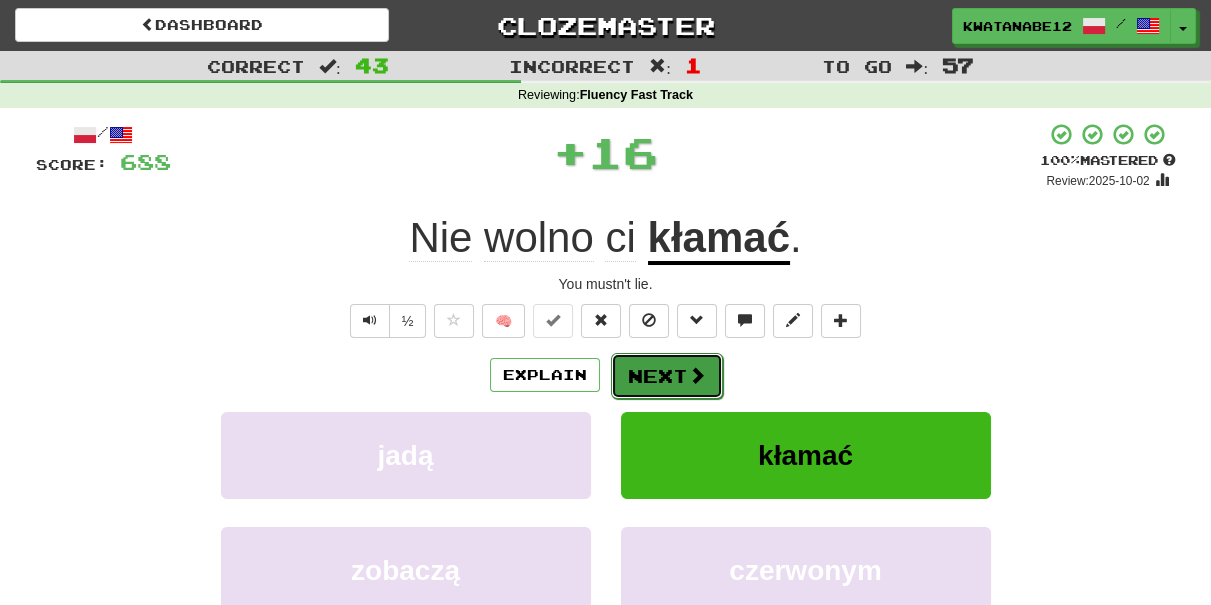 click on "Next" at bounding box center [667, 376] 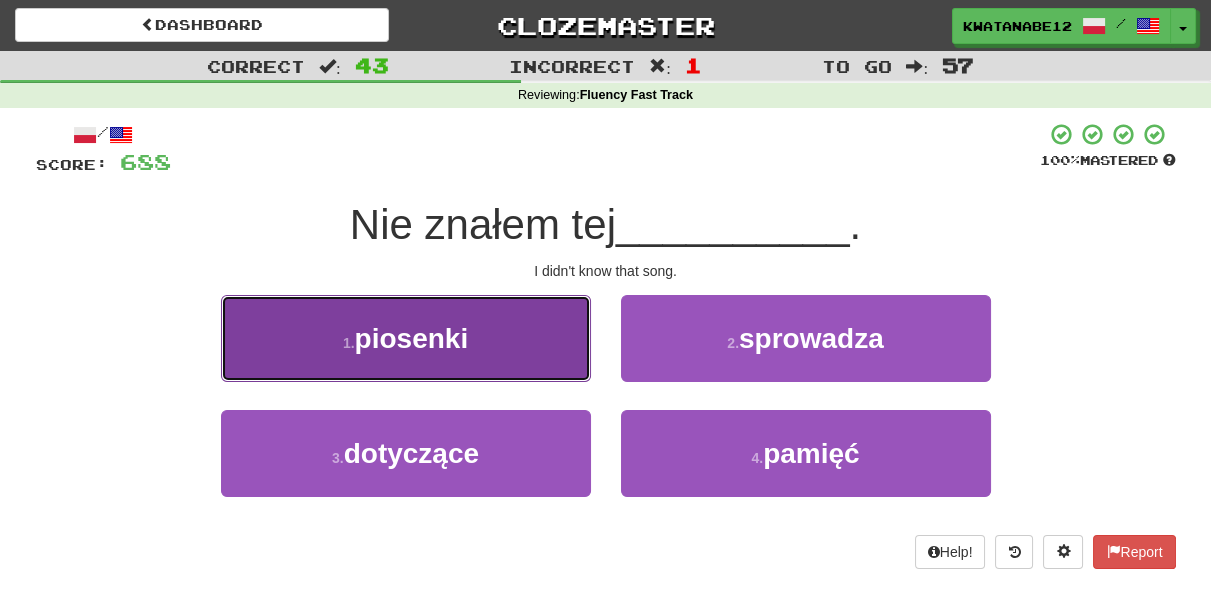 drag, startPoint x: 538, startPoint y: 364, endPoint x: 549, endPoint y: 359, distance: 12.083046 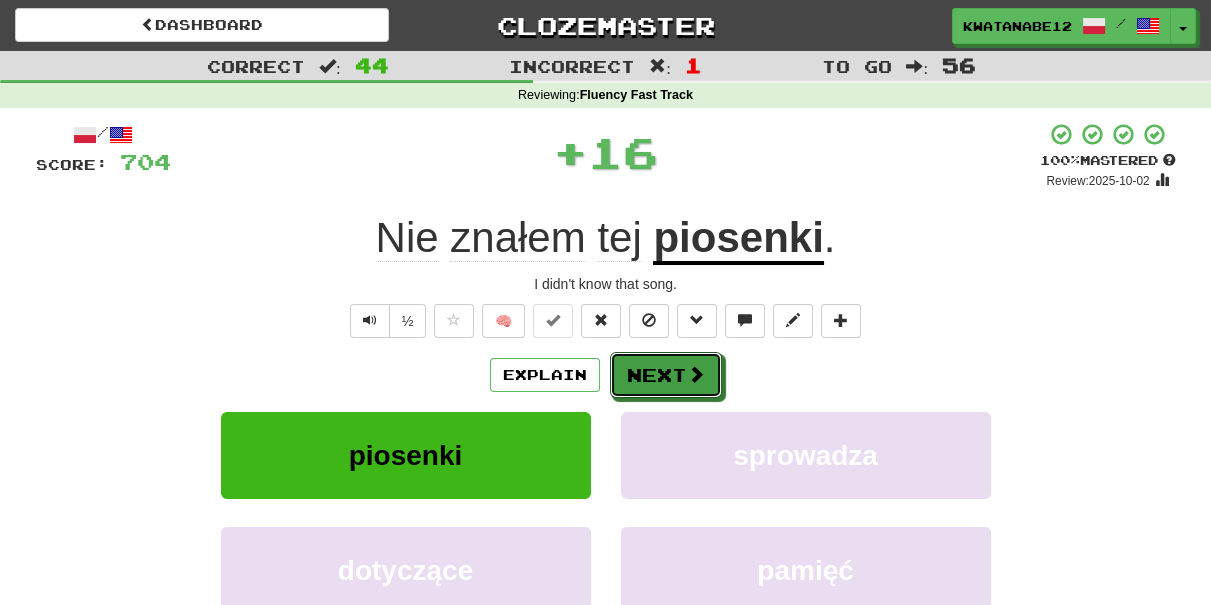 drag, startPoint x: 668, startPoint y: 356, endPoint x: 606, endPoint y: 275, distance: 102.0049 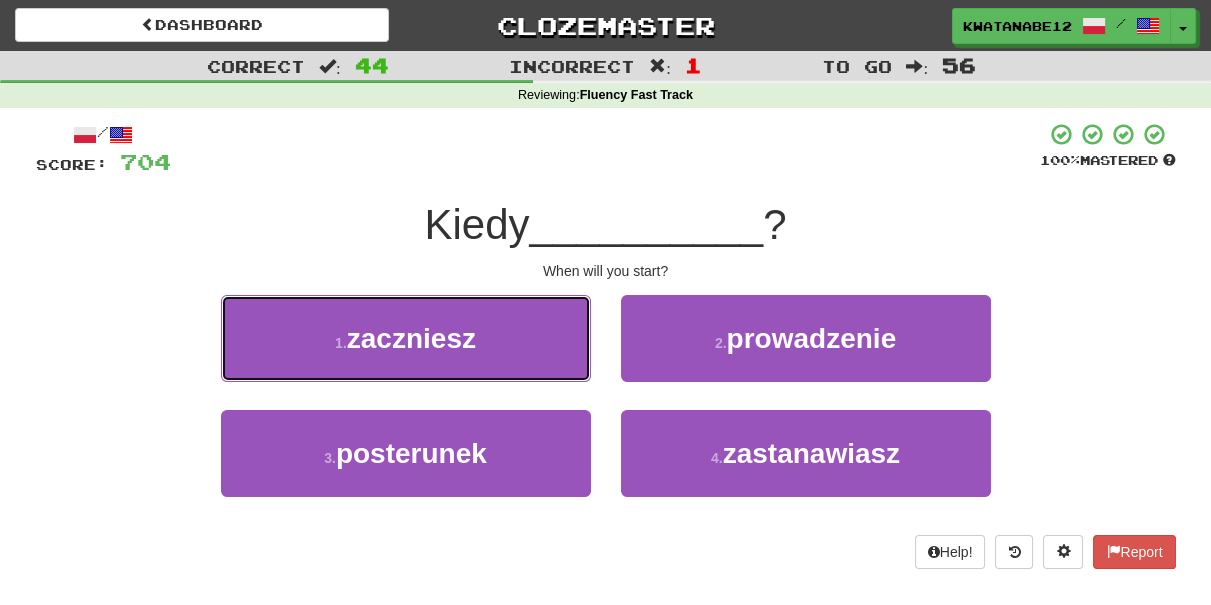 drag, startPoint x: 495, startPoint y: 338, endPoint x: 581, endPoint y: 350, distance: 86.833176 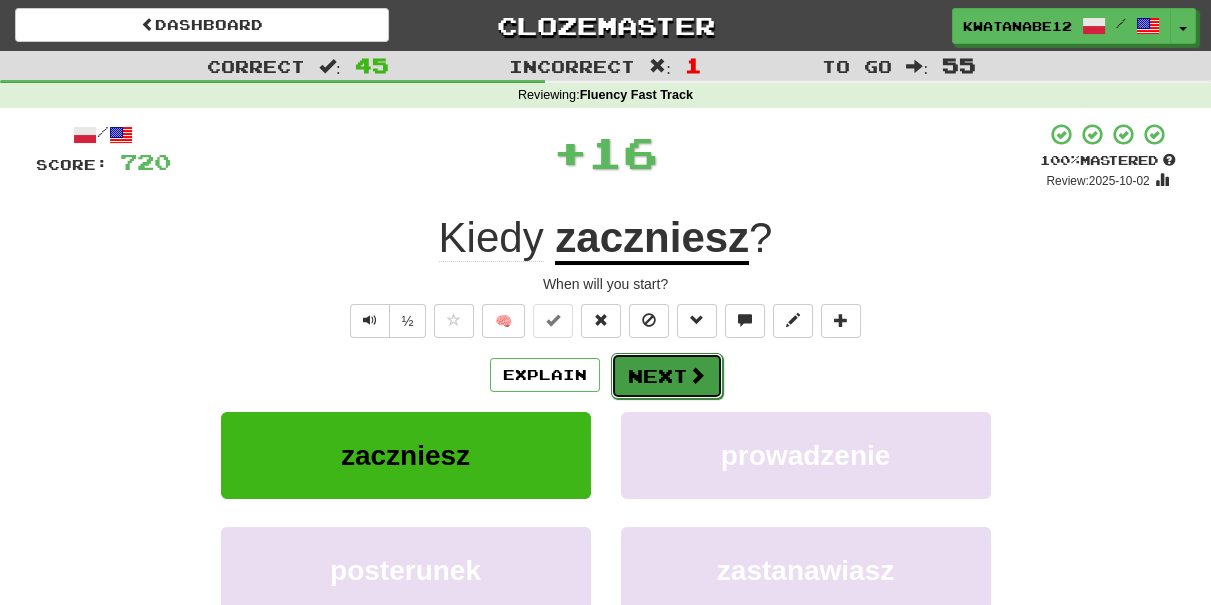 click on "Next" at bounding box center (667, 376) 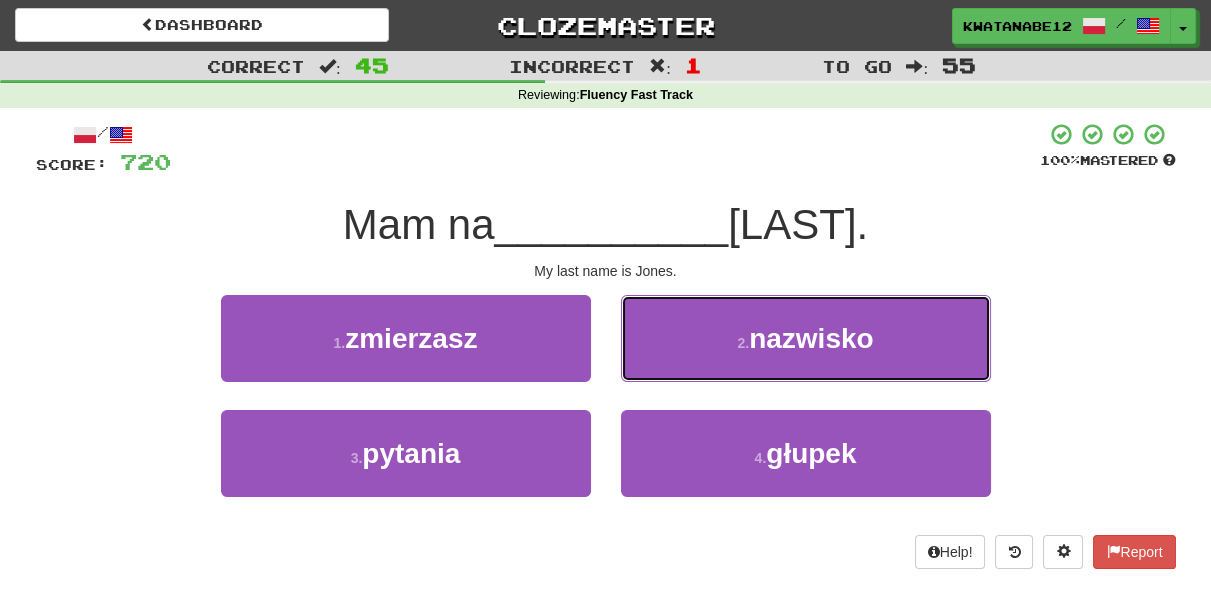drag, startPoint x: 682, startPoint y: 346, endPoint x: 664, endPoint y: 350, distance: 18.439089 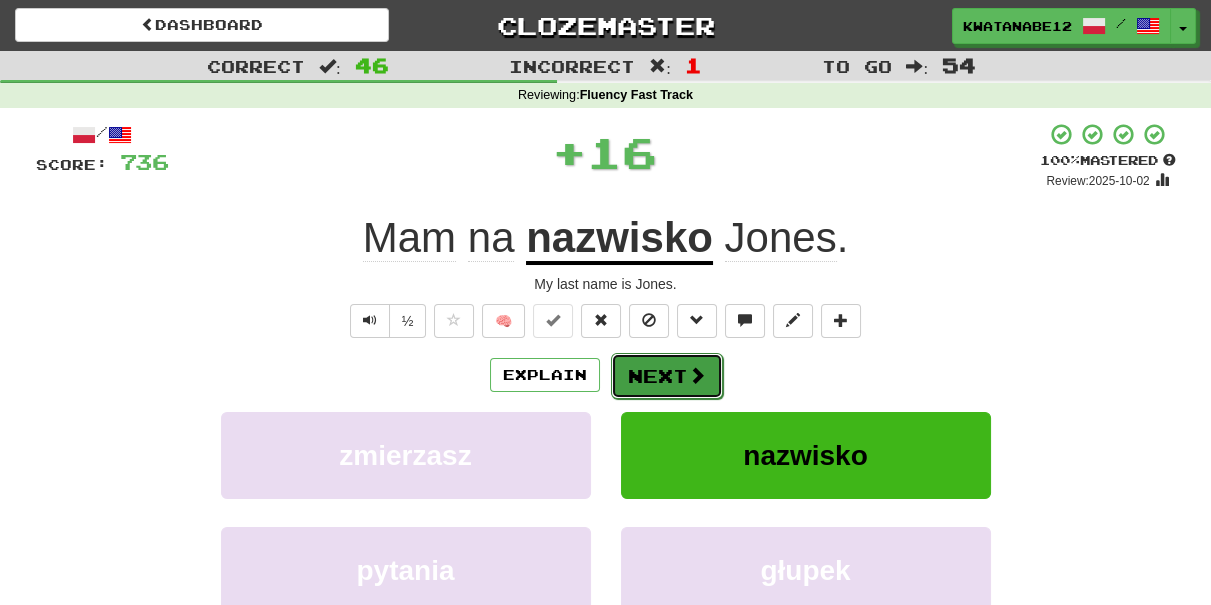 click on "Next" at bounding box center (667, 376) 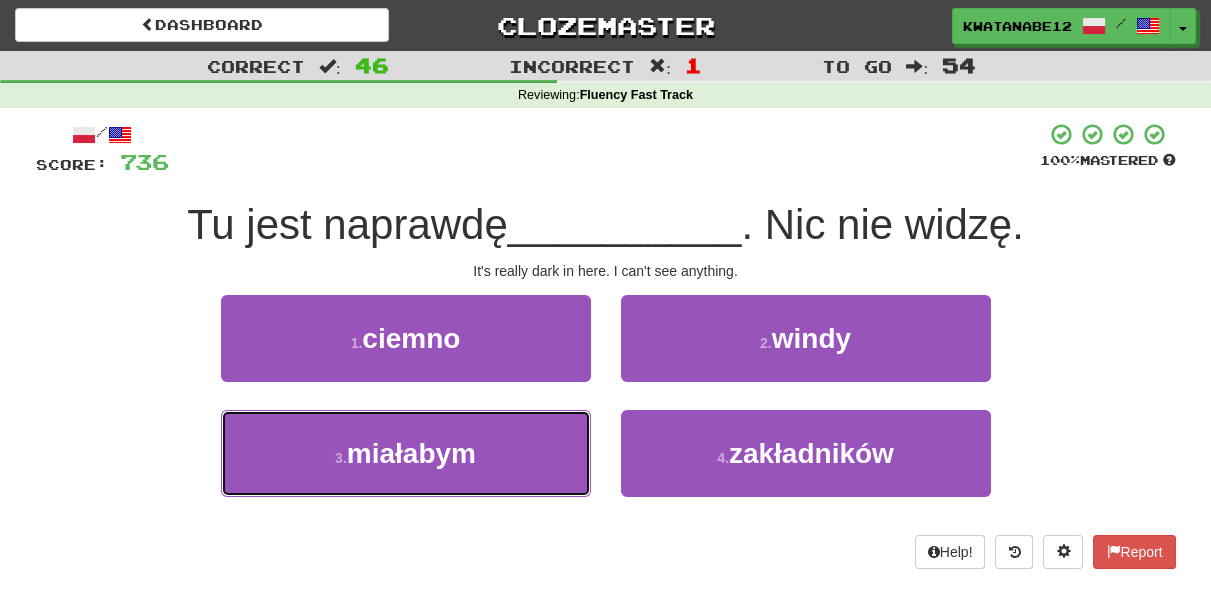 drag, startPoint x: 516, startPoint y: 446, endPoint x: 602, endPoint y: 402, distance: 96.60228 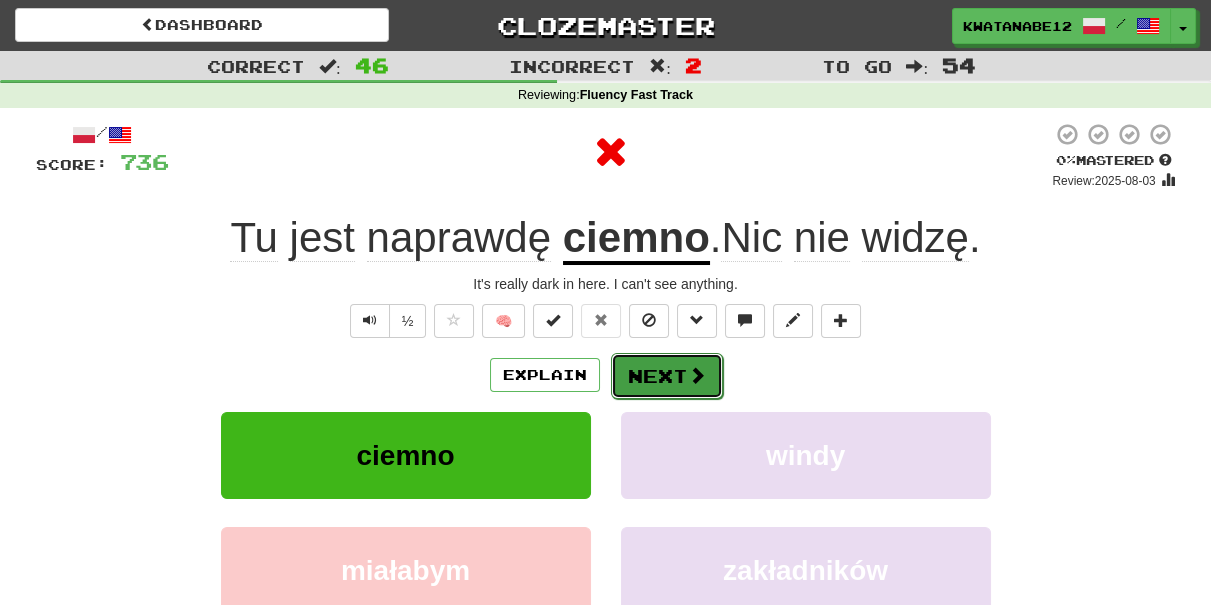 drag, startPoint x: 680, startPoint y: 378, endPoint x: 657, endPoint y: 351, distance: 35.468296 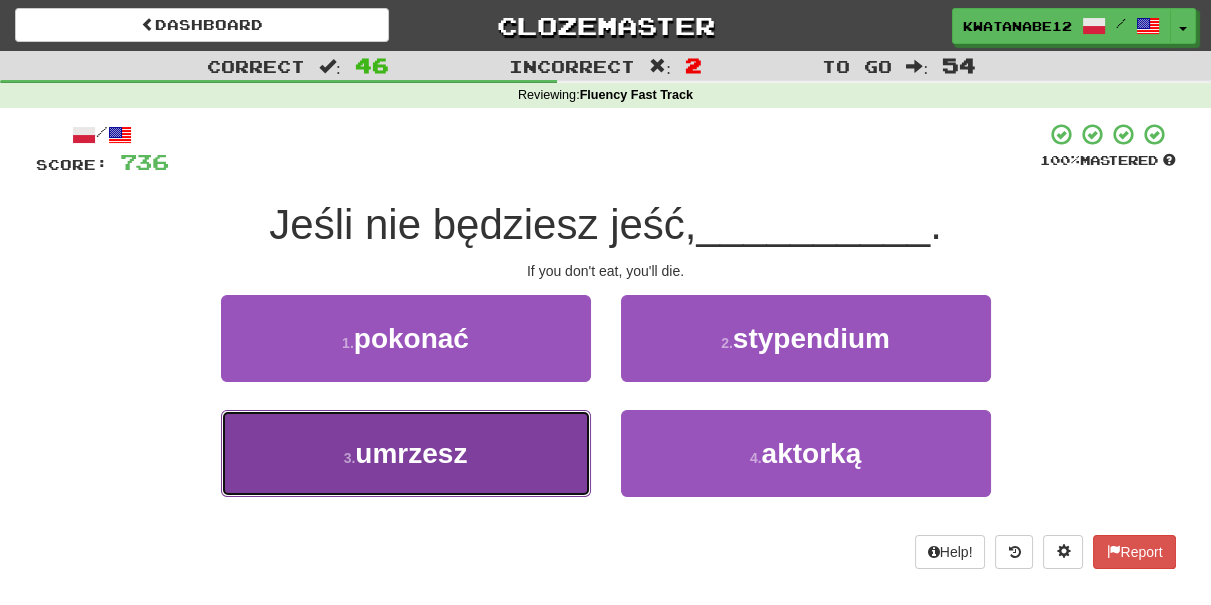 click on "3 .  umrzesz" at bounding box center (406, 453) 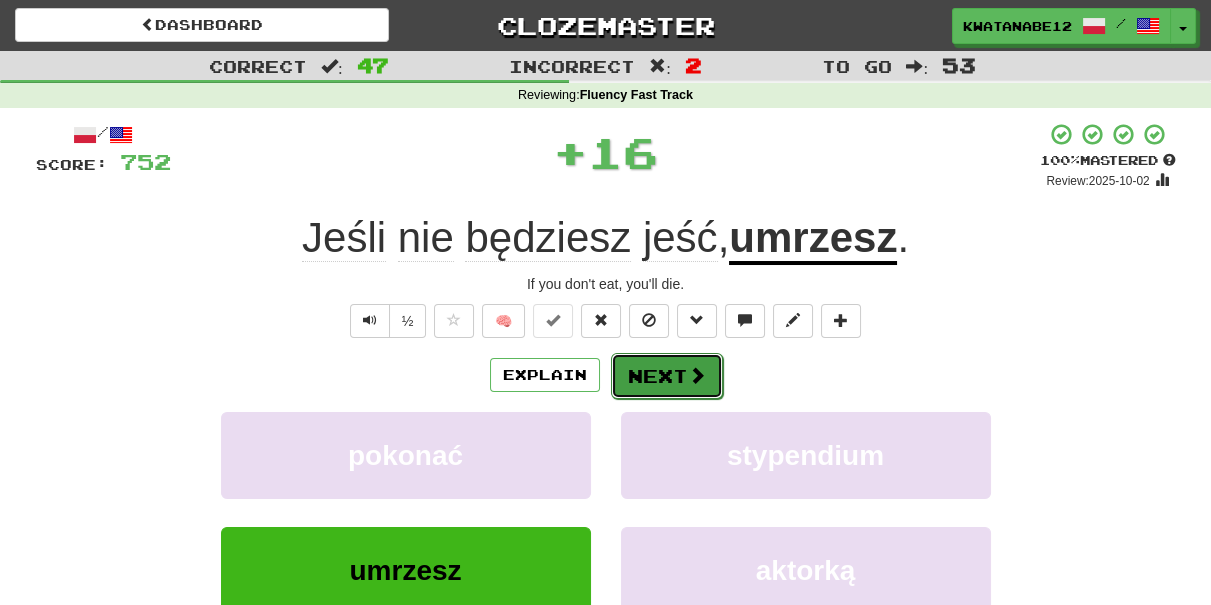 click on "Next" at bounding box center [667, 376] 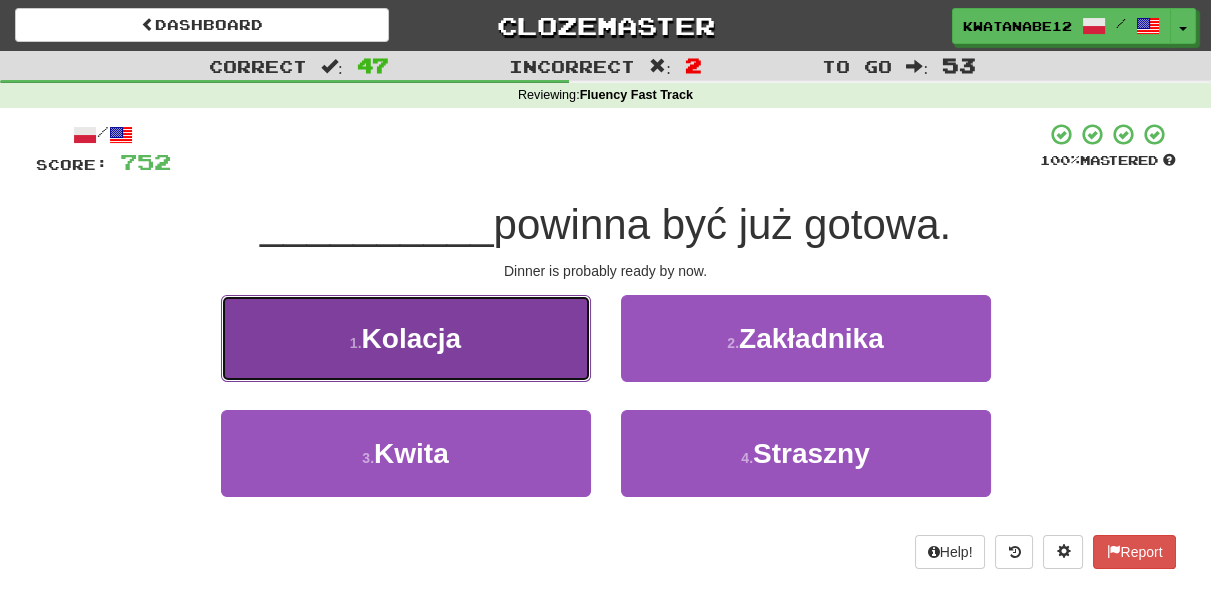 click on "1 .  Kolacja" at bounding box center (406, 338) 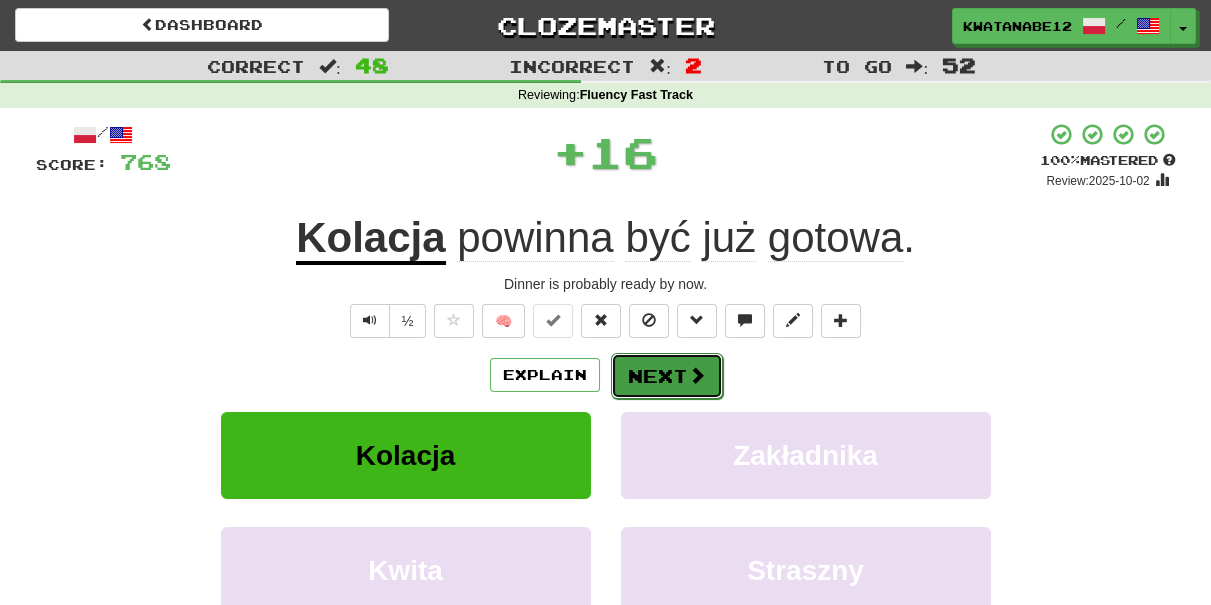 click on "Next" at bounding box center (667, 376) 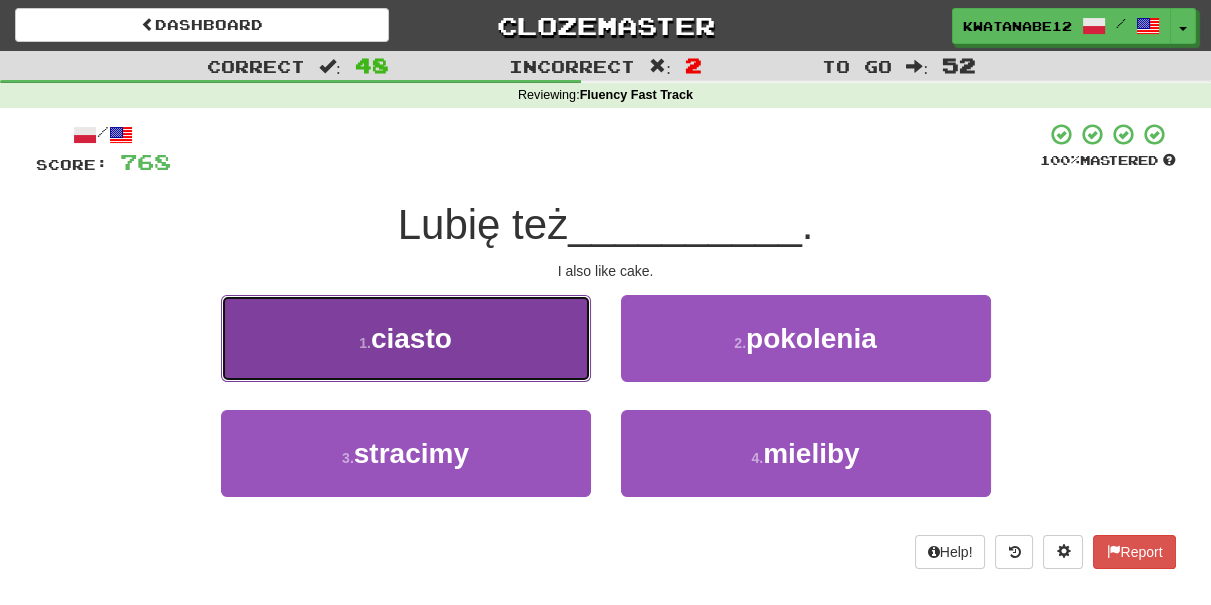 click on "1 .  ciasto" at bounding box center [406, 338] 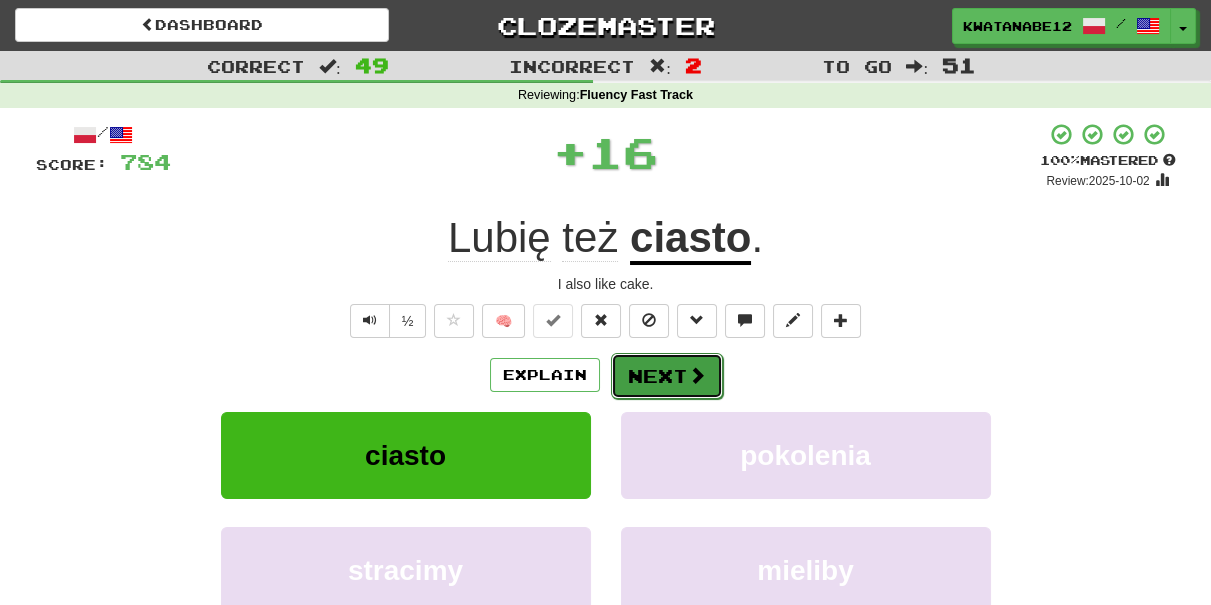 click on "Next" at bounding box center [667, 376] 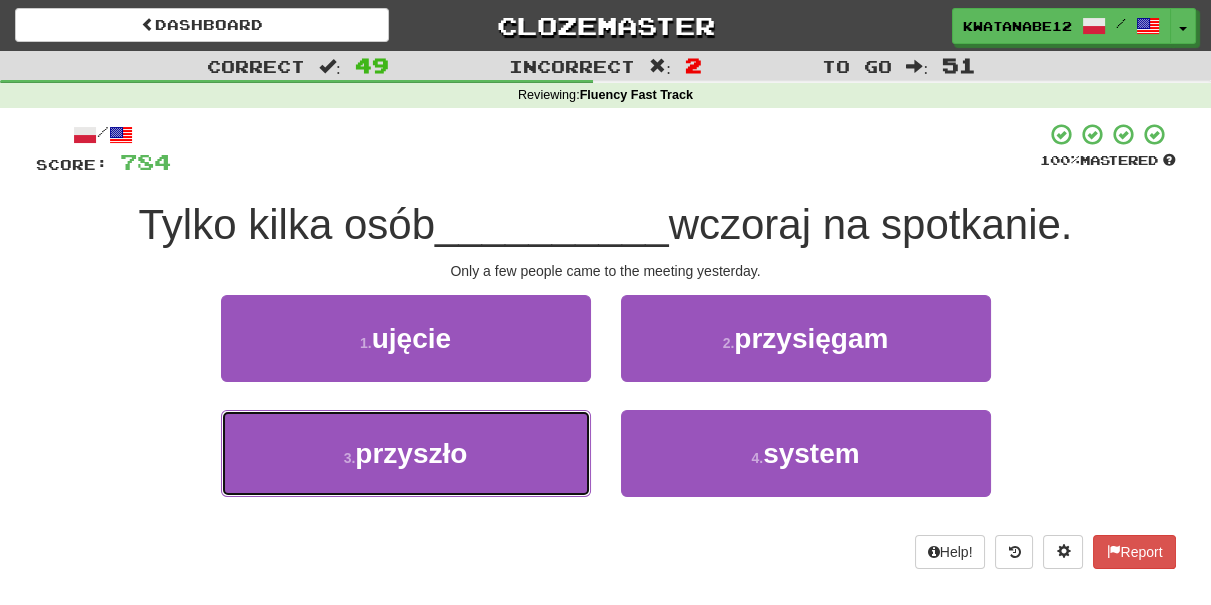 drag, startPoint x: 501, startPoint y: 478, endPoint x: 597, endPoint y: 436, distance: 104.78549 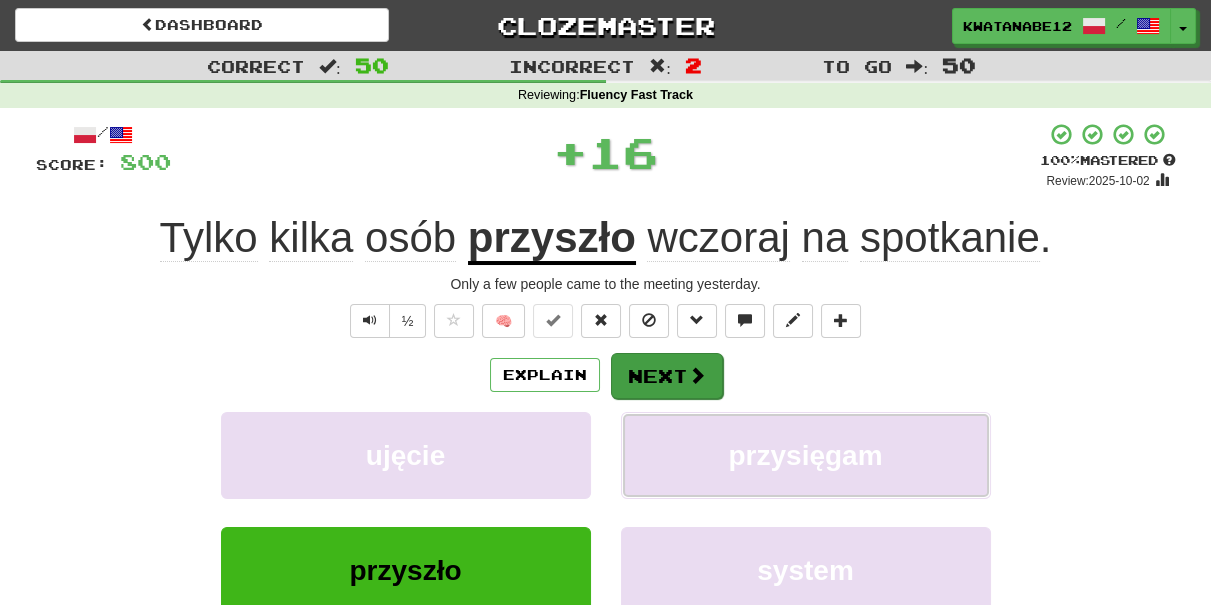 drag, startPoint x: 643, startPoint y: 411, endPoint x: 645, endPoint y: 388, distance: 23.086792 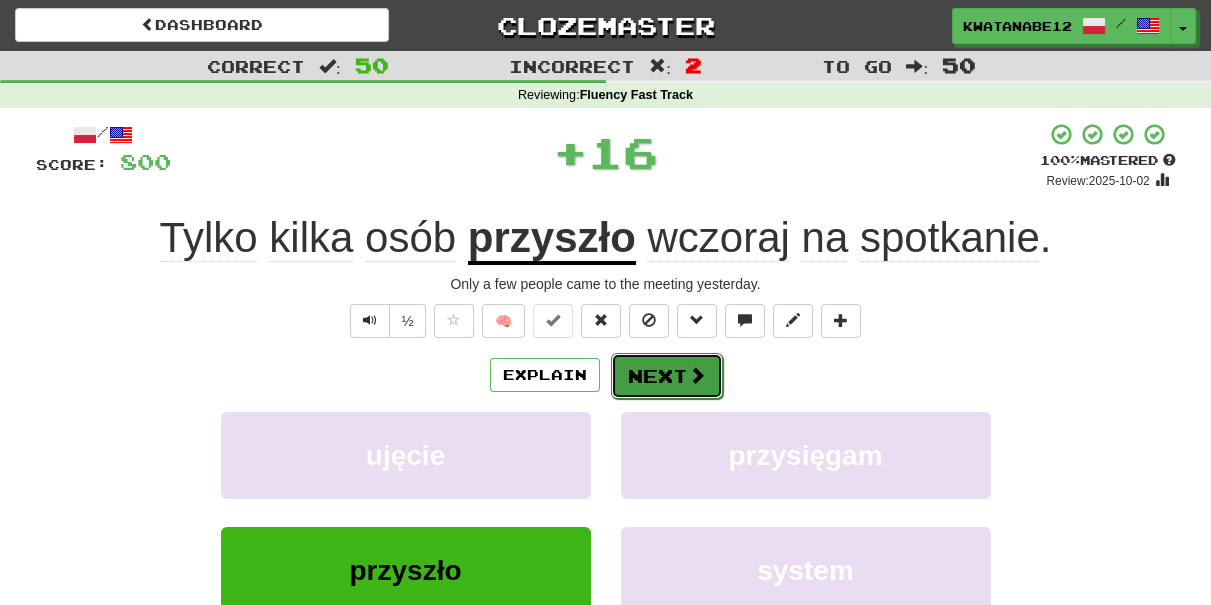click on "Next" at bounding box center [667, 376] 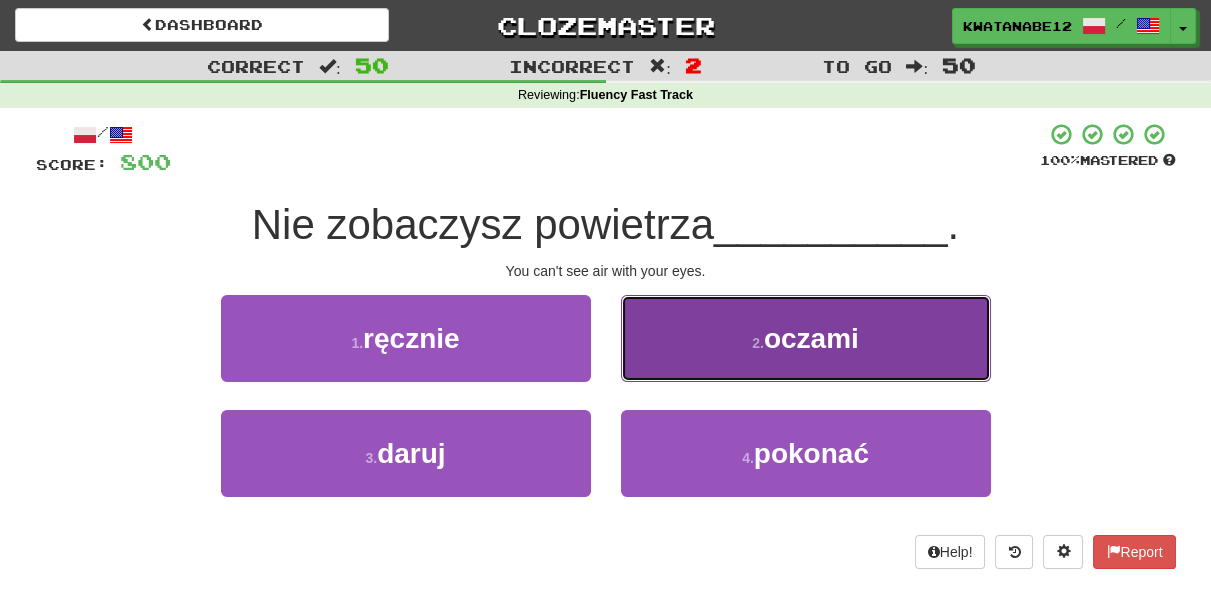 drag, startPoint x: 638, startPoint y: 362, endPoint x: 653, endPoint y: 354, distance: 17 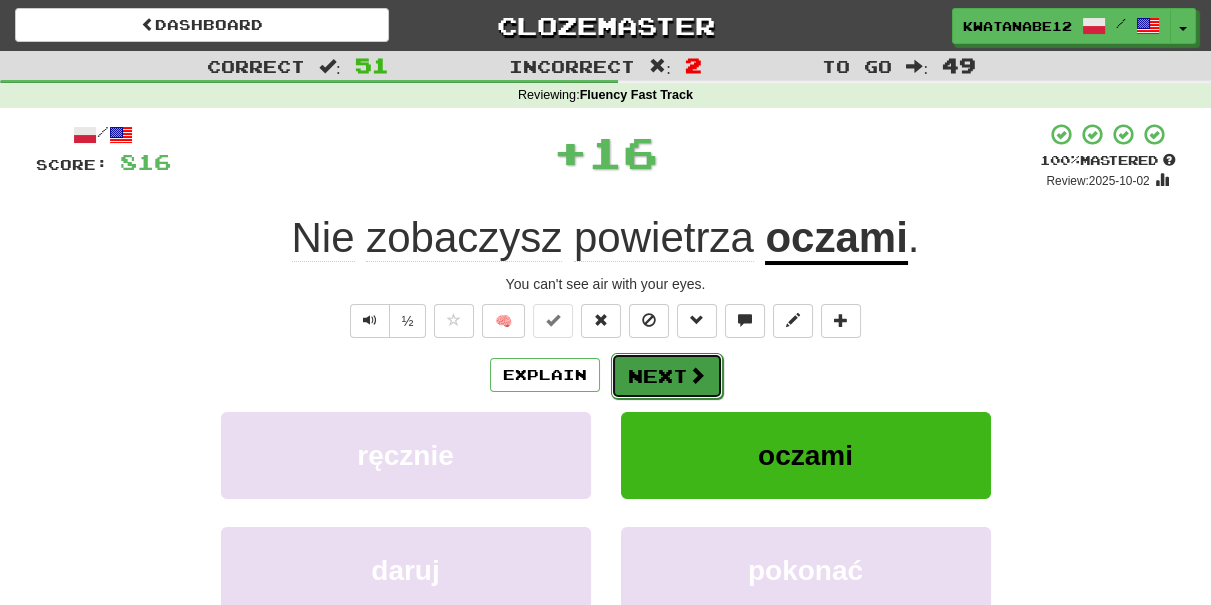 click on "Next" at bounding box center [667, 376] 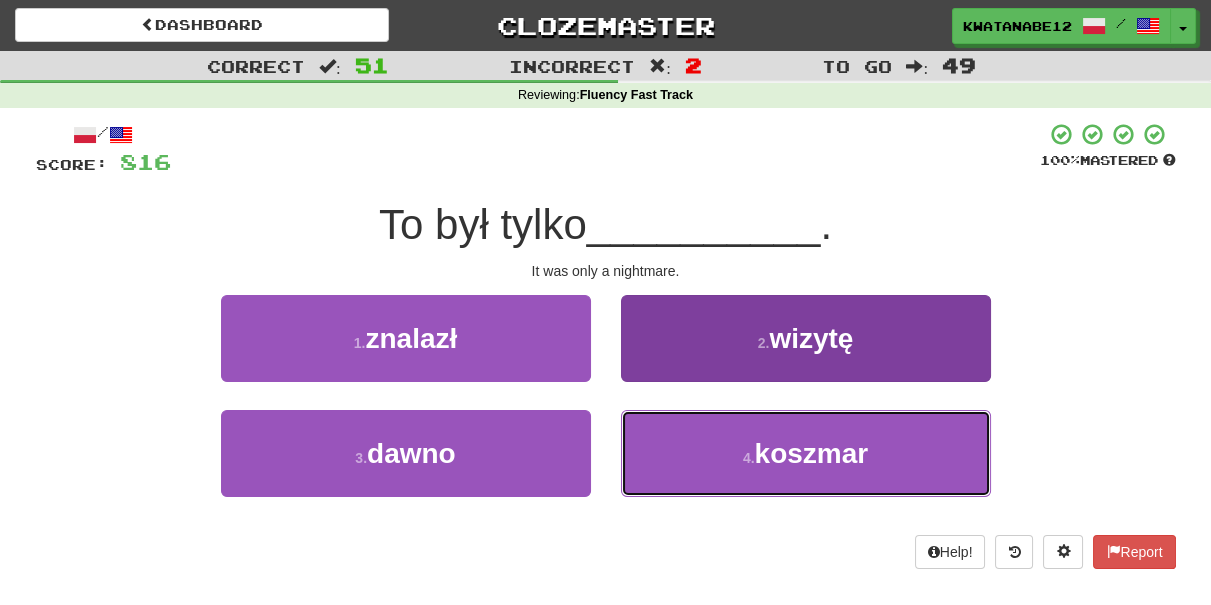 click on "4 .  koszmar" at bounding box center [806, 453] 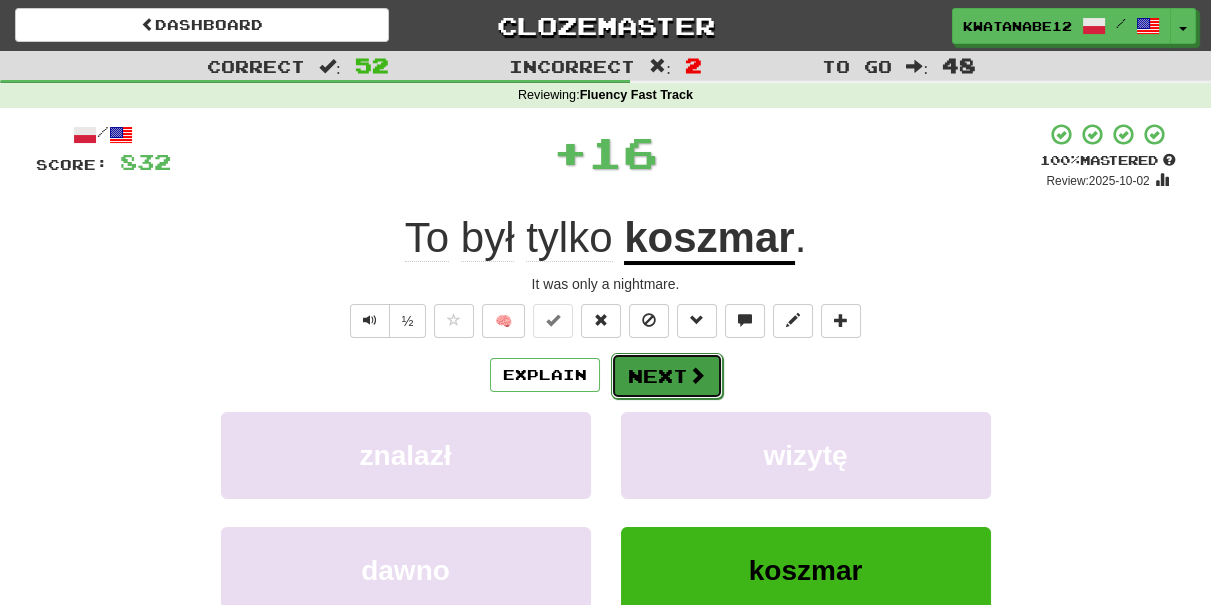 click on "Next" at bounding box center (667, 376) 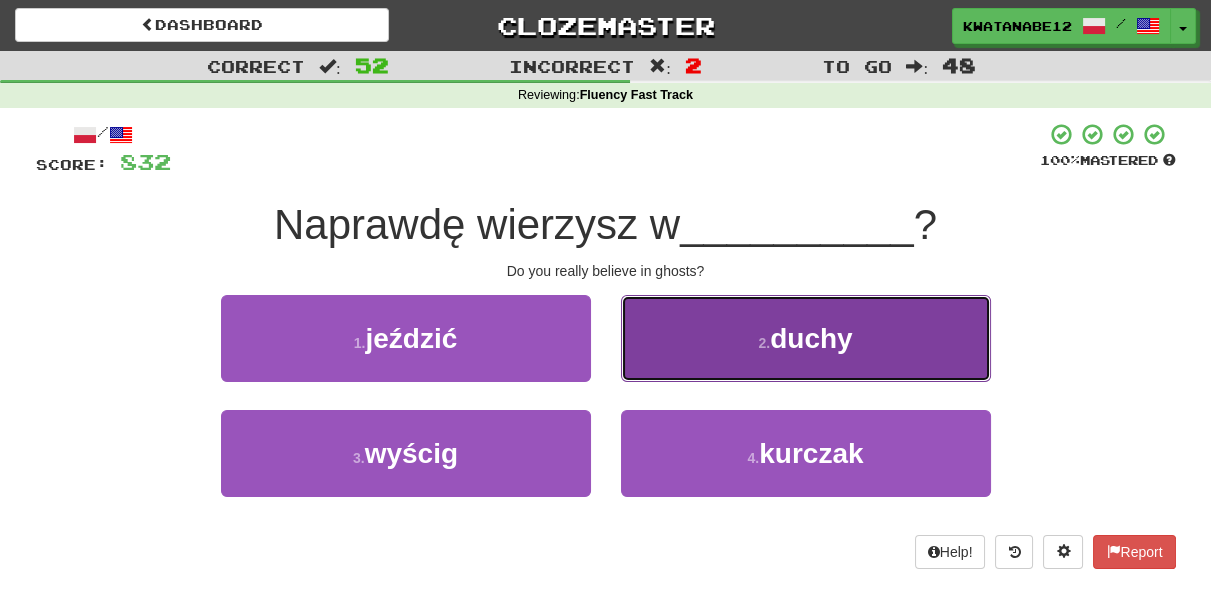 click on "2 .  duchy" at bounding box center [806, 338] 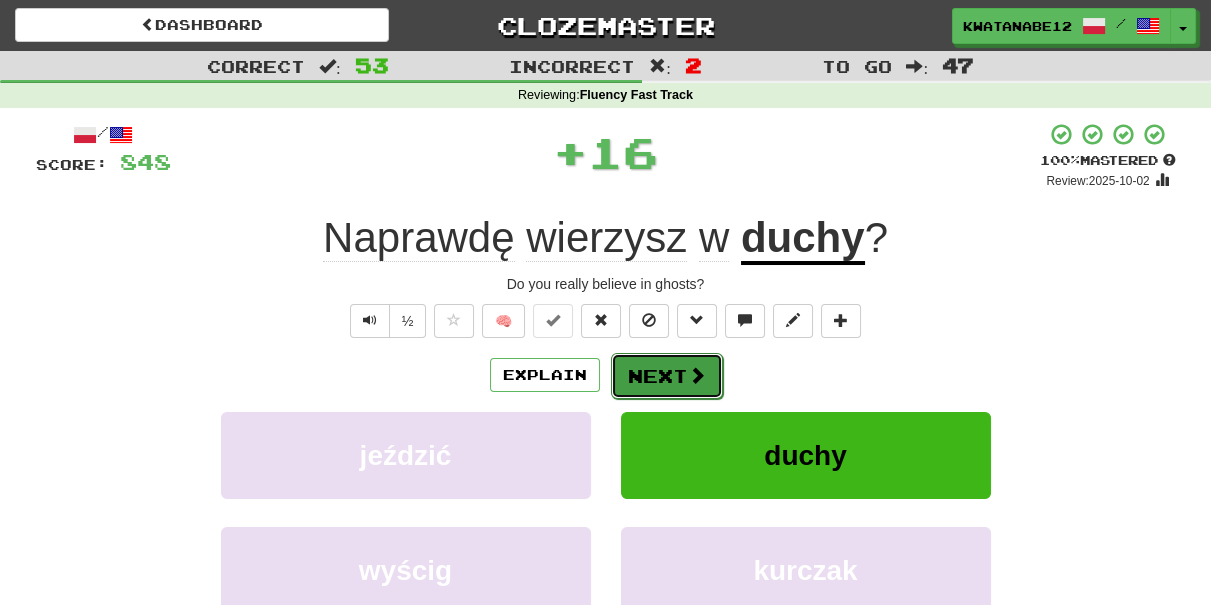 click on "Next" at bounding box center [667, 376] 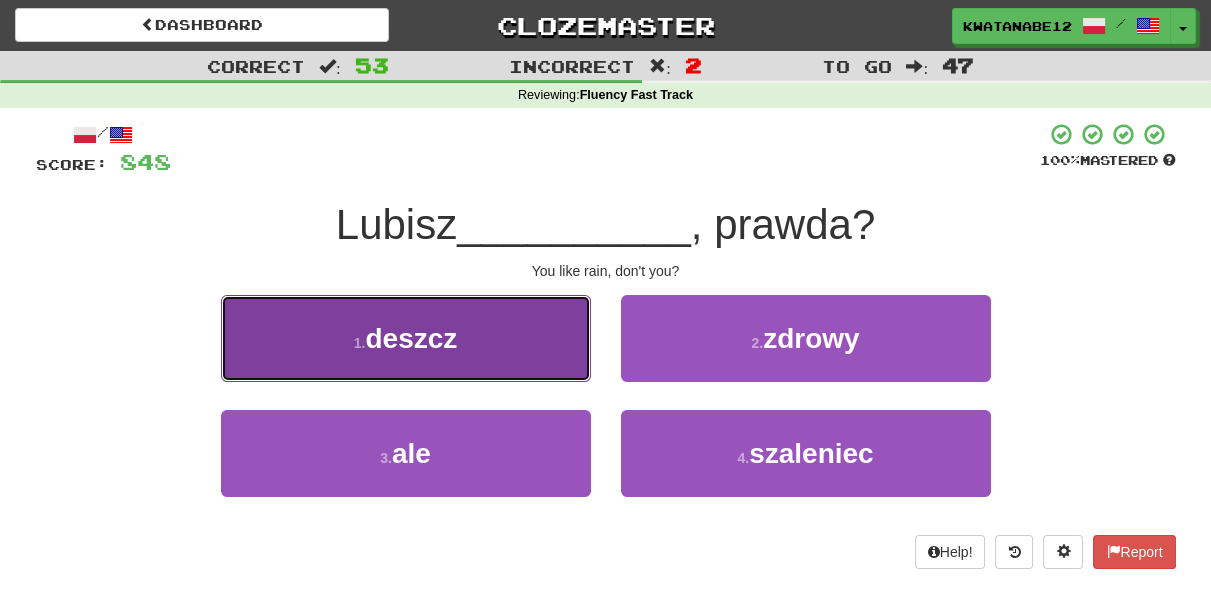 click on "1 .  deszcz" at bounding box center (406, 338) 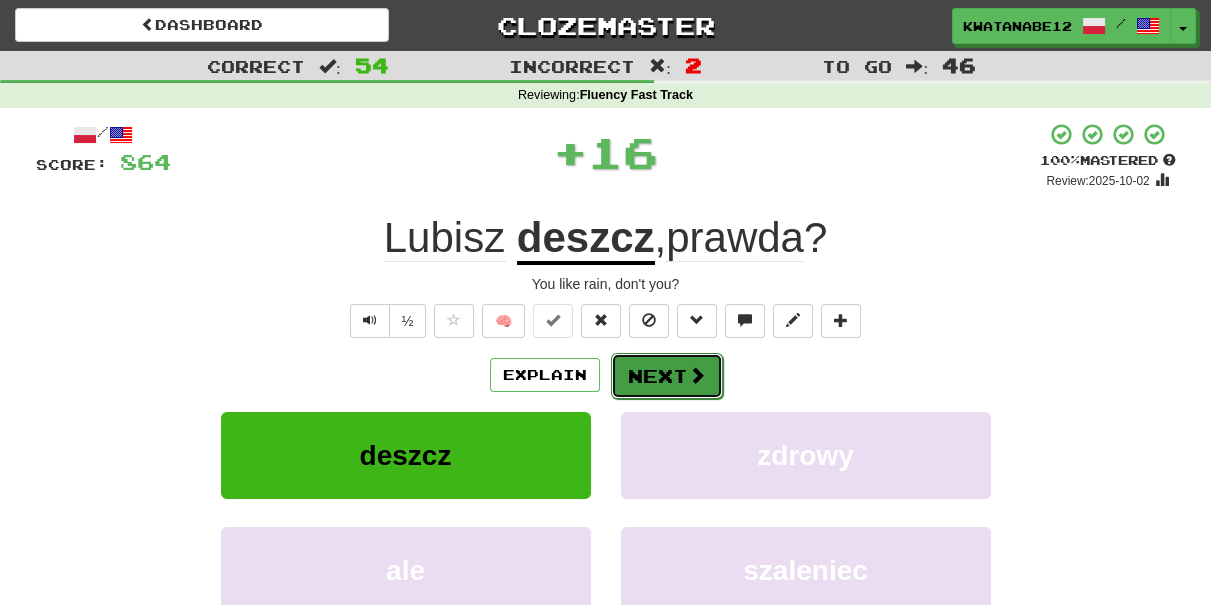 click on "Next" at bounding box center [667, 376] 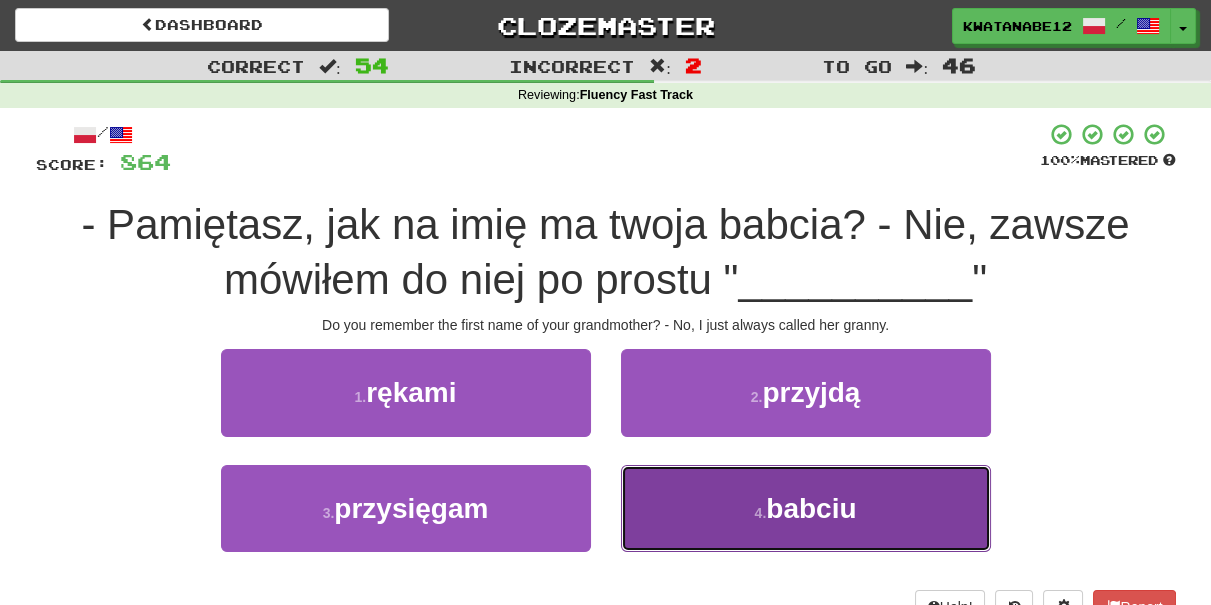 click on "4 .  babciu" at bounding box center (806, 508) 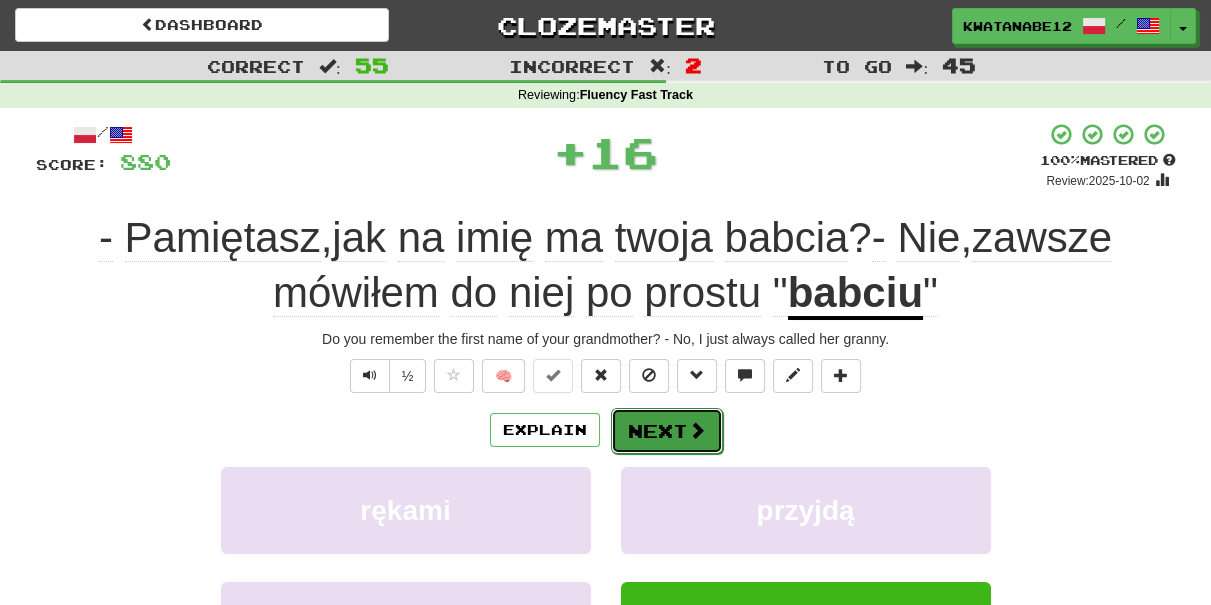 drag, startPoint x: 685, startPoint y: 439, endPoint x: 675, endPoint y: 429, distance: 14.142136 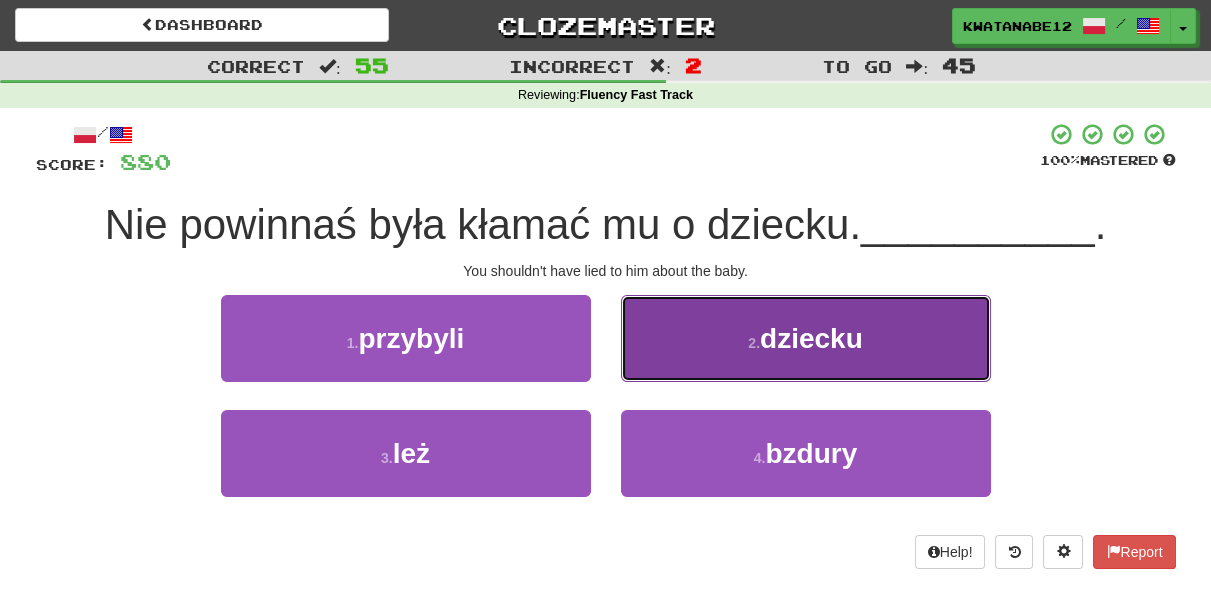 click on "2 .  dziecku" at bounding box center (806, 338) 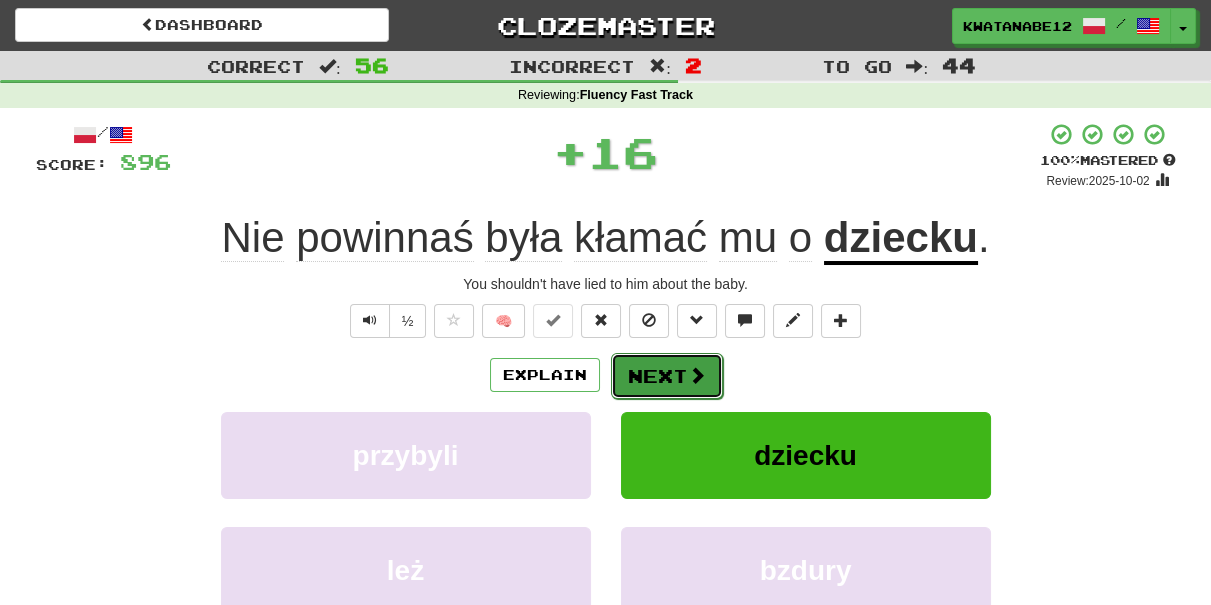 click on "Next" at bounding box center [667, 376] 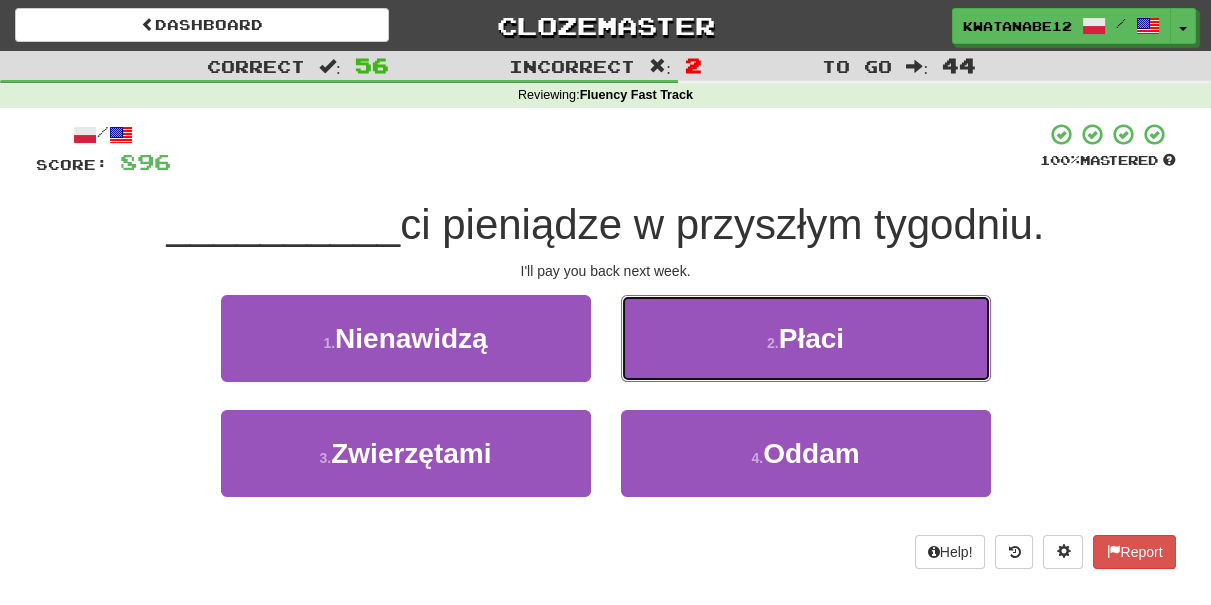 click on "2 .  Płaci" at bounding box center (806, 338) 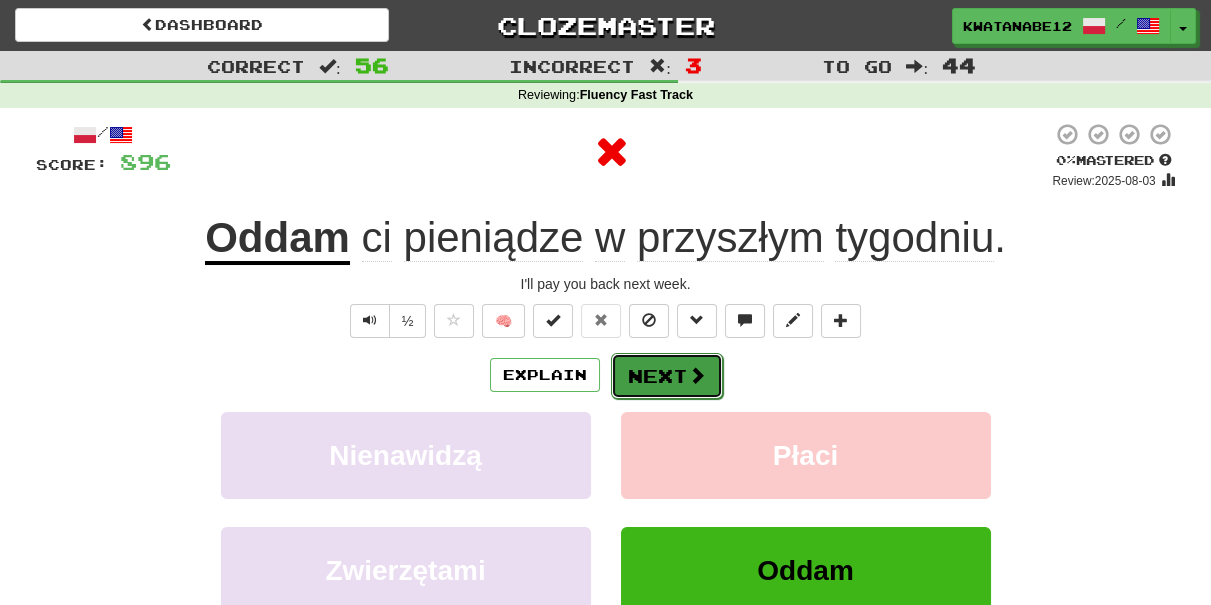 click on "Next" at bounding box center [667, 376] 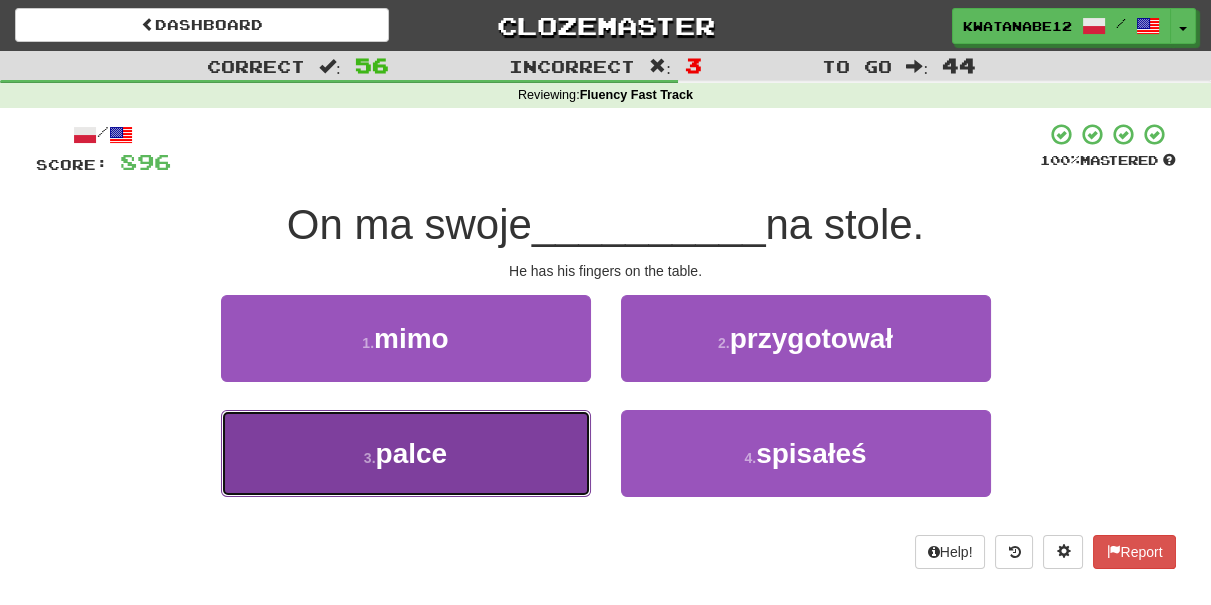 click on "3 .  palce" at bounding box center (406, 453) 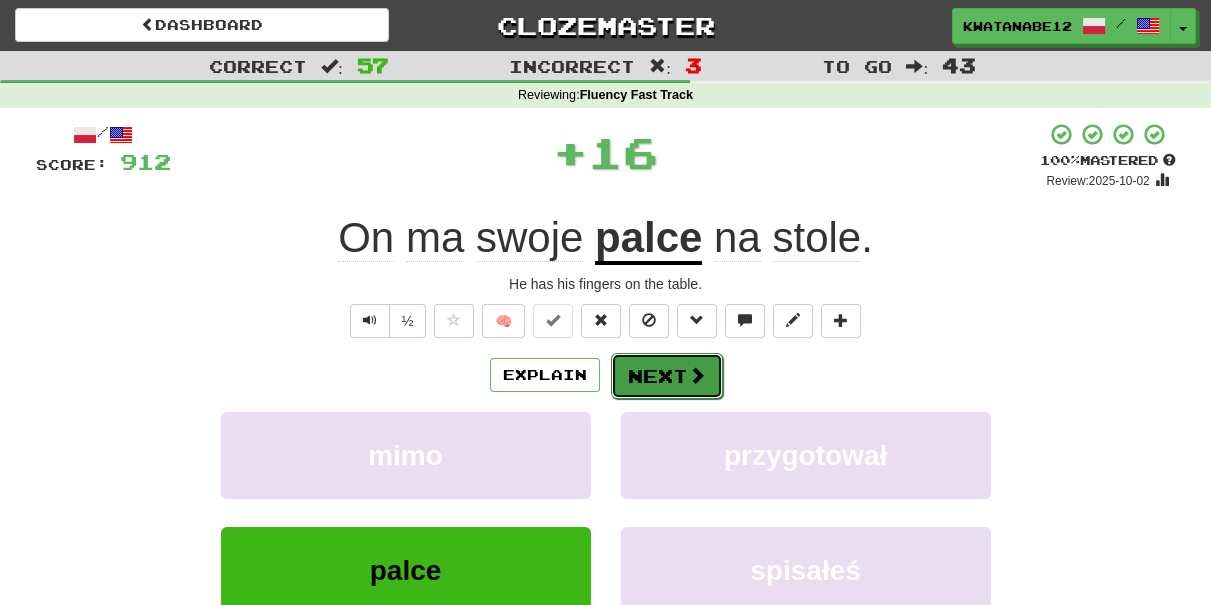 click on "Next" at bounding box center [667, 376] 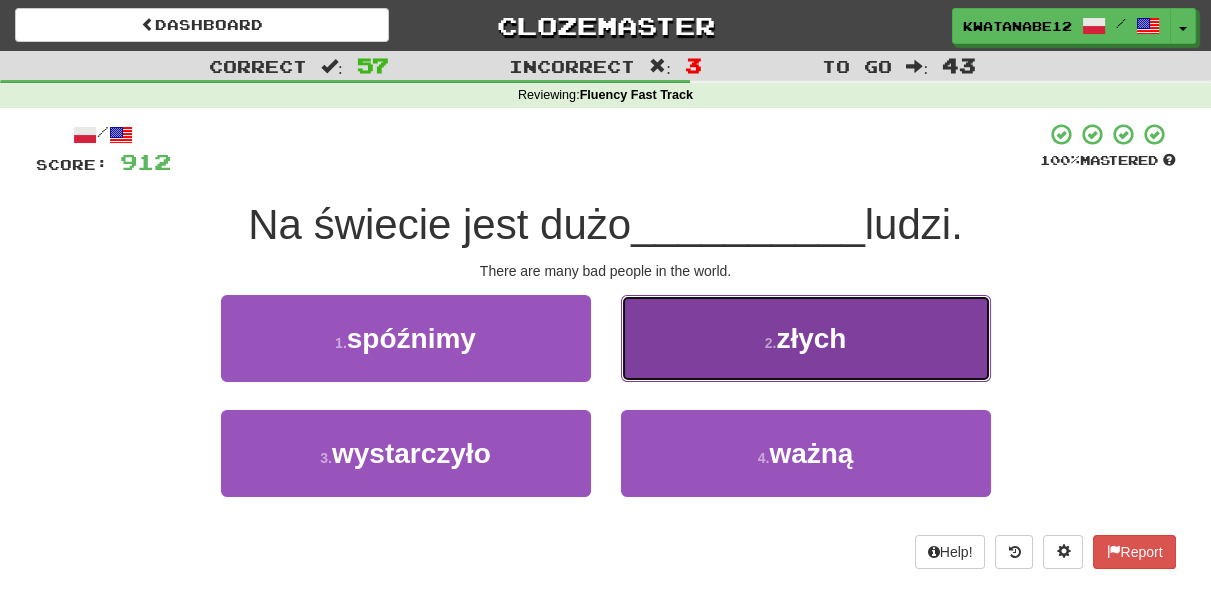 click on "2 .  złych" at bounding box center (806, 338) 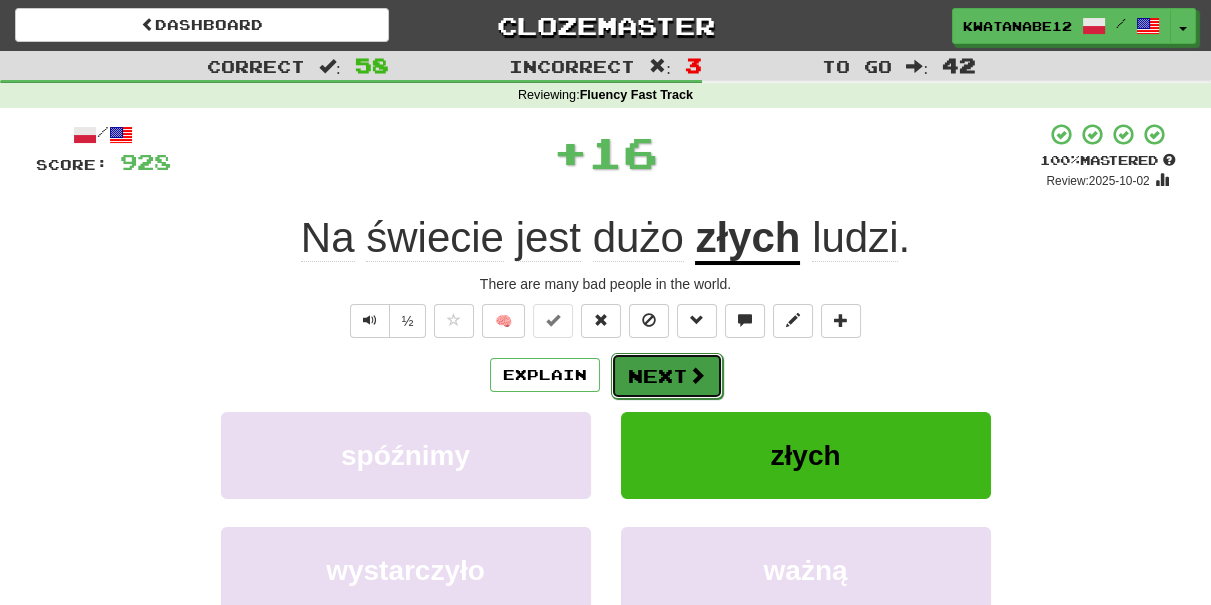 click on "Next" at bounding box center [667, 376] 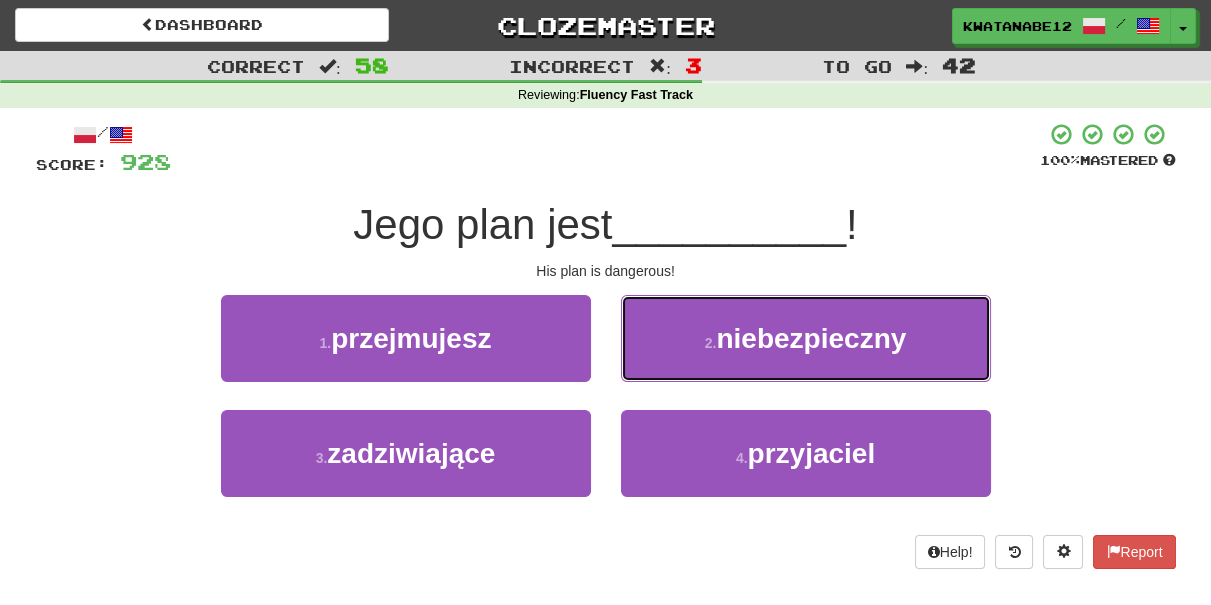 drag, startPoint x: 670, startPoint y: 335, endPoint x: 677, endPoint y: 345, distance: 12.206555 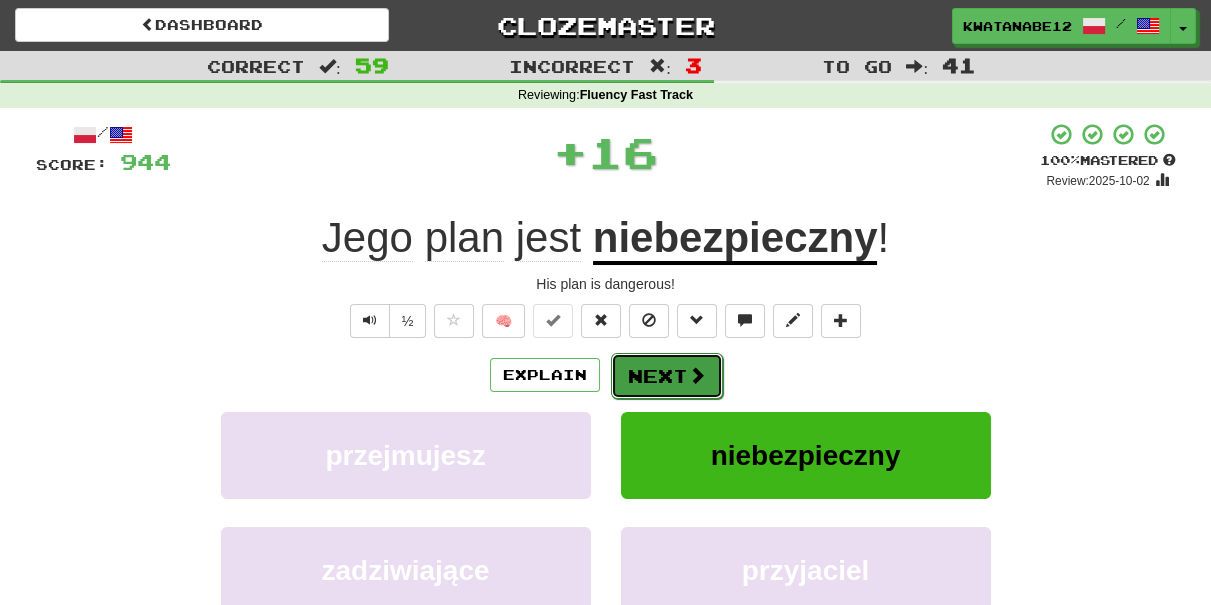 click on "Next" at bounding box center [667, 376] 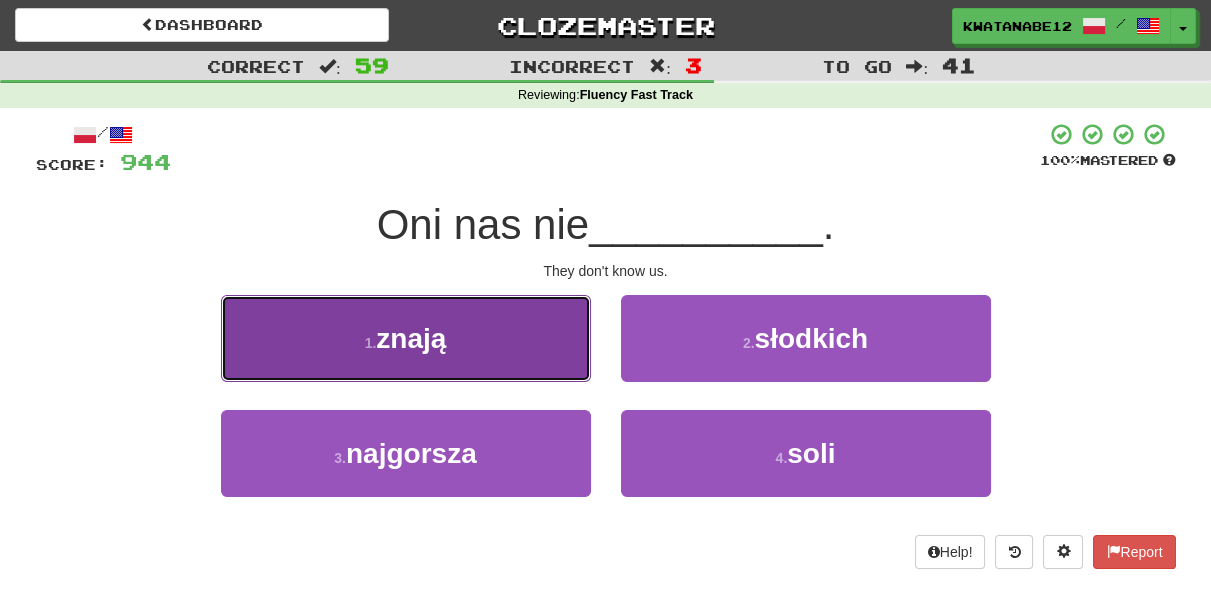 click on "1 .  znają" at bounding box center (406, 338) 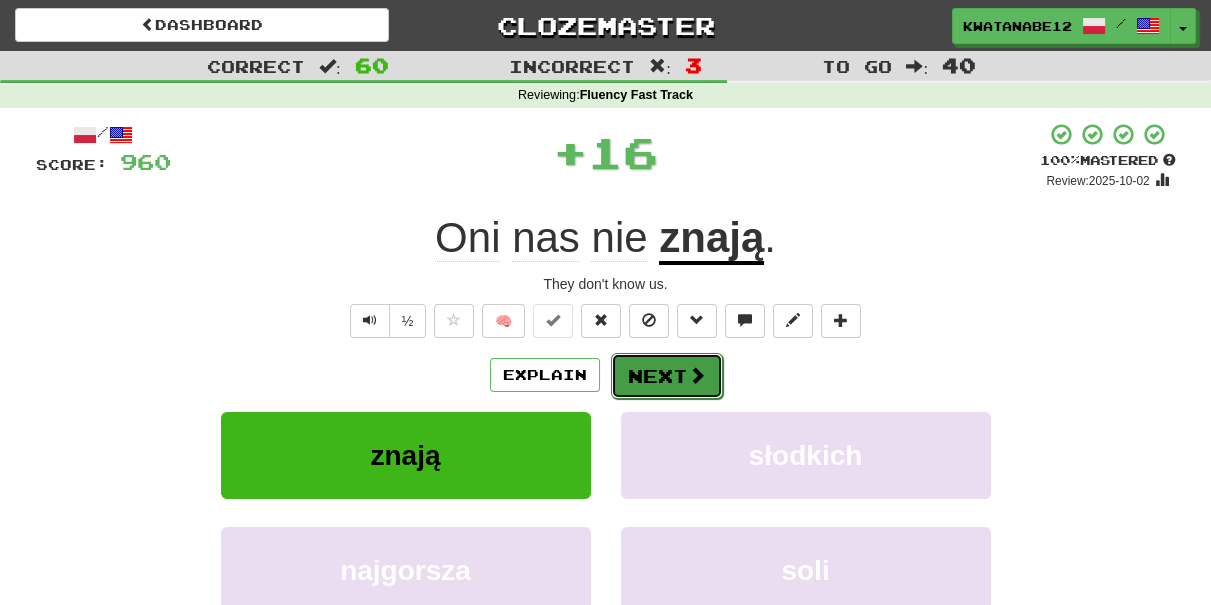 click on "Next" at bounding box center (667, 376) 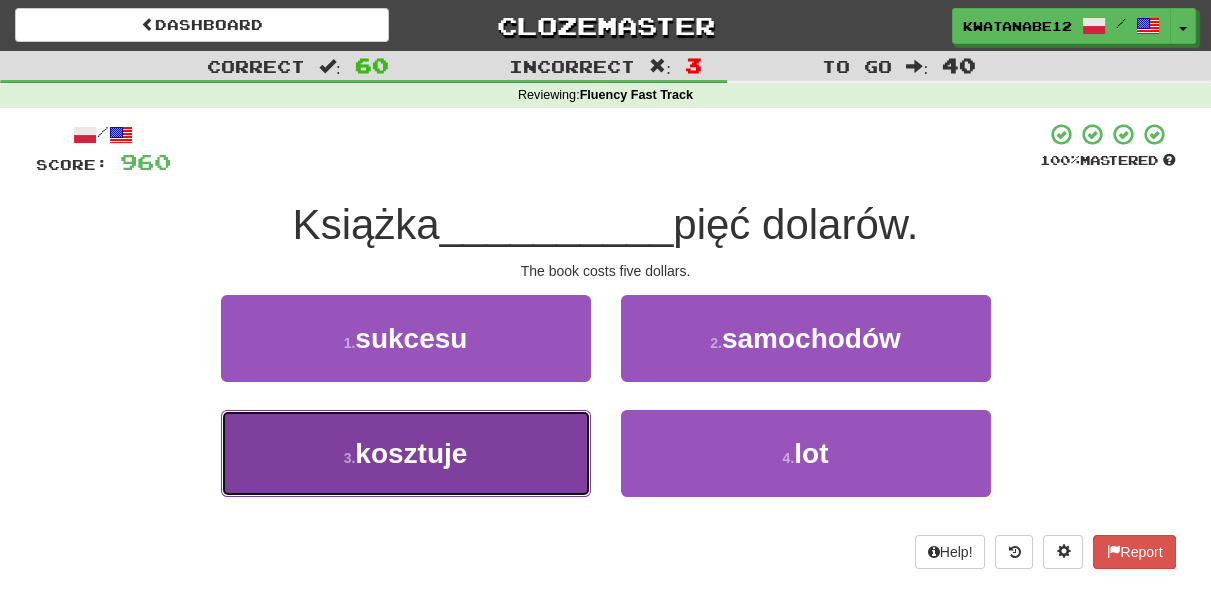 drag, startPoint x: 526, startPoint y: 444, endPoint x: 586, endPoint y: 410, distance: 68.96376 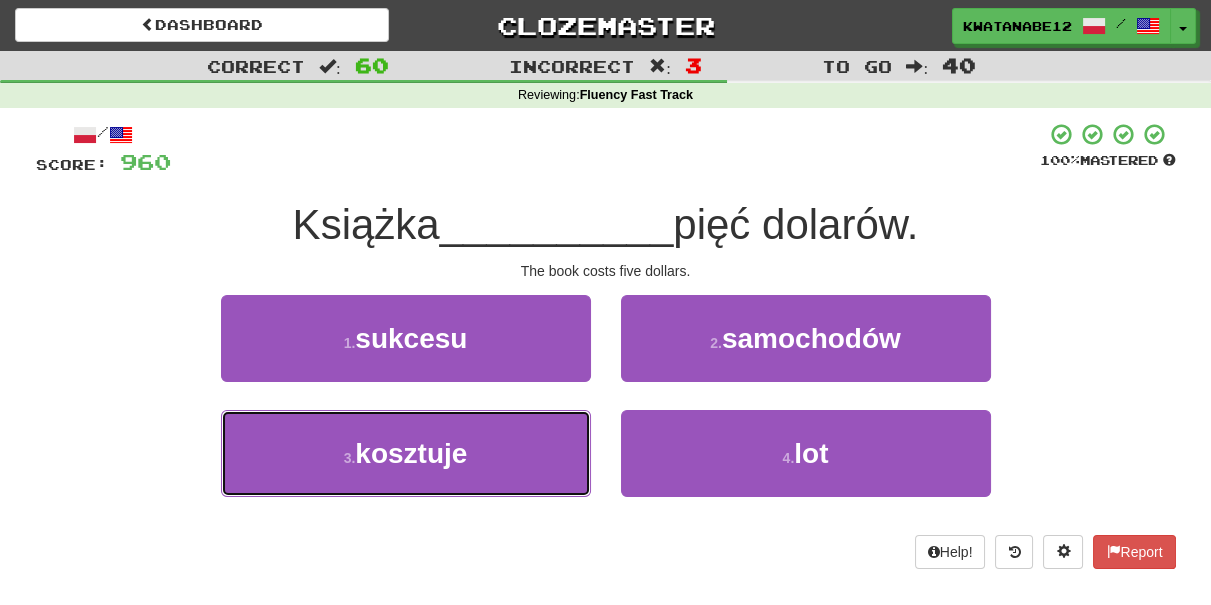 click on "3 .  kosztuje" at bounding box center (406, 453) 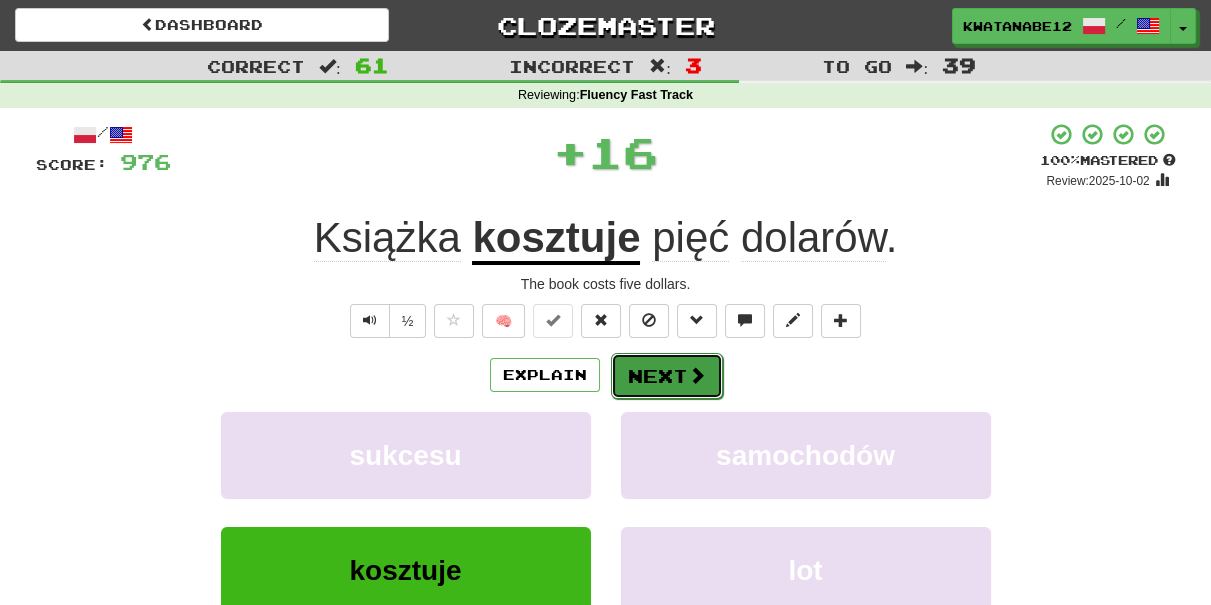 click on "Next" at bounding box center (667, 376) 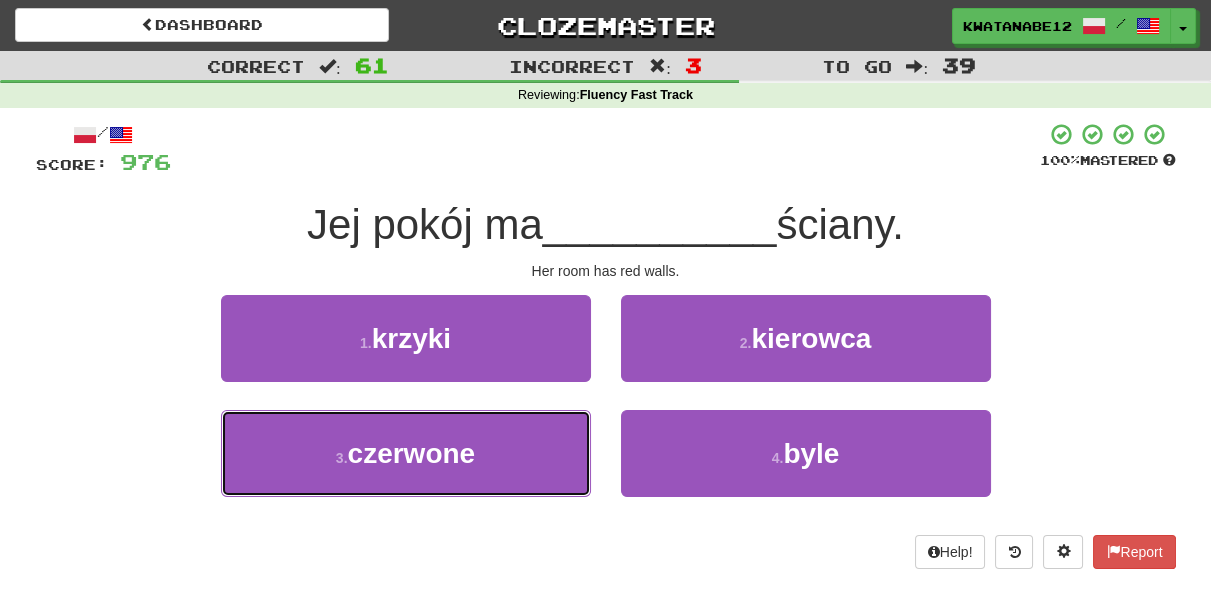 drag, startPoint x: 520, startPoint y: 439, endPoint x: 608, endPoint y: 401, distance: 95.85406 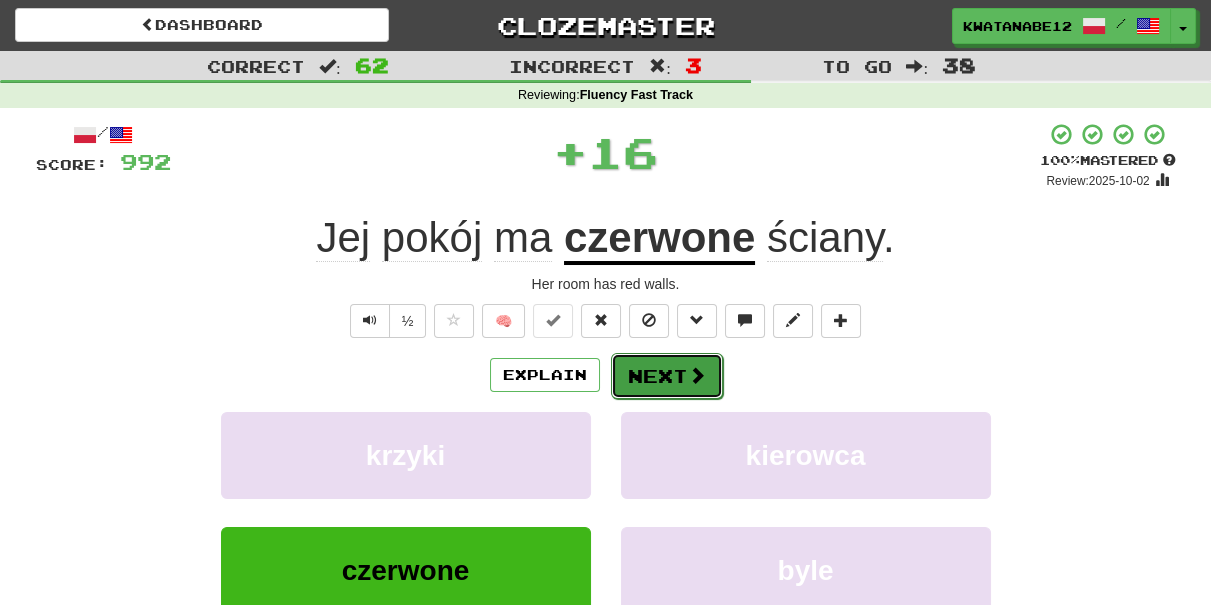 click on "Next" at bounding box center (667, 376) 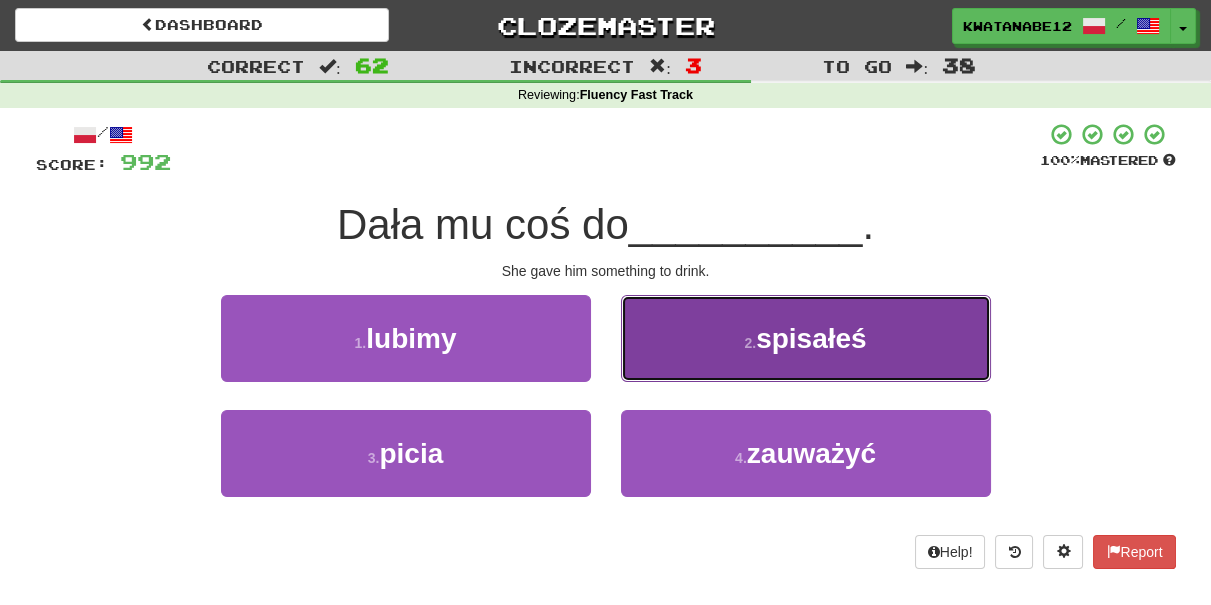 drag, startPoint x: 667, startPoint y: 292, endPoint x: 680, endPoint y: 344, distance: 53.600372 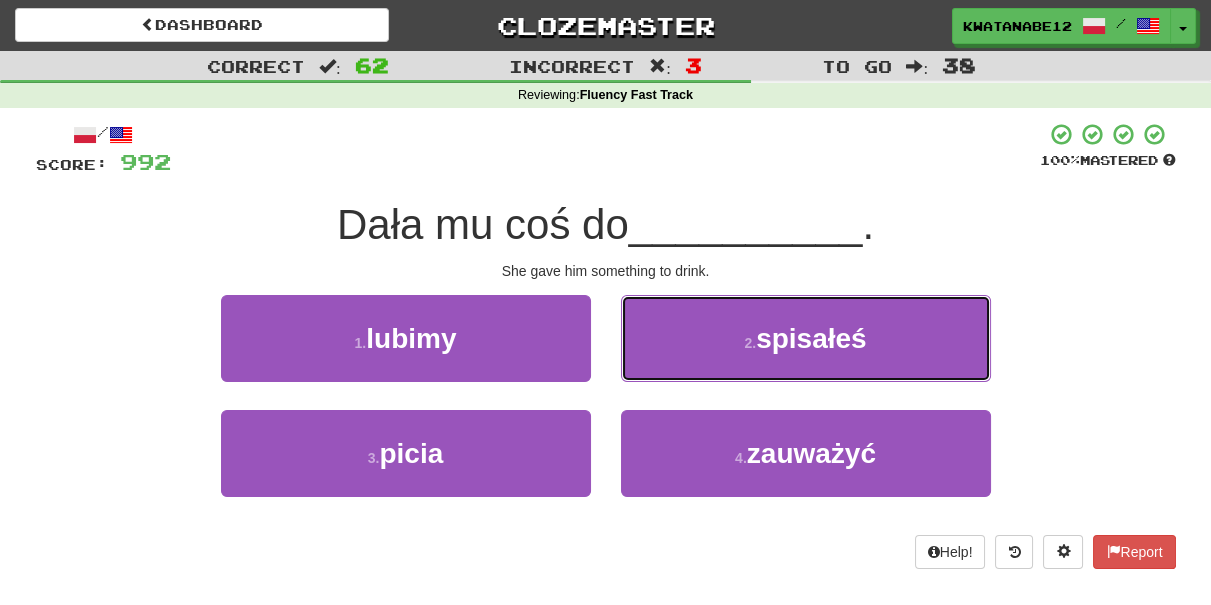click on "2 .  spisałeś" at bounding box center [806, 338] 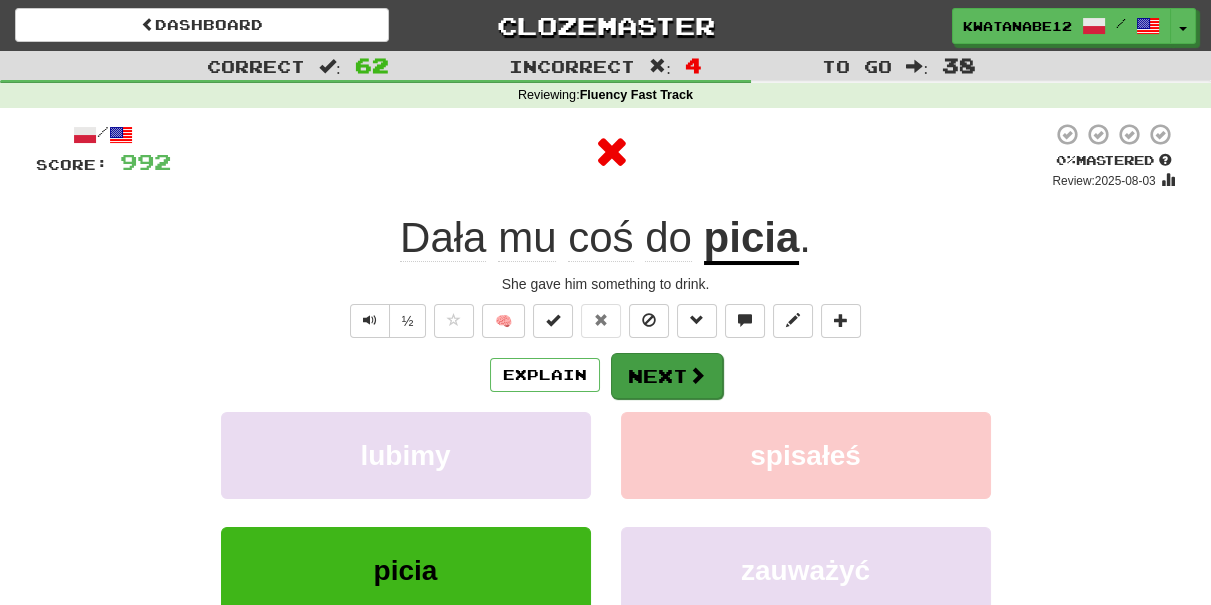 click on "/  Score:   992 0 %  Mastered Review:  2025-08-03 Dała   mu   coś   do   picia . She gave him something to drink. ½ 🧠 Explain Next lubimy spisałeś picia zauważyć Learn more: lubimy spisałeś picia zauważyć  Help!  Report Sentence Source" at bounding box center [606, 435] 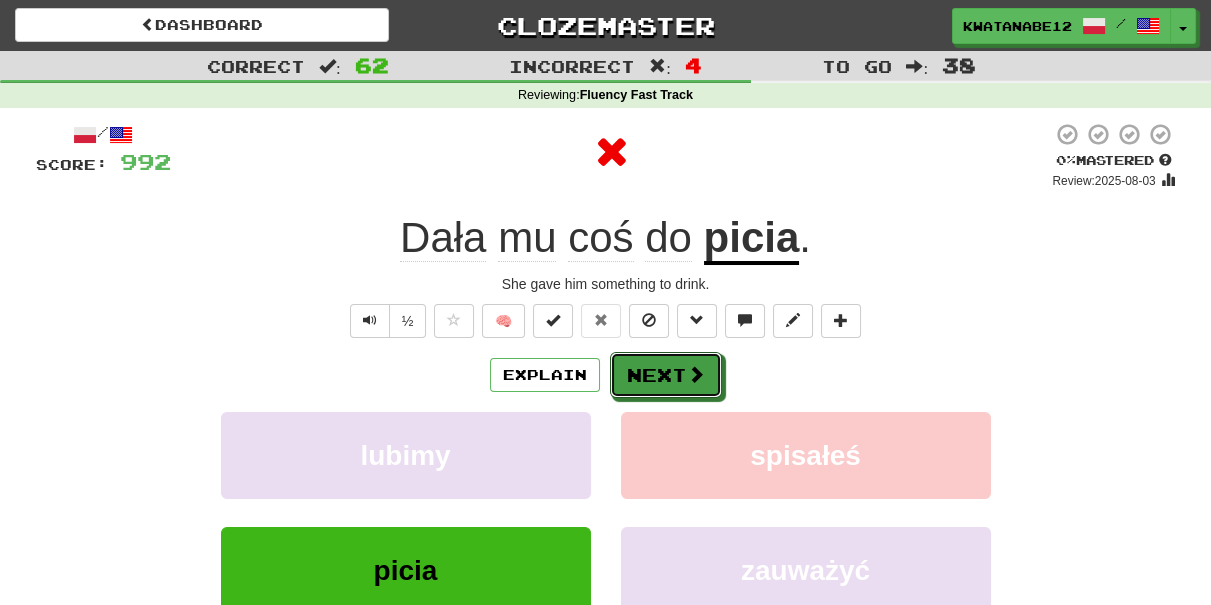 drag, startPoint x: 647, startPoint y: 375, endPoint x: 624, endPoint y: 316, distance: 63.324562 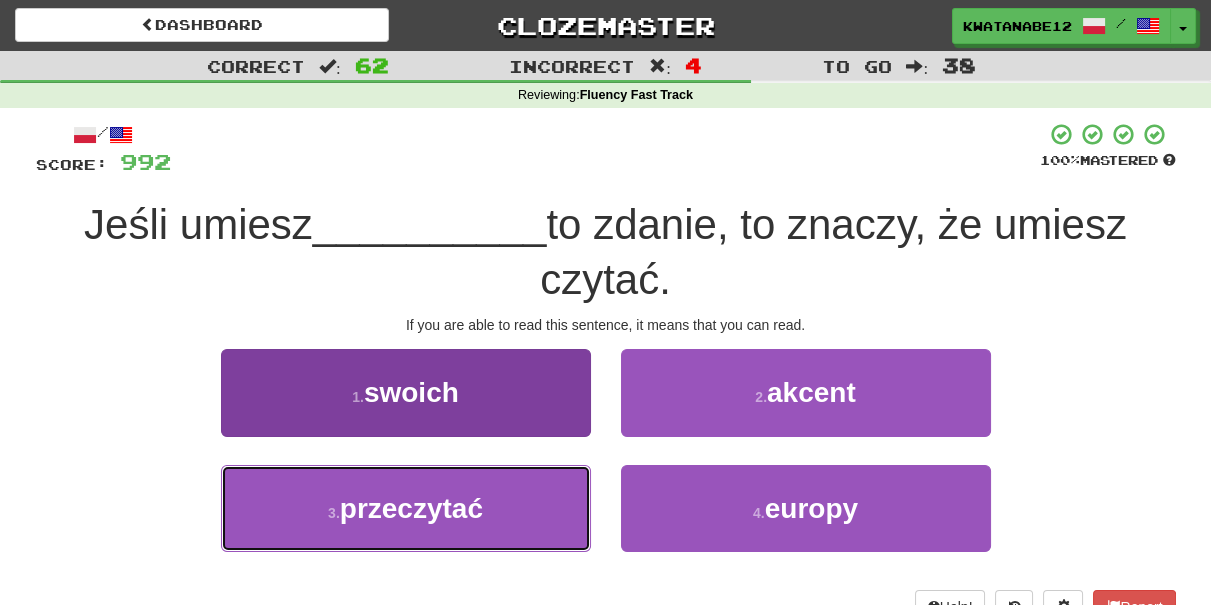 drag, startPoint x: 497, startPoint y: 519, endPoint x: 560, endPoint y: 478, distance: 75.16648 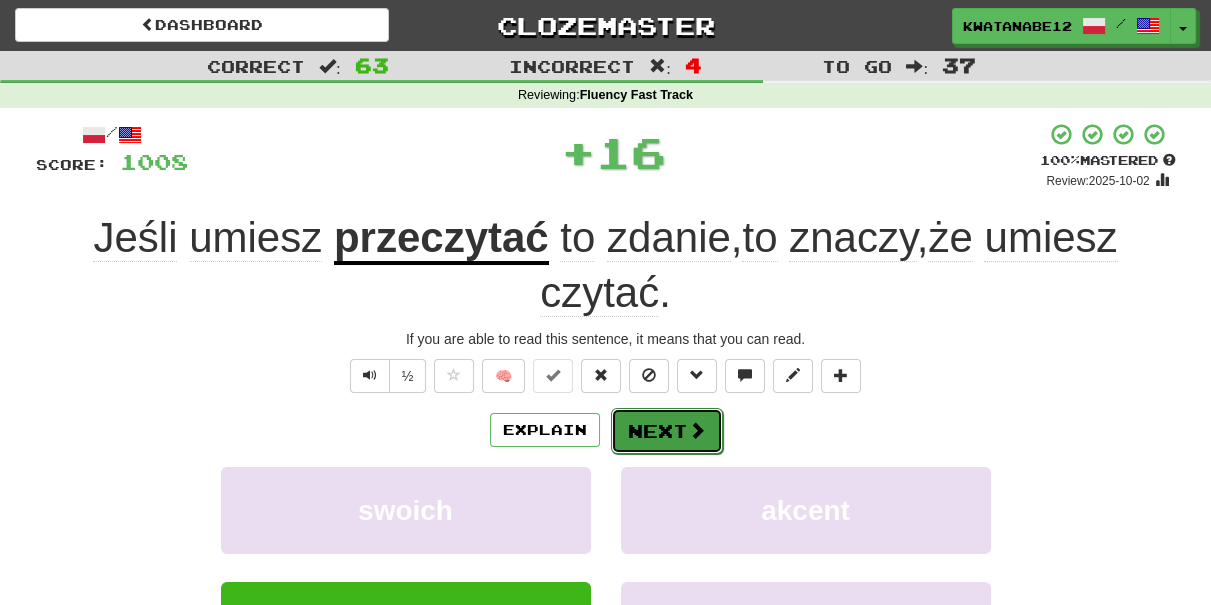 click on "Next" at bounding box center (667, 431) 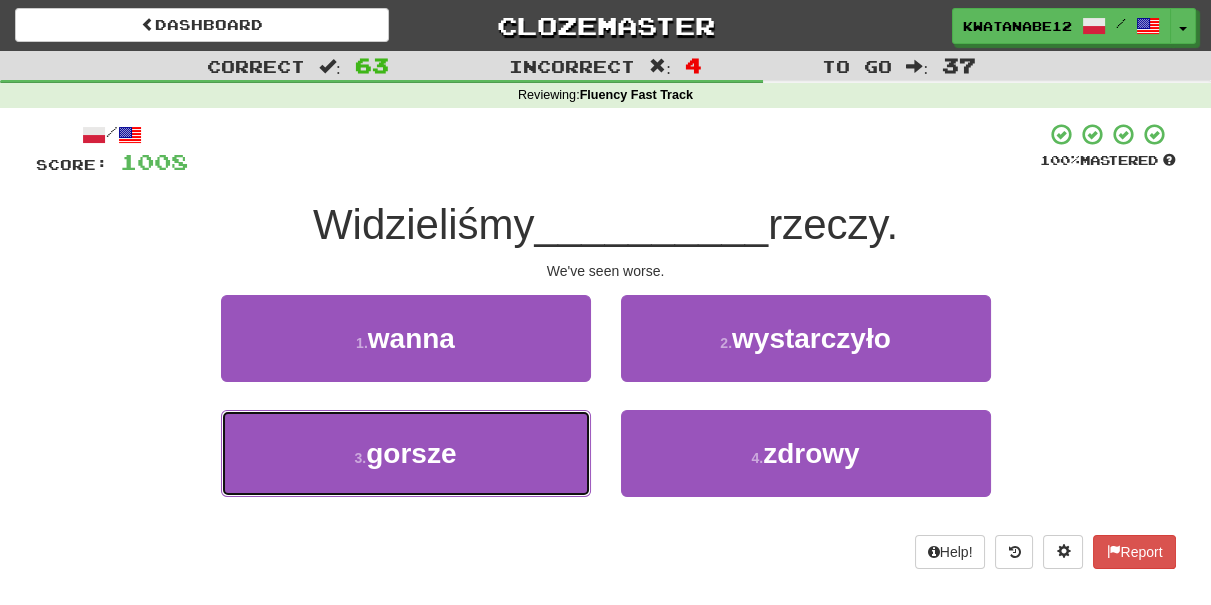 drag, startPoint x: 525, startPoint y: 439, endPoint x: 579, endPoint y: 403, distance: 64.899925 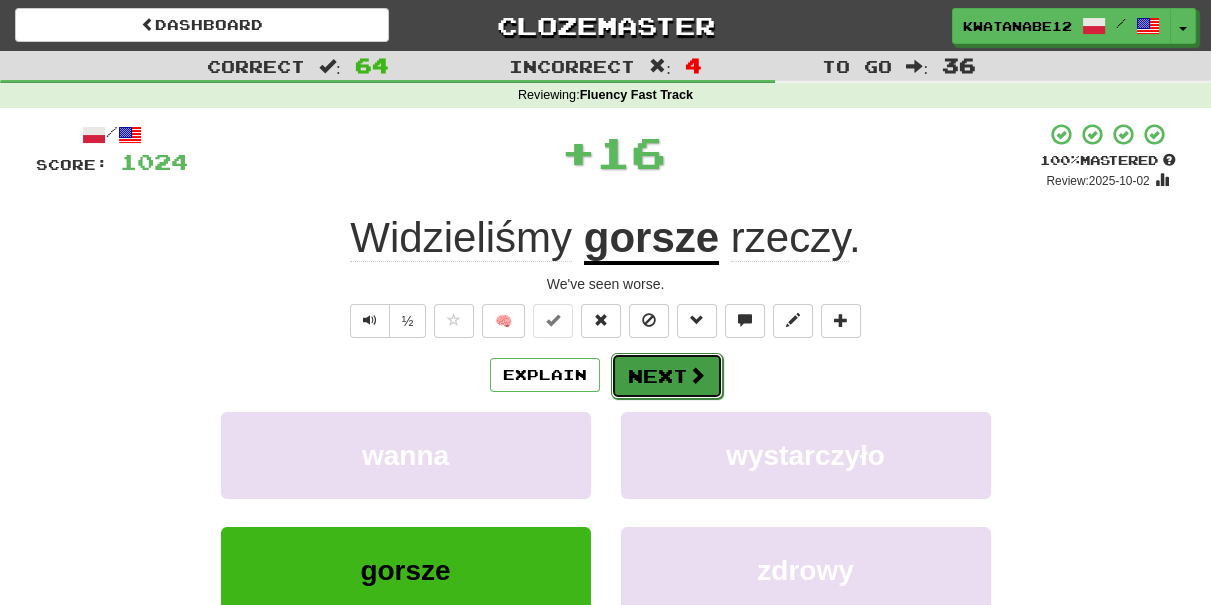 click on "Next" at bounding box center [667, 376] 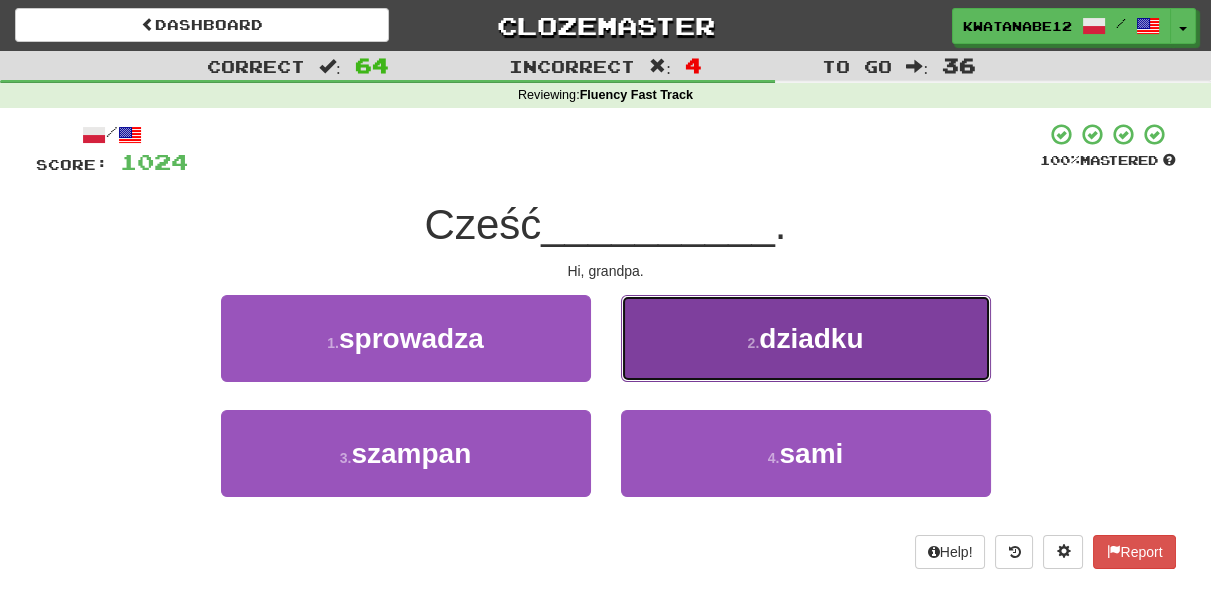 click on "2 .  dziadku" at bounding box center (806, 338) 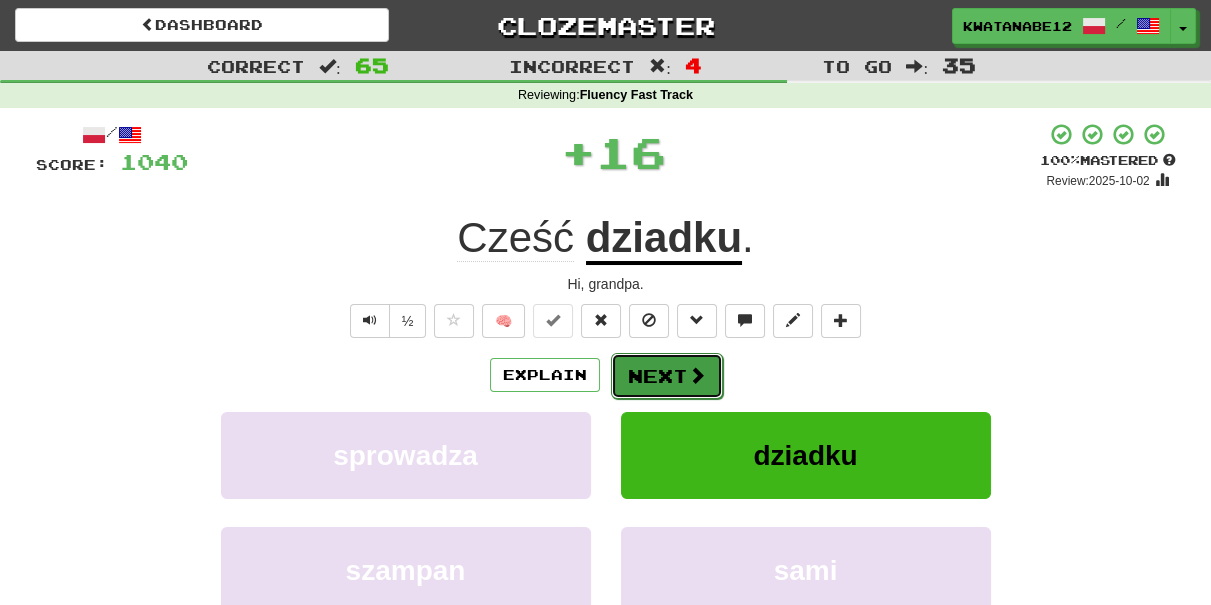 click on "Next" at bounding box center [667, 376] 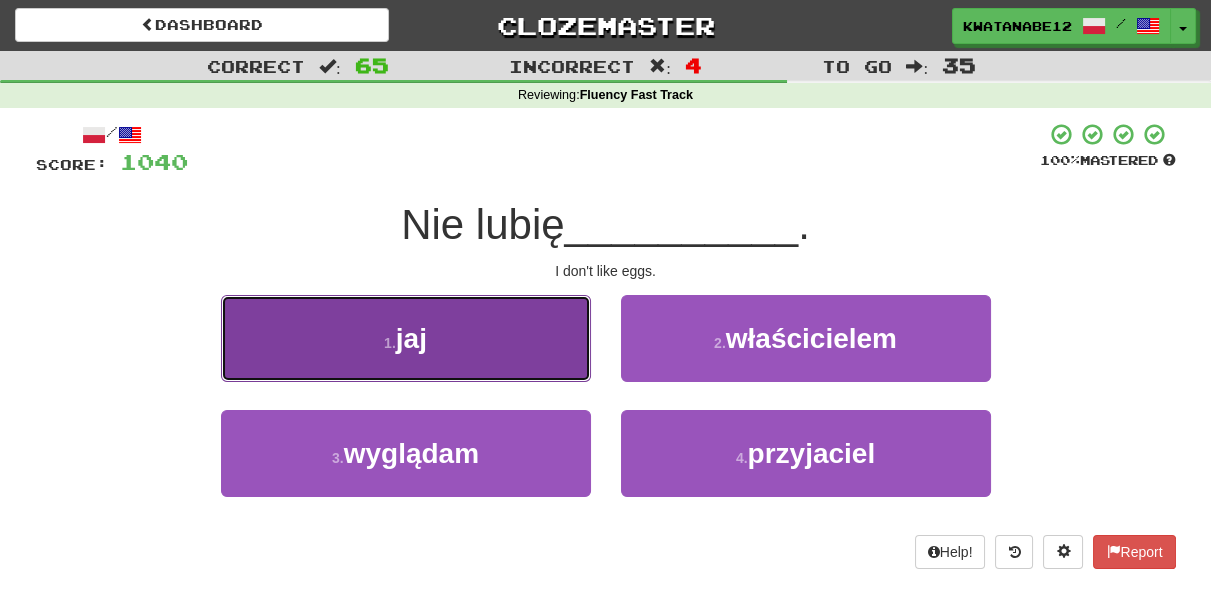 click on "1 .  jaj" at bounding box center (406, 338) 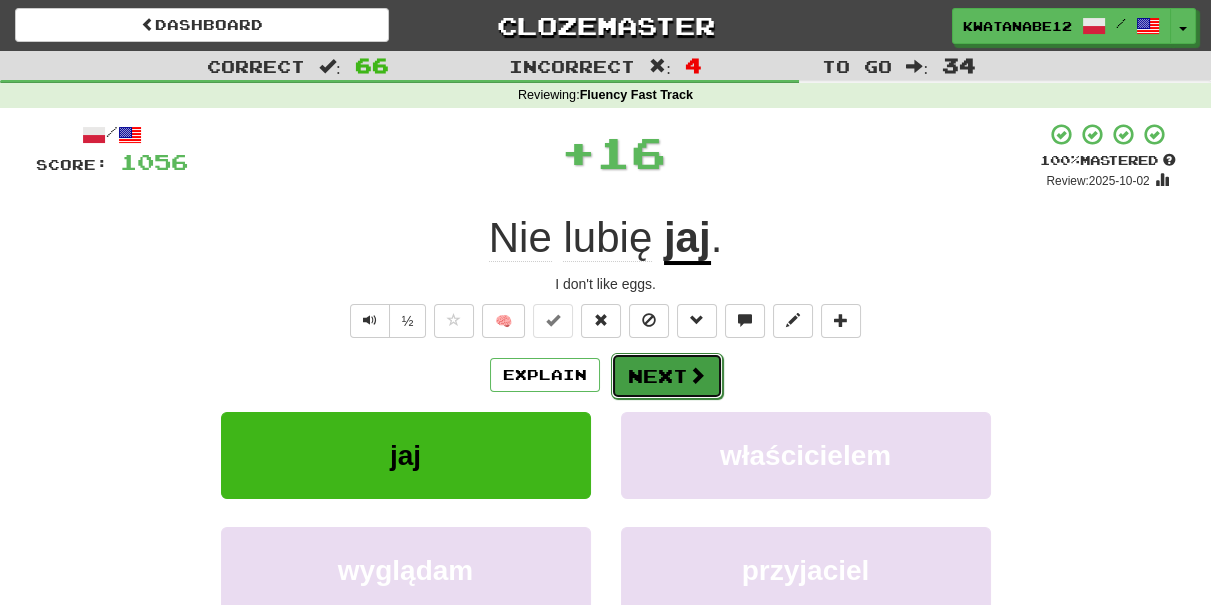 click on "Next" at bounding box center (667, 376) 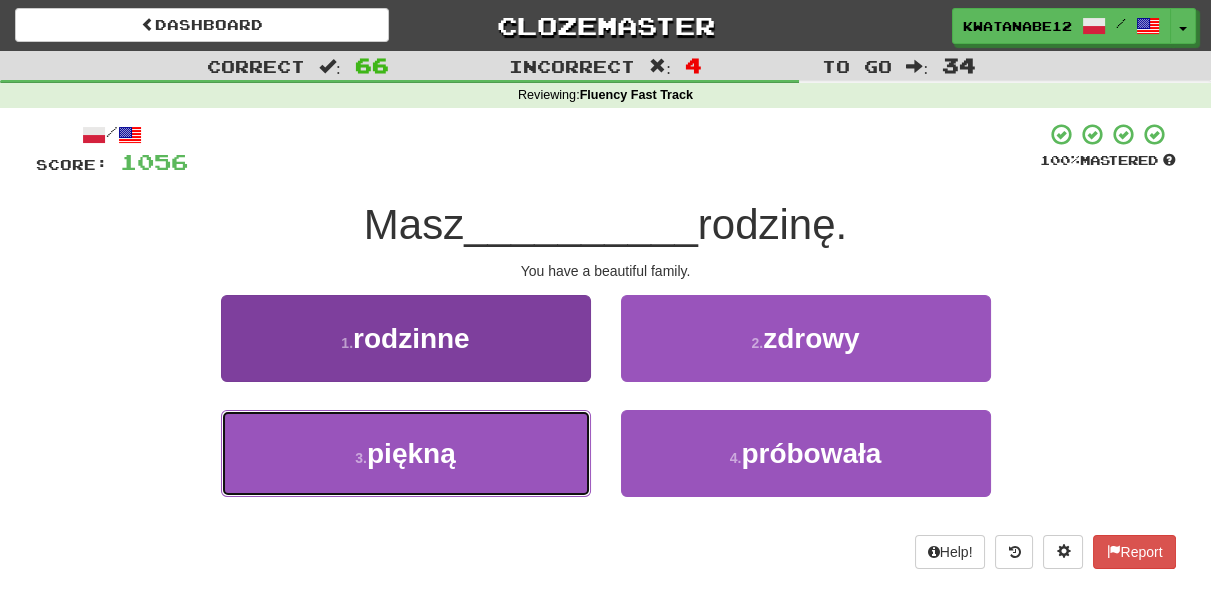 drag, startPoint x: 502, startPoint y: 474, endPoint x: 549, endPoint y: 465, distance: 47.853943 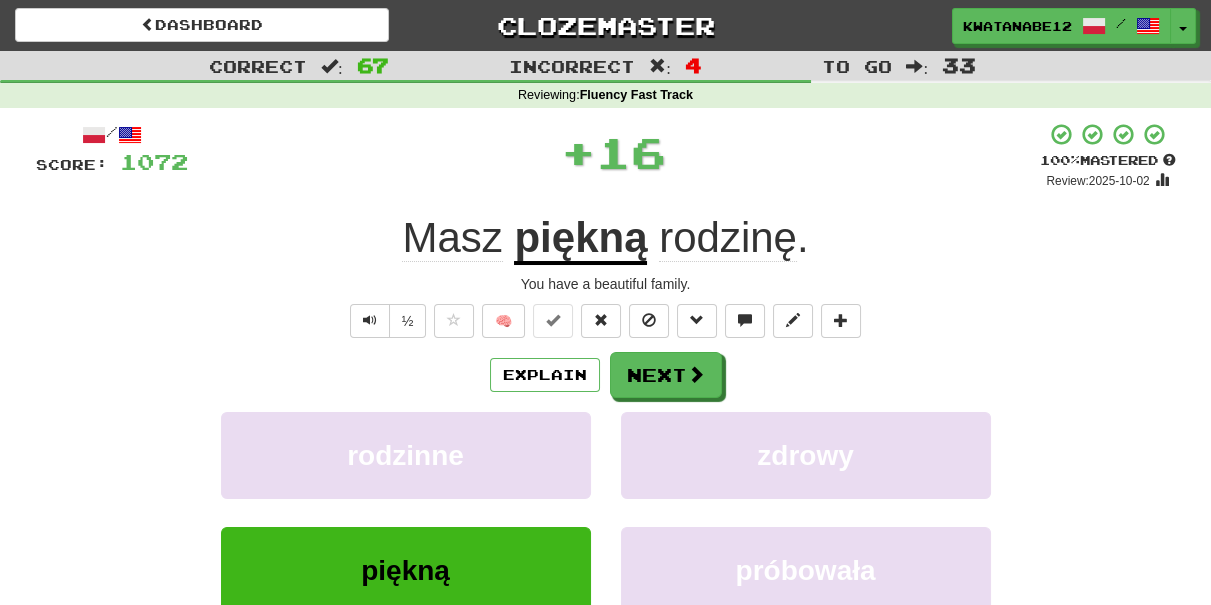 click on "Explain Next rodzinne zdrowy piękną próbowała Learn more: rodzinne zdrowy piękną próbowała" at bounding box center [606, 512] 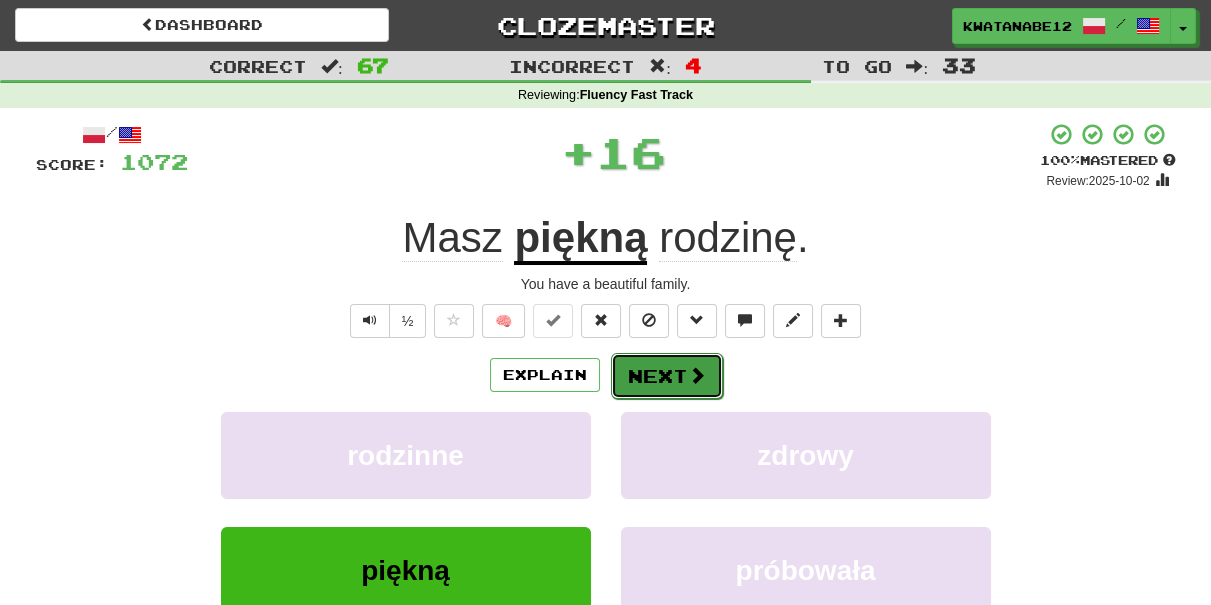 drag, startPoint x: 674, startPoint y: 359, endPoint x: 698, endPoint y: 362, distance: 24.186773 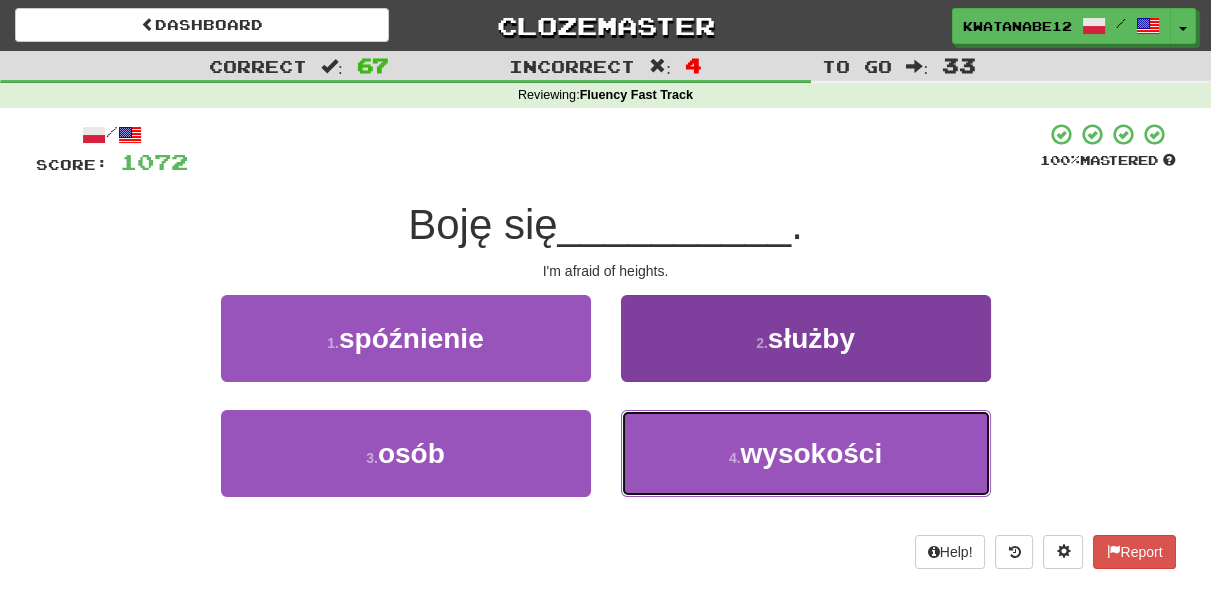 click on "4 .  wysokości" at bounding box center (806, 453) 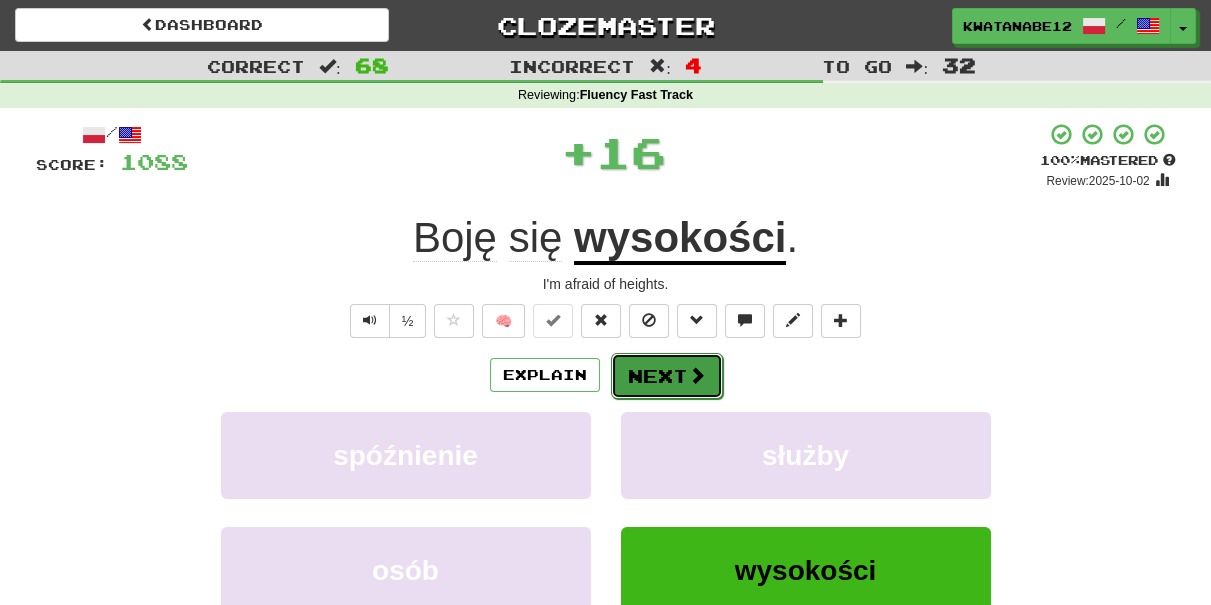 click on "Next" at bounding box center (667, 376) 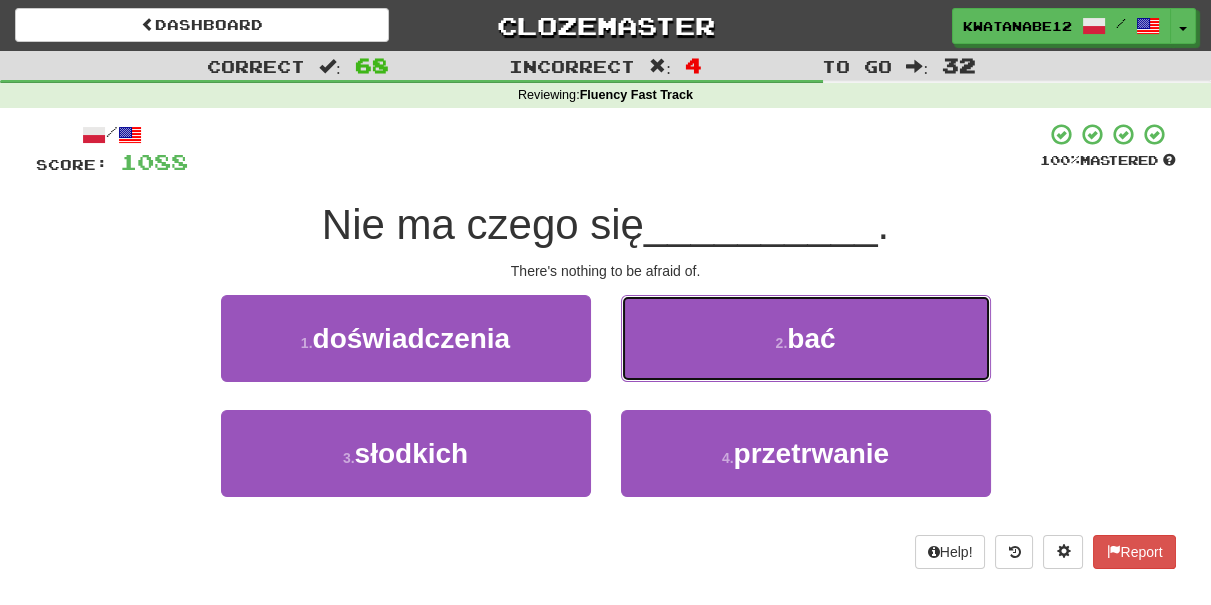 drag, startPoint x: 679, startPoint y: 333, endPoint x: 645, endPoint y: 346, distance: 36.40055 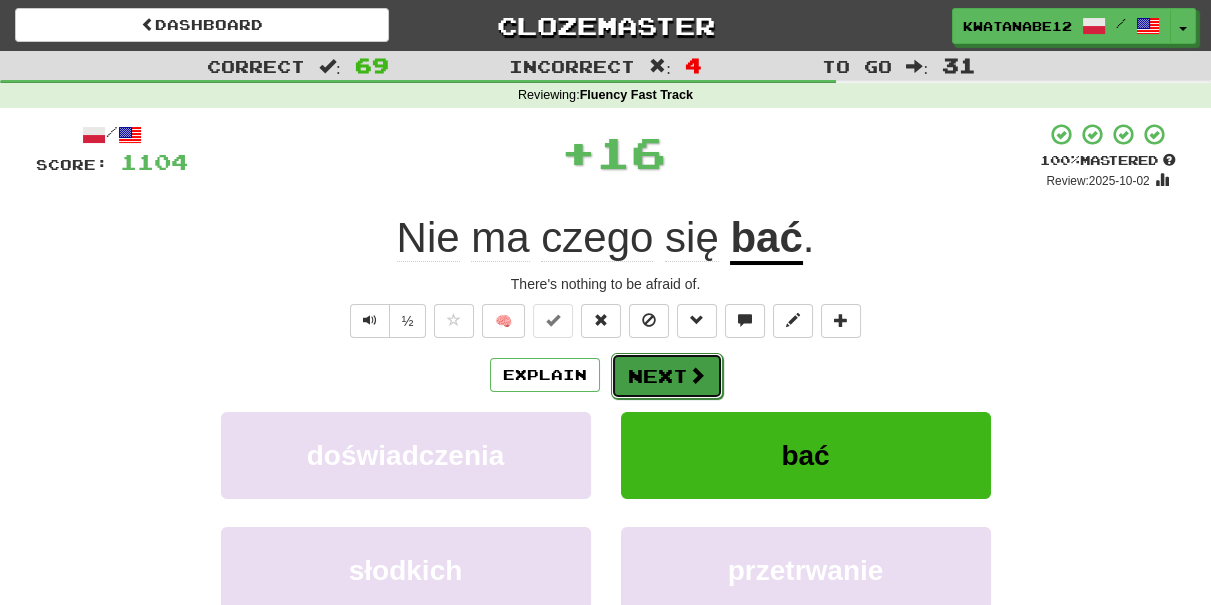 click on "Next" at bounding box center [667, 376] 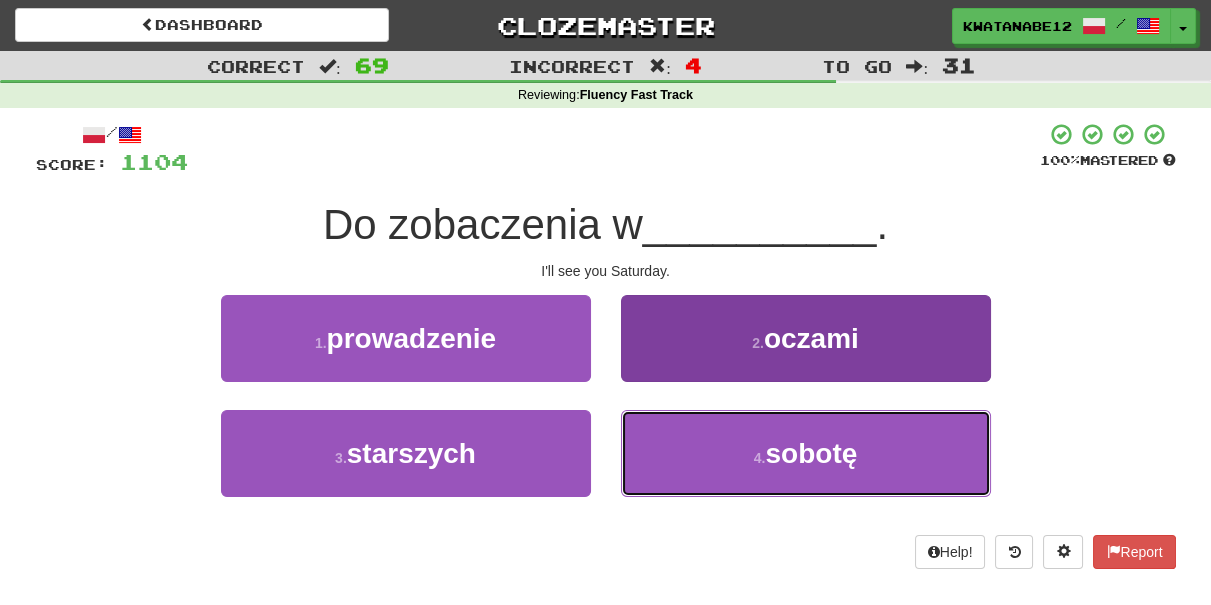 click on "4 .  sobotę" at bounding box center [806, 453] 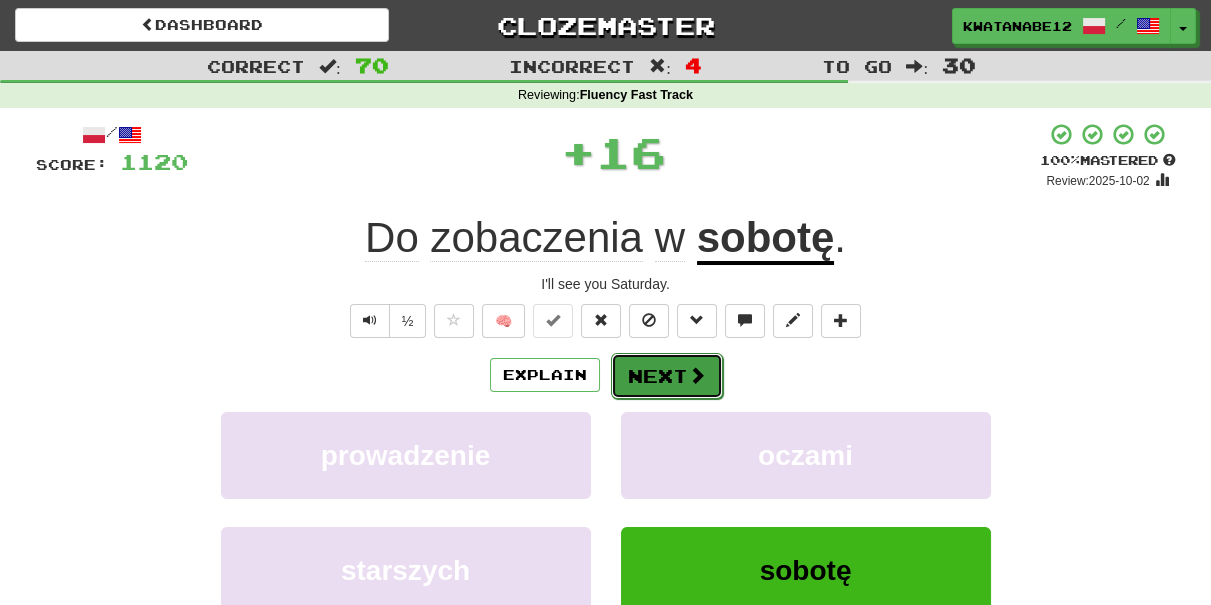 click on "Next" at bounding box center (667, 376) 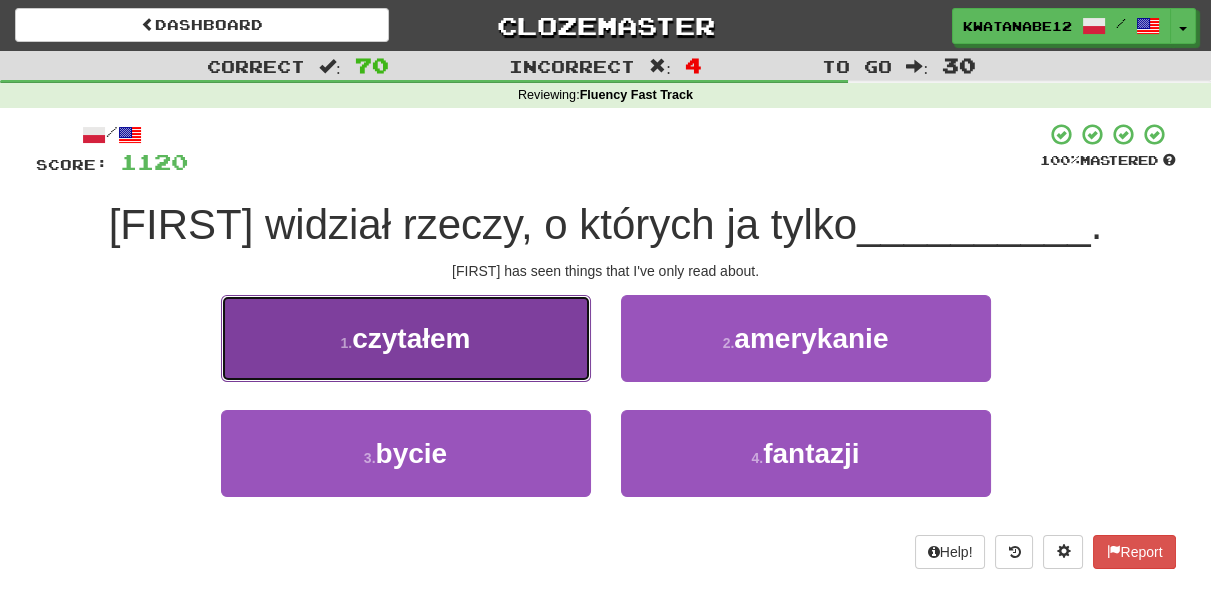 click on "1 .  czytałem" at bounding box center [406, 338] 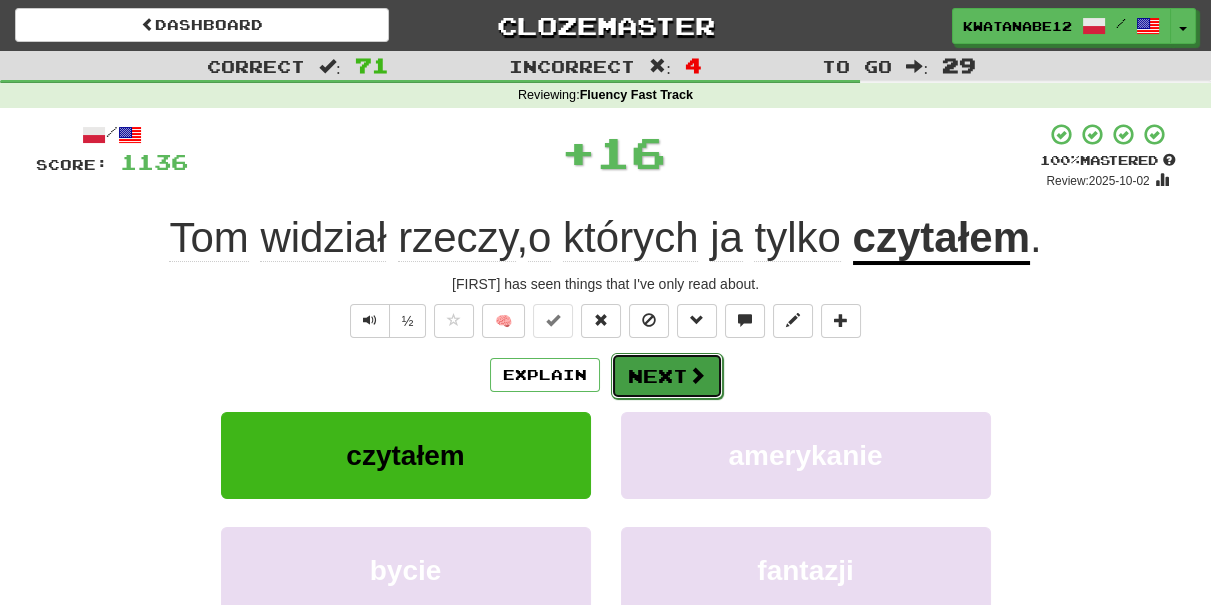 click on "Next" at bounding box center [667, 376] 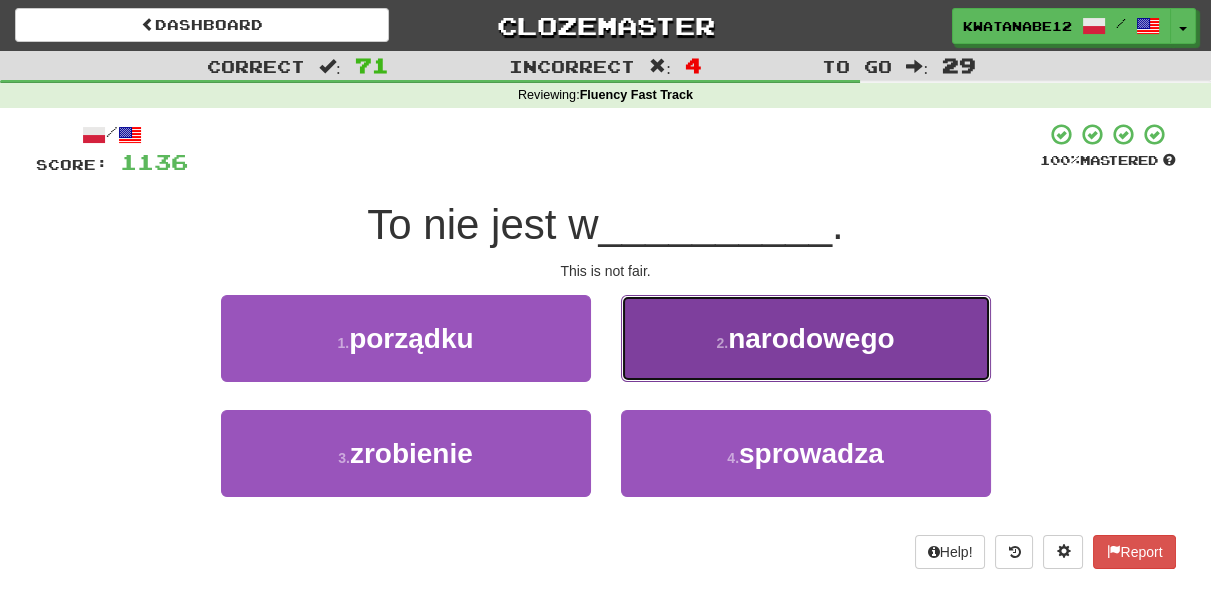 drag, startPoint x: 663, startPoint y: 305, endPoint x: 666, endPoint y: 321, distance: 16.27882 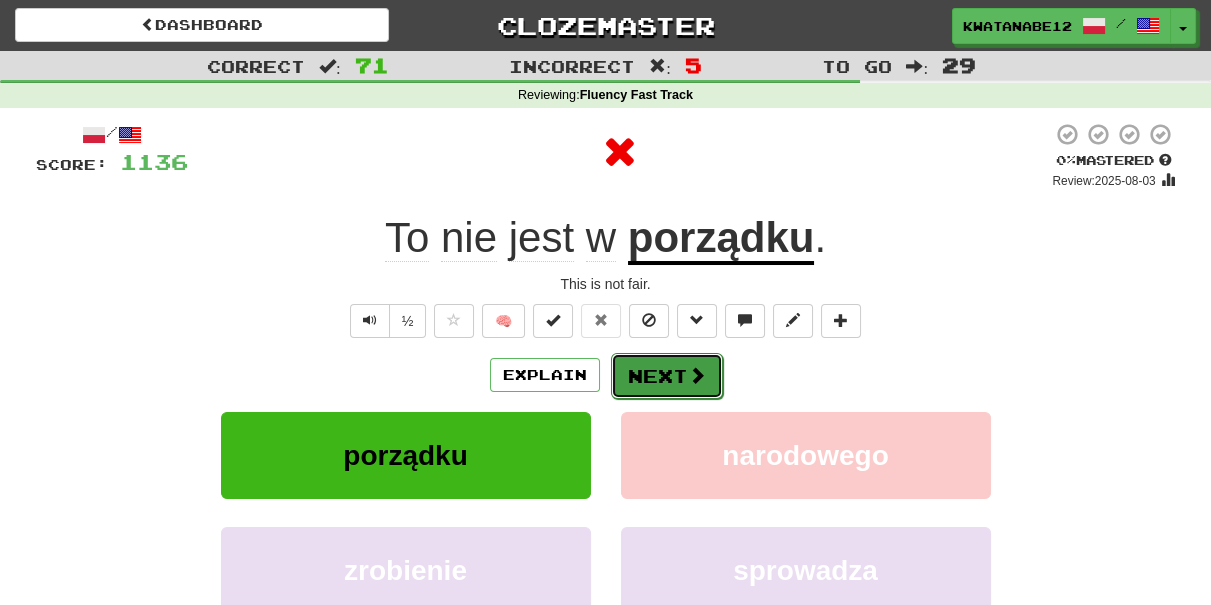 click on "Next" at bounding box center [667, 376] 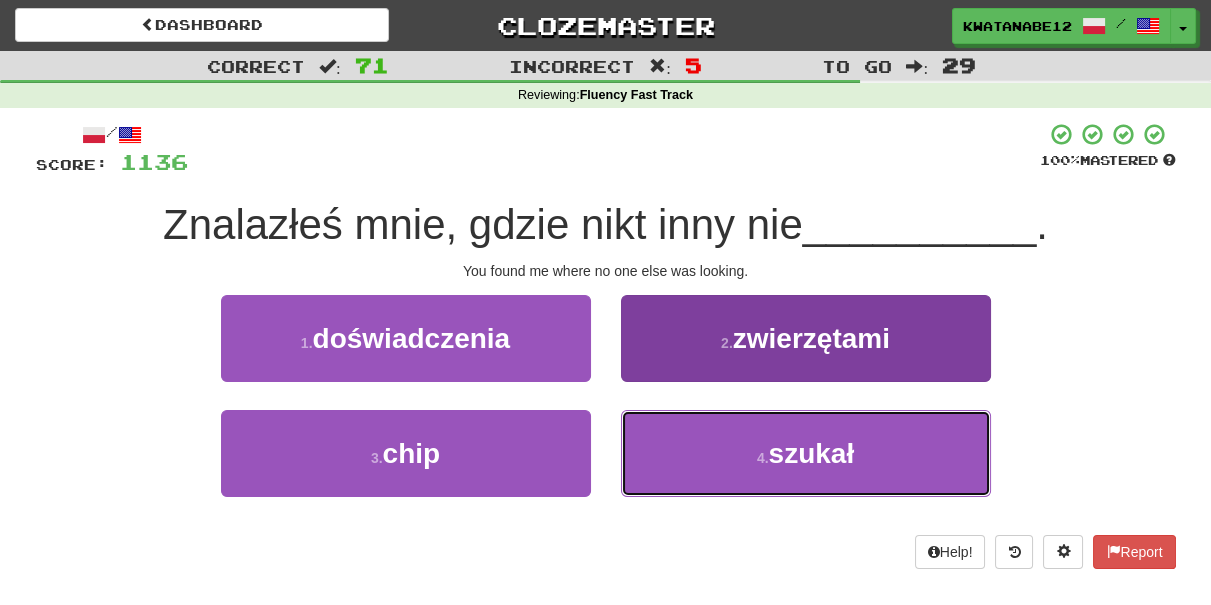 drag, startPoint x: 662, startPoint y: 444, endPoint x: 664, endPoint y: 426, distance: 18.110771 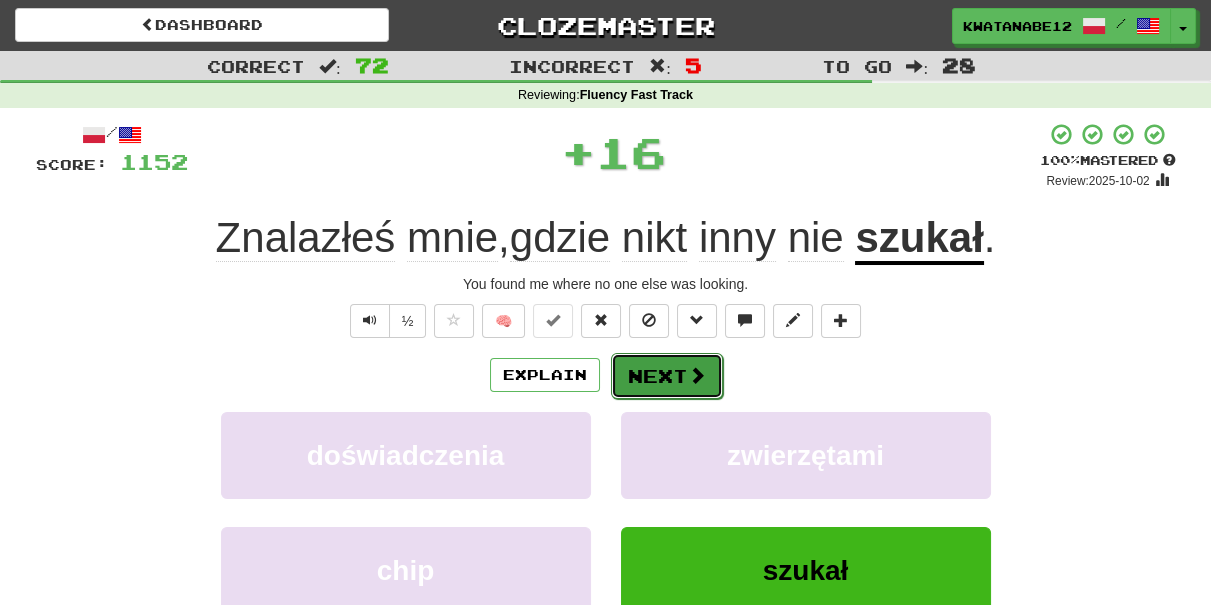 click on "Next" at bounding box center [667, 376] 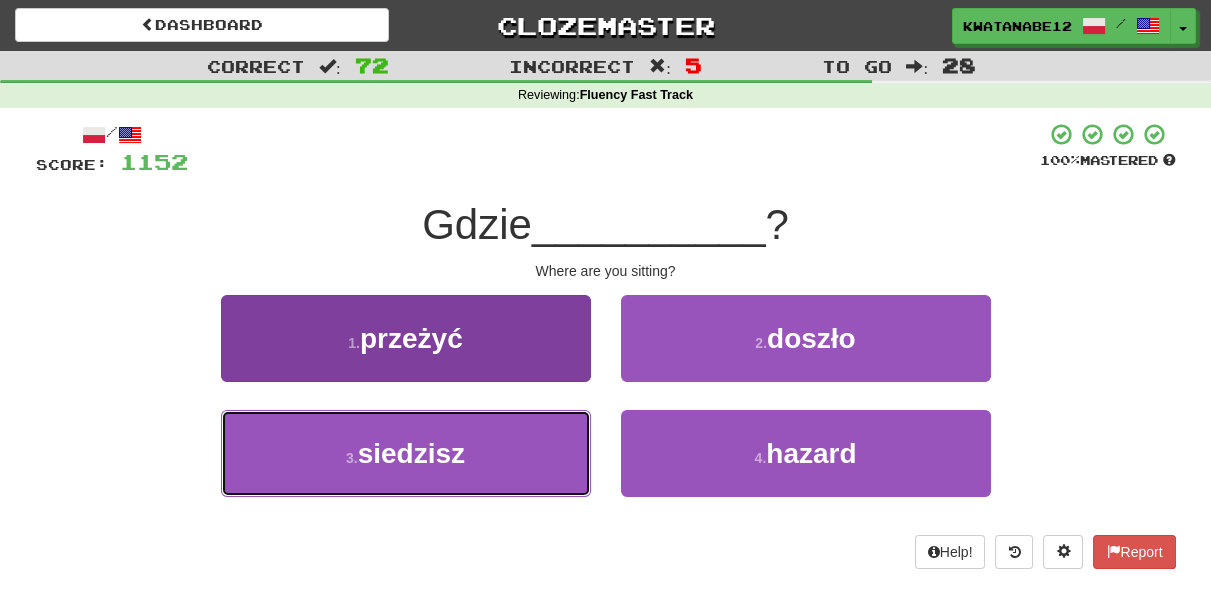 drag, startPoint x: 510, startPoint y: 458, endPoint x: 537, endPoint y: 428, distance: 40.36087 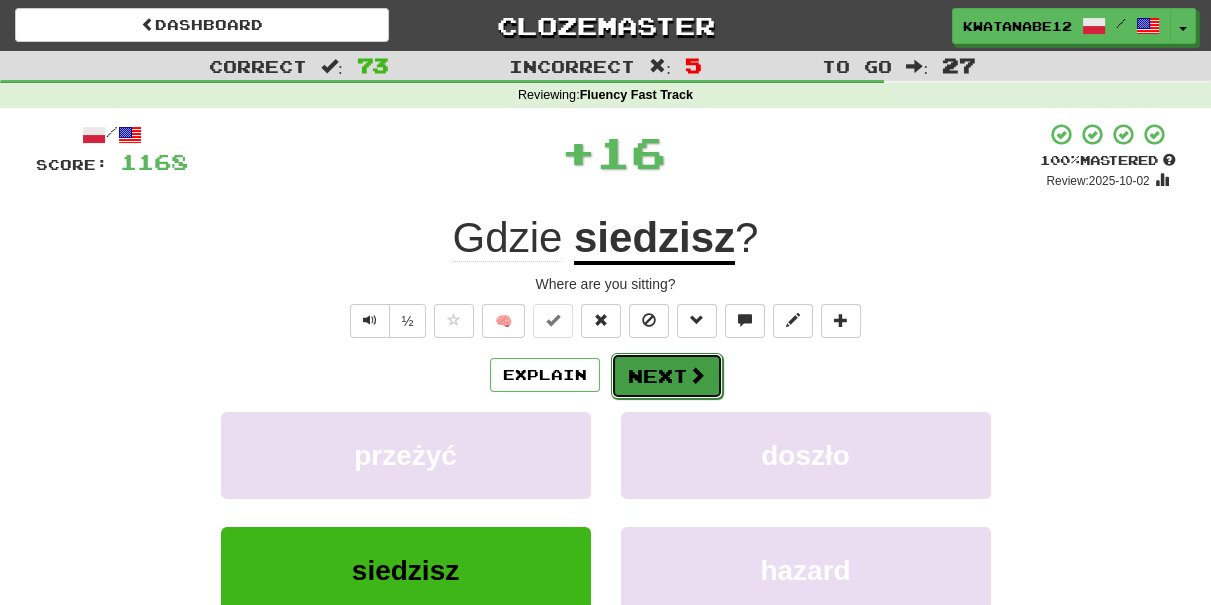 click on "Next" at bounding box center [667, 376] 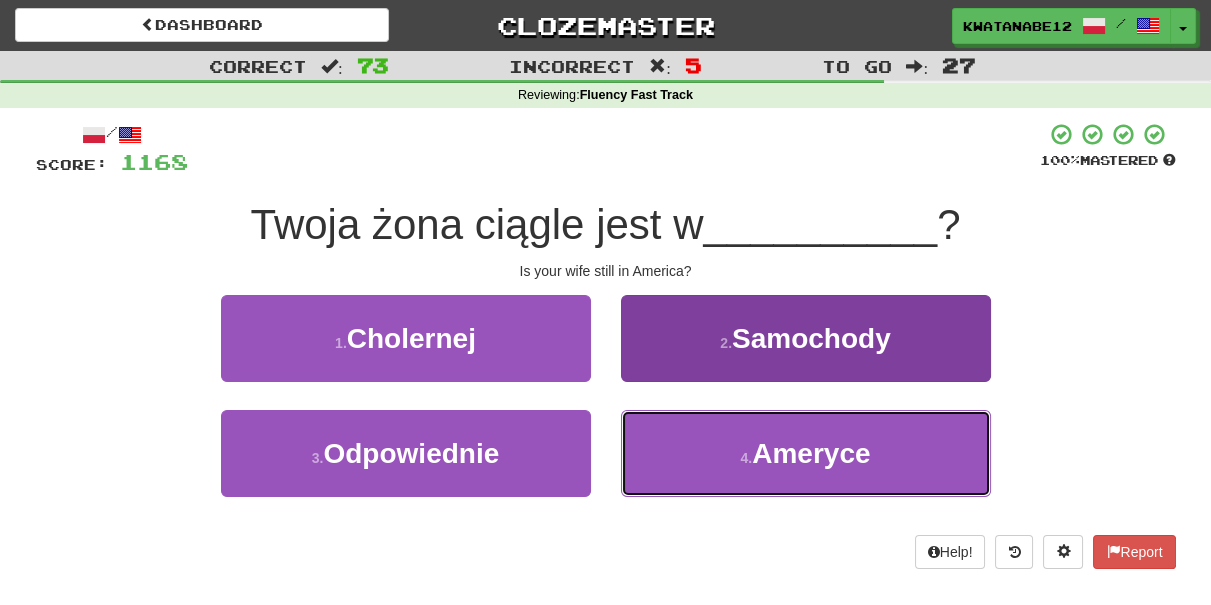 drag, startPoint x: 691, startPoint y: 416, endPoint x: 674, endPoint y: 417, distance: 17.029387 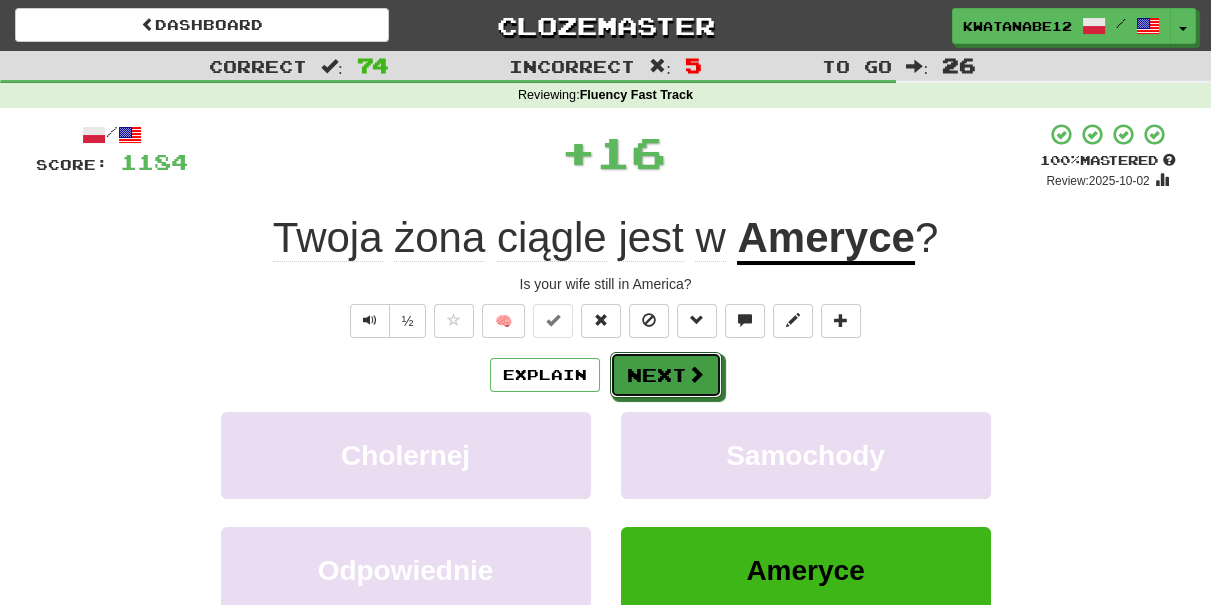 drag, startPoint x: 643, startPoint y: 367, endPoint x: 587, endPoint y: 260, distance: 120.76837 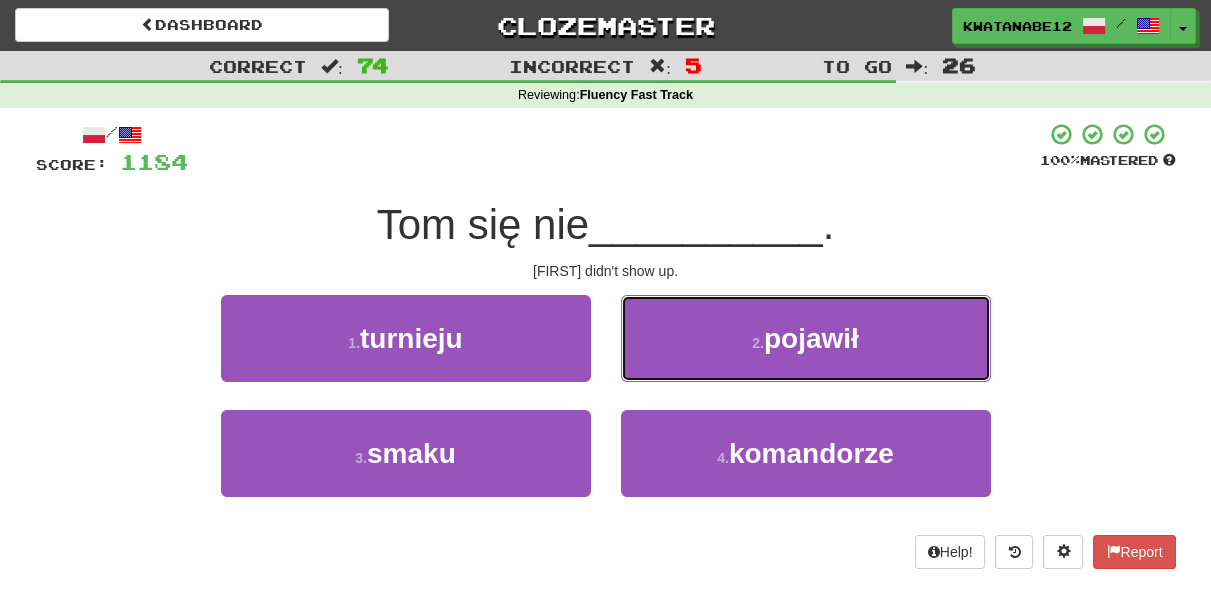click on "2 .  pojawił" at bounding box center (806, 338) 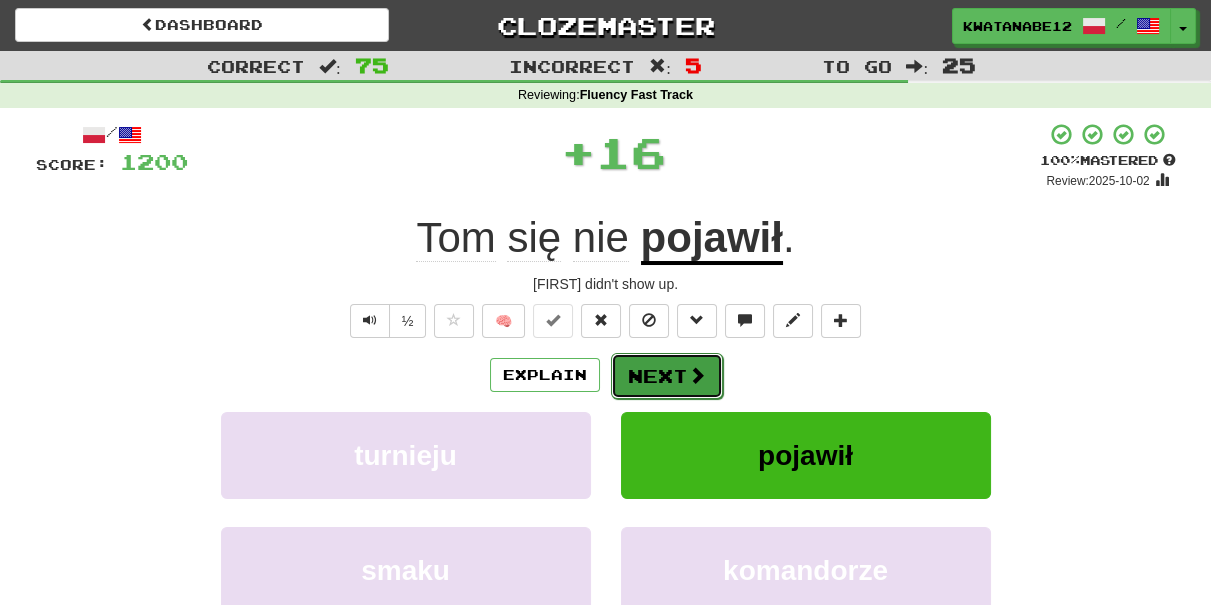 click on "Next" at bounding box center (667, 376) 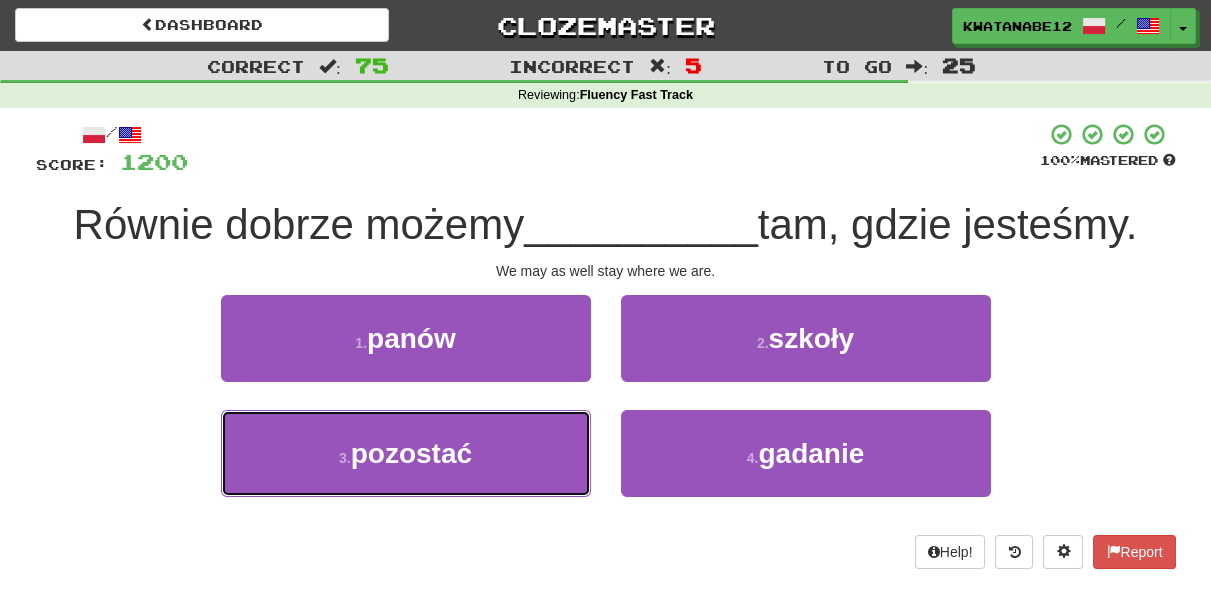 drag, startPoint x: 516, startPoint y: 443, endPoint x: 574, endPoint y: 402, distance: 71.02816 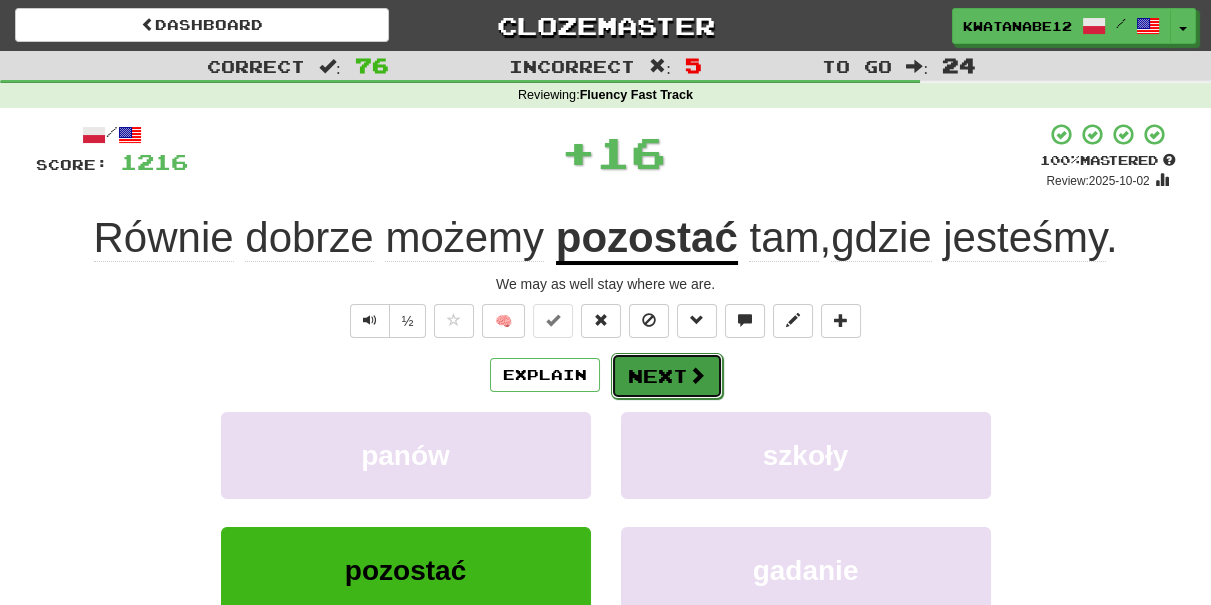 click on "Next" at bounding box center (667, 376) 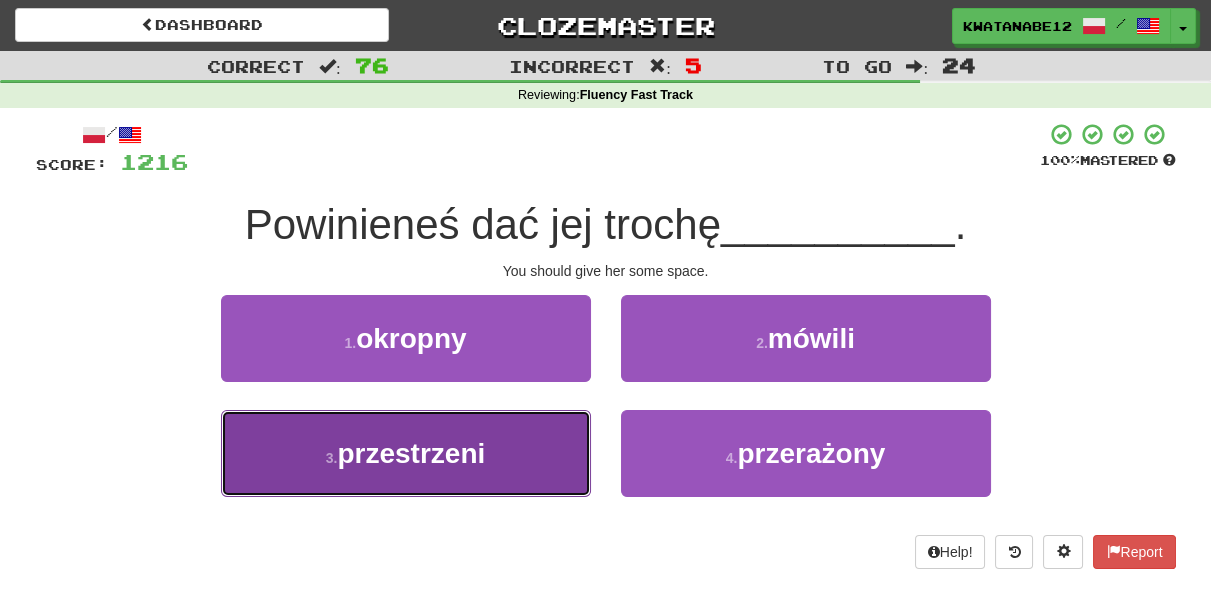 click on "3 .  przestrzeni" at bounding box center (406, 453) 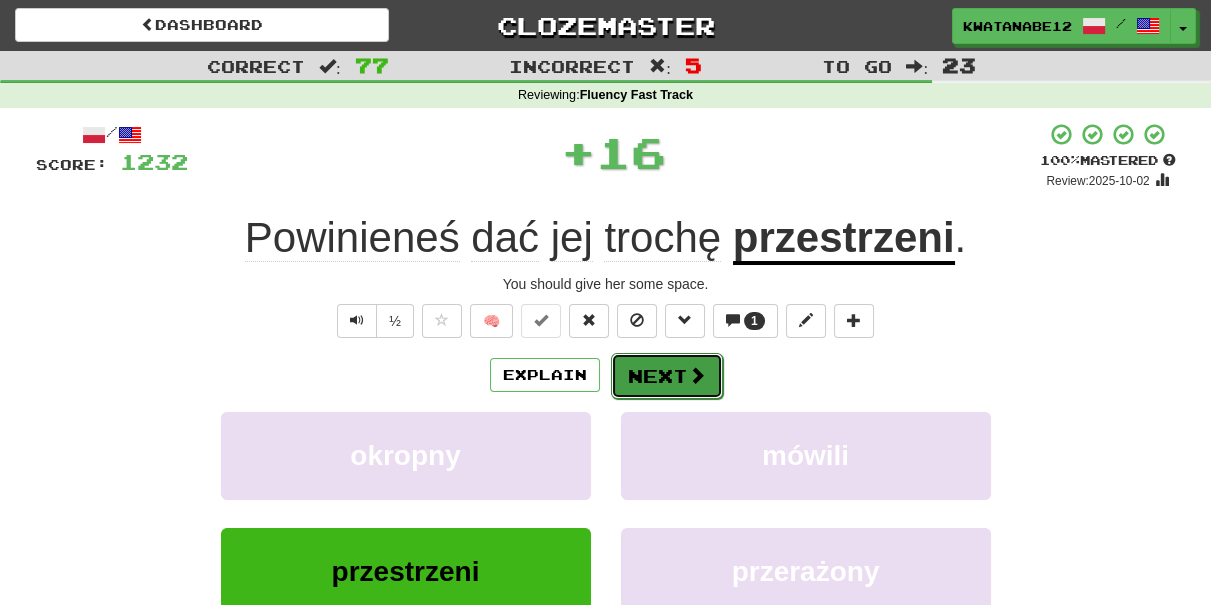 click on "Next" at bounding box center [667, 376] 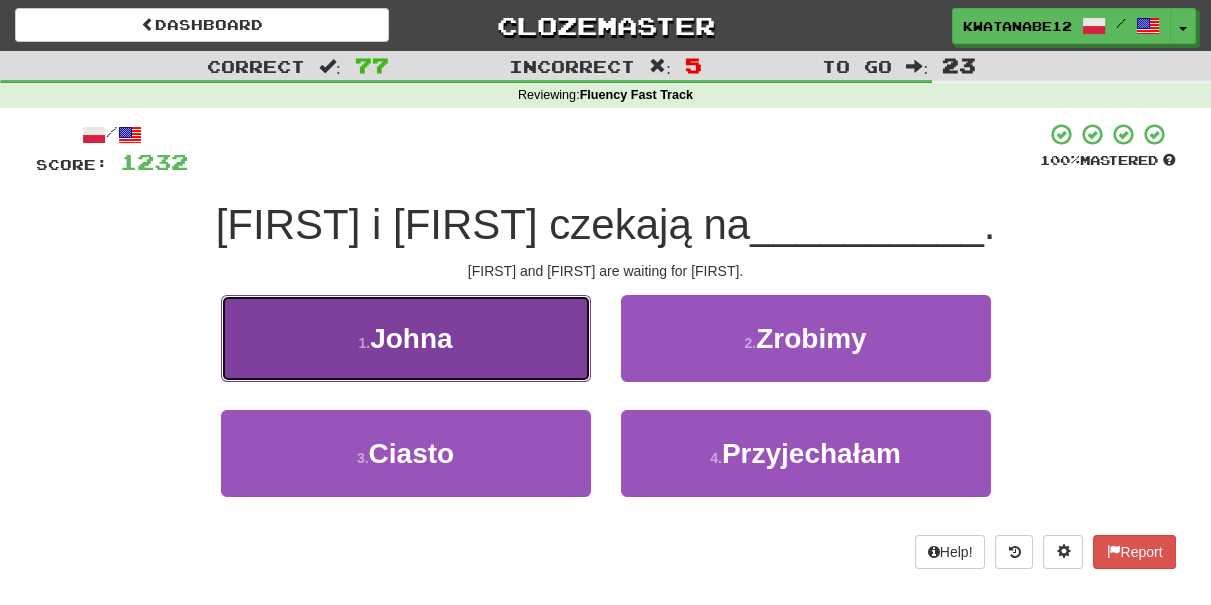 click on "[LAST]'s" at bounding box center [406, 338] 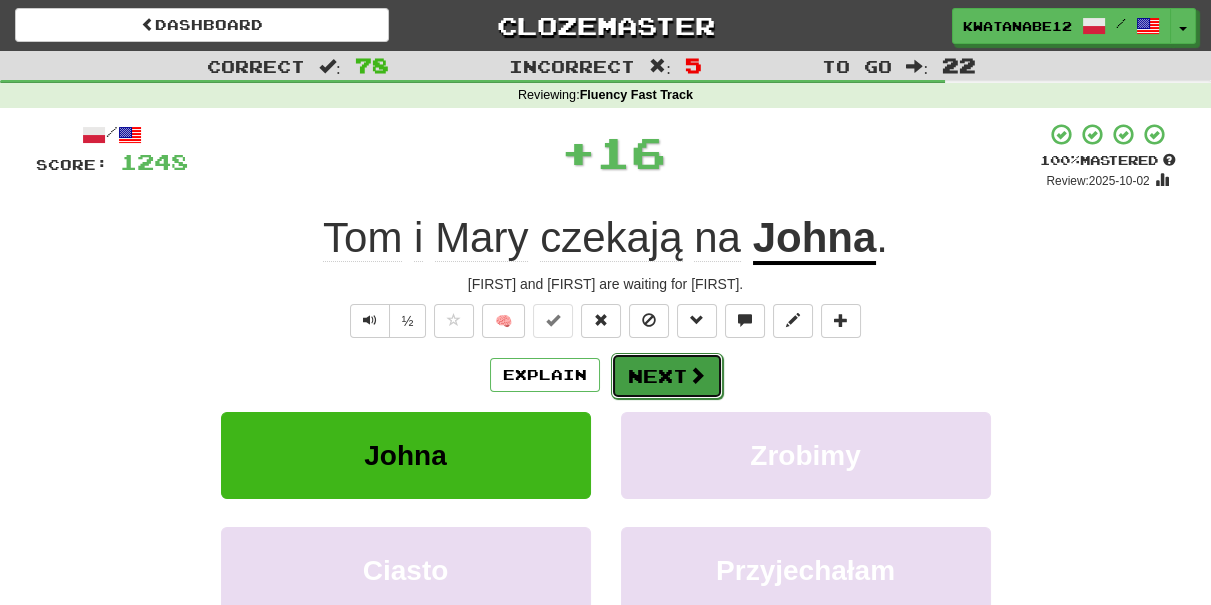 click on "Next" at bounding box center (667, 376) 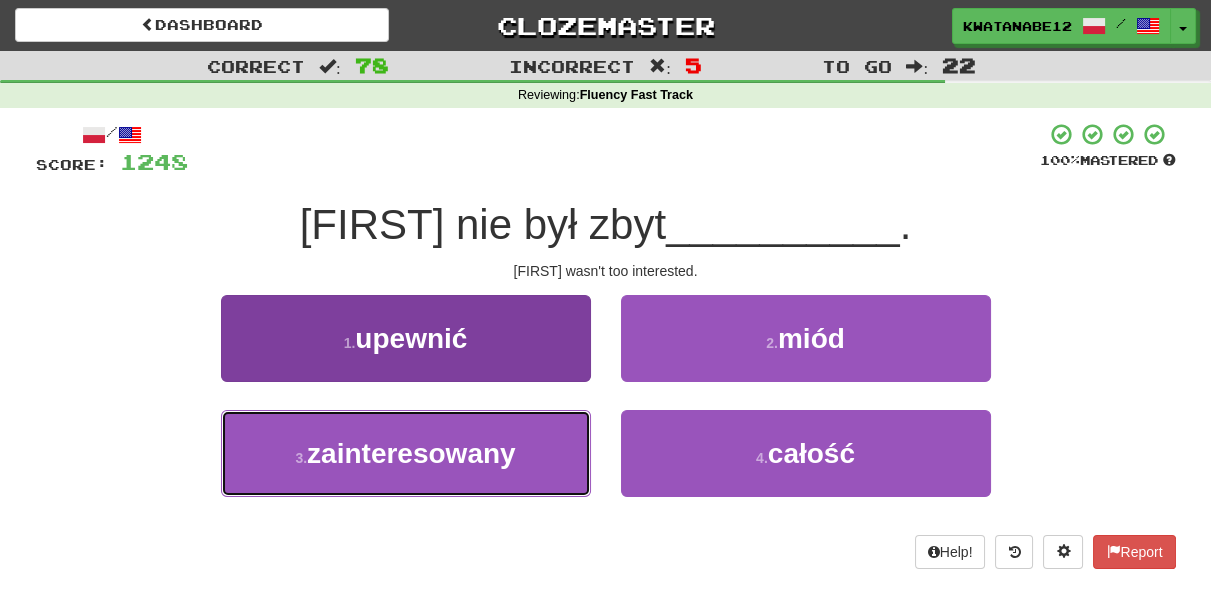 drag, startPoint x: 509, startPoint y: 450, endPoint x: 537, endPoint y: 419, distance: 41.773197 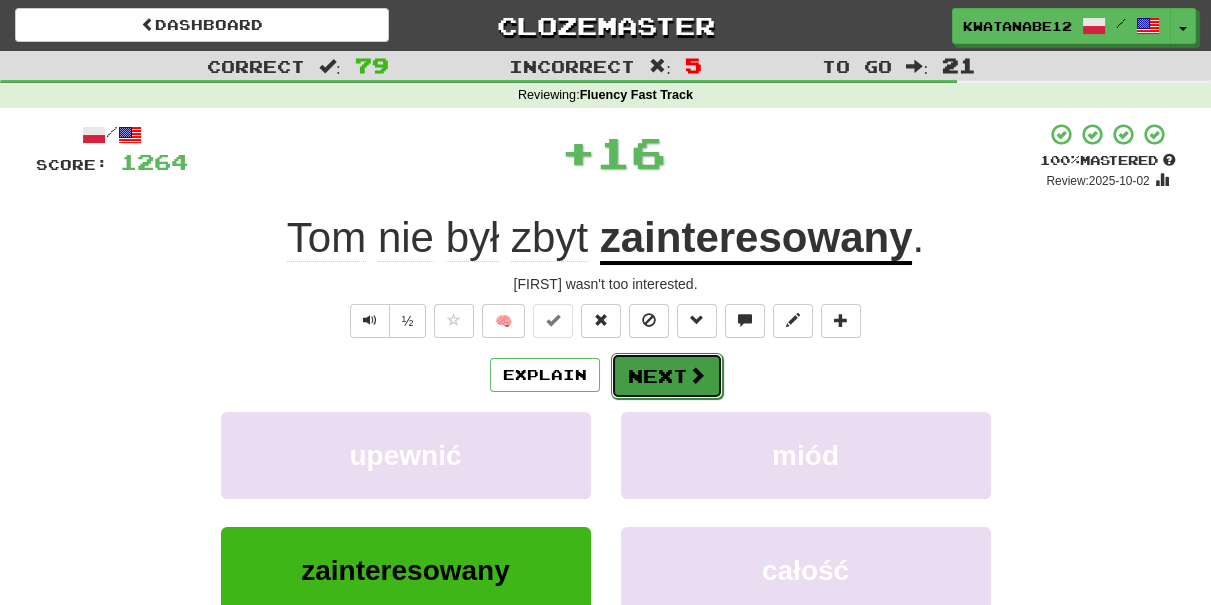 drag, startPoint x: 643, startPoint y: 358, endPoint x: 658, endPoint y: 370, distance: 19.209373 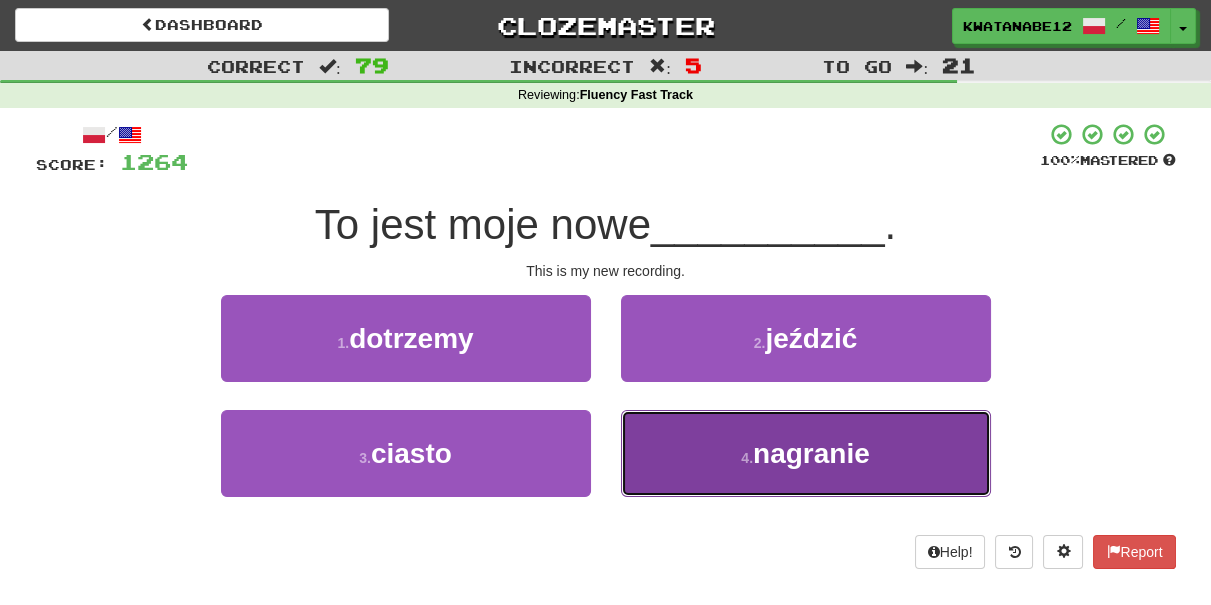 click on "4 .  nagranie" at bounding box center (806, 453) 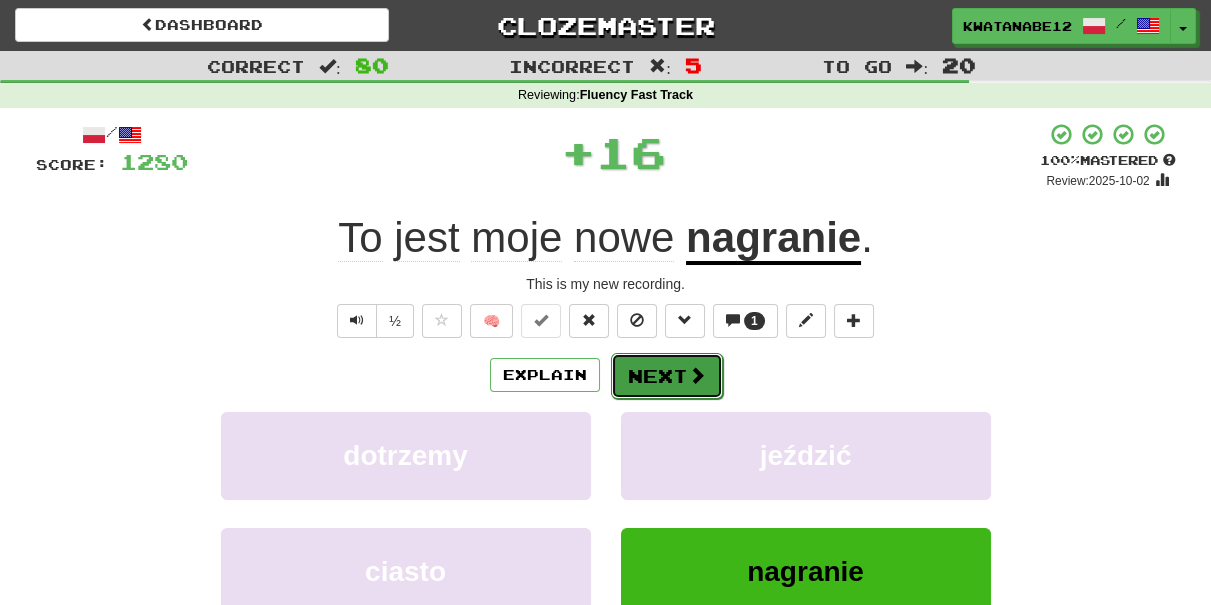 click on "Next" at bounding box center (667, 376) 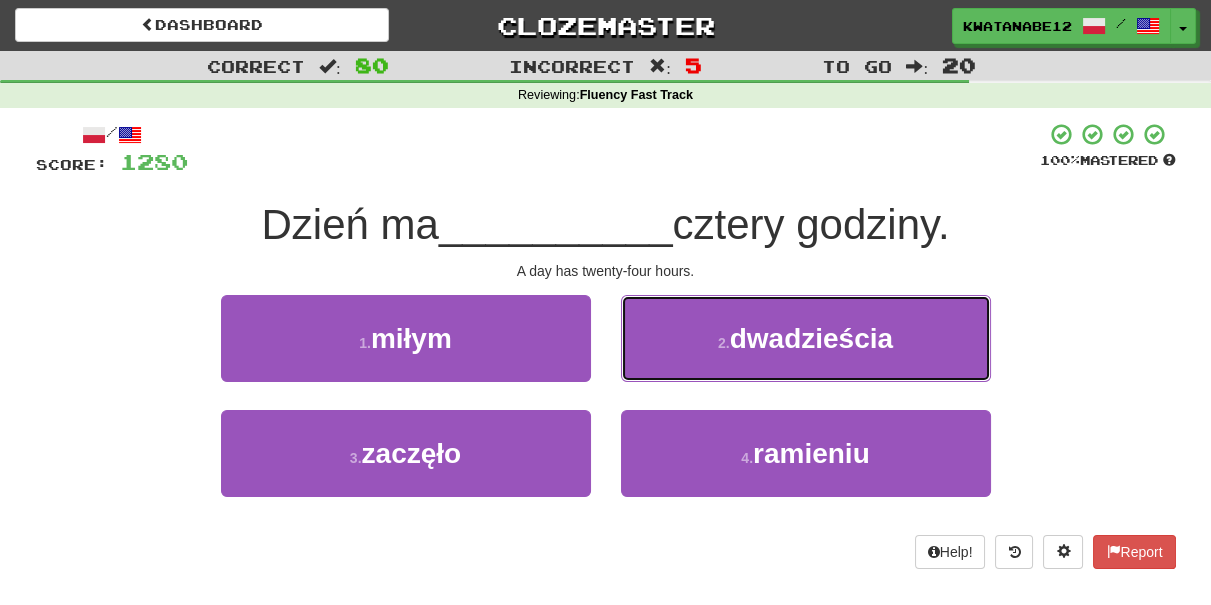 drag, startPoint x: 693, startPoint y: 339, endPoint x: 678, endPoint y: 349, distance: 18.027756 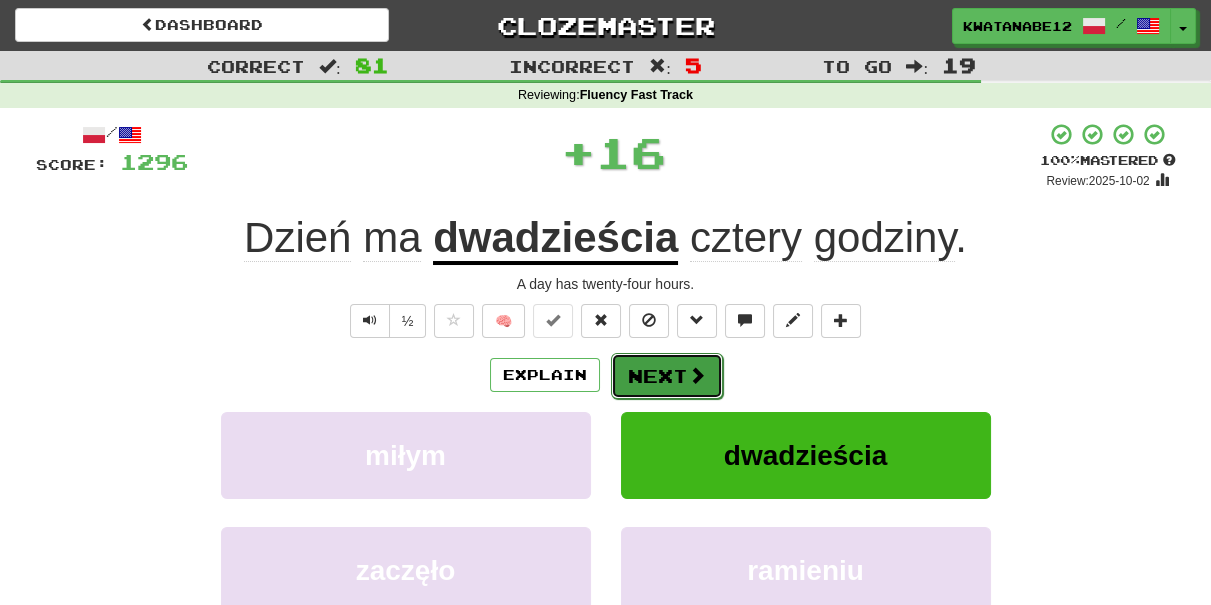 click on "Next" at bounding box center (667, 376) 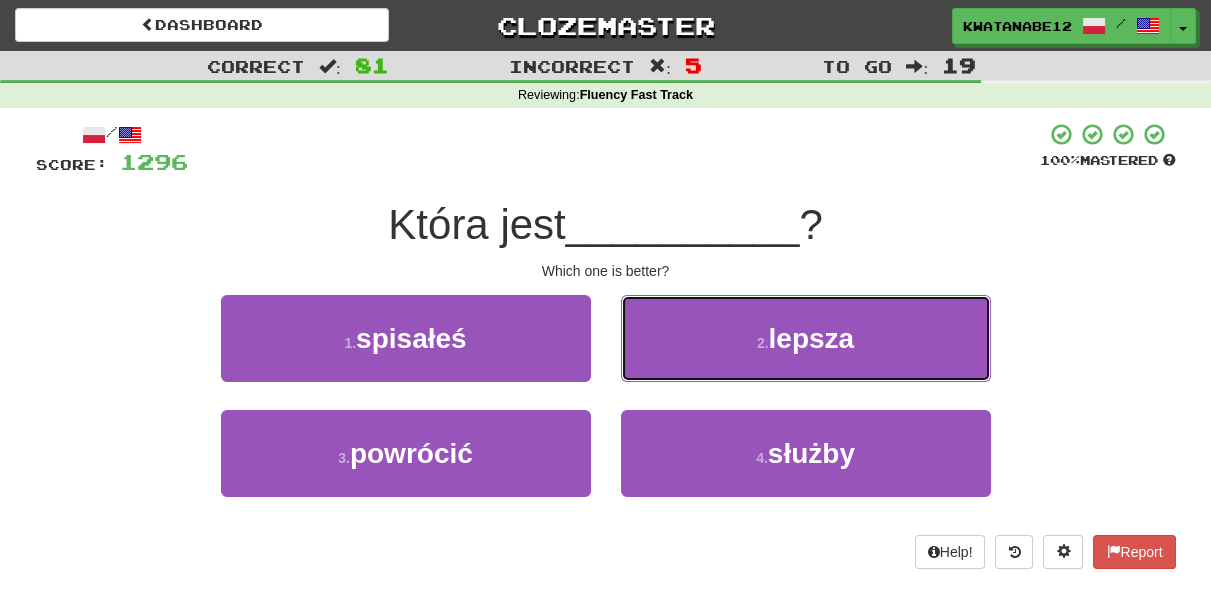 click on "2 .  lepsza" at bounding box center [806, 338] 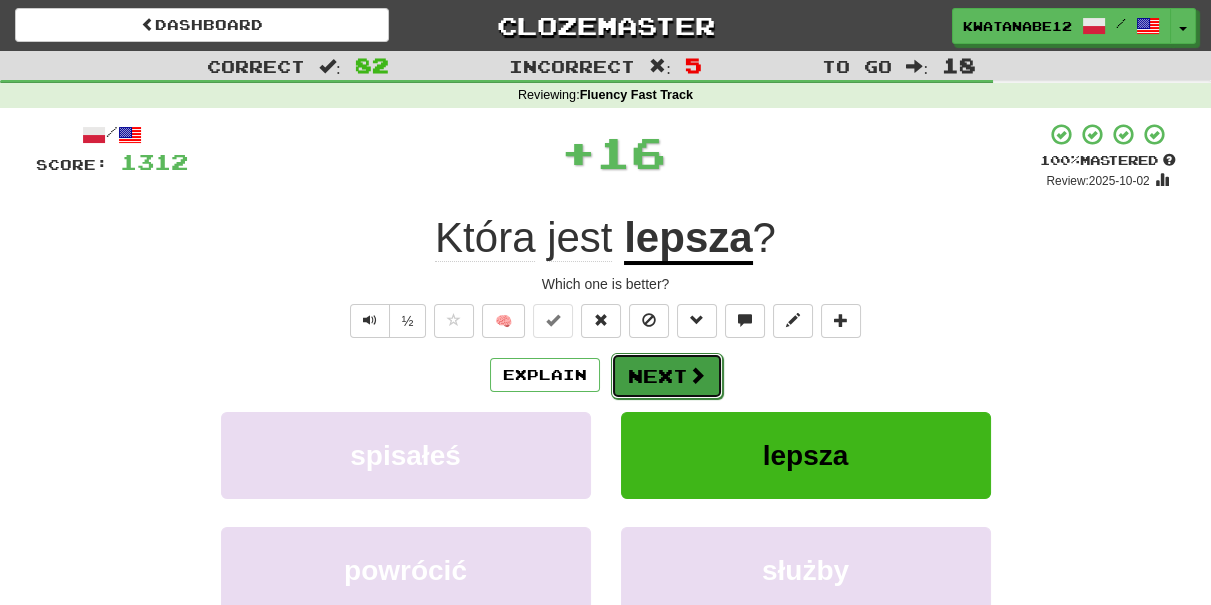 click on "Next" at bounding box center [667, 376] 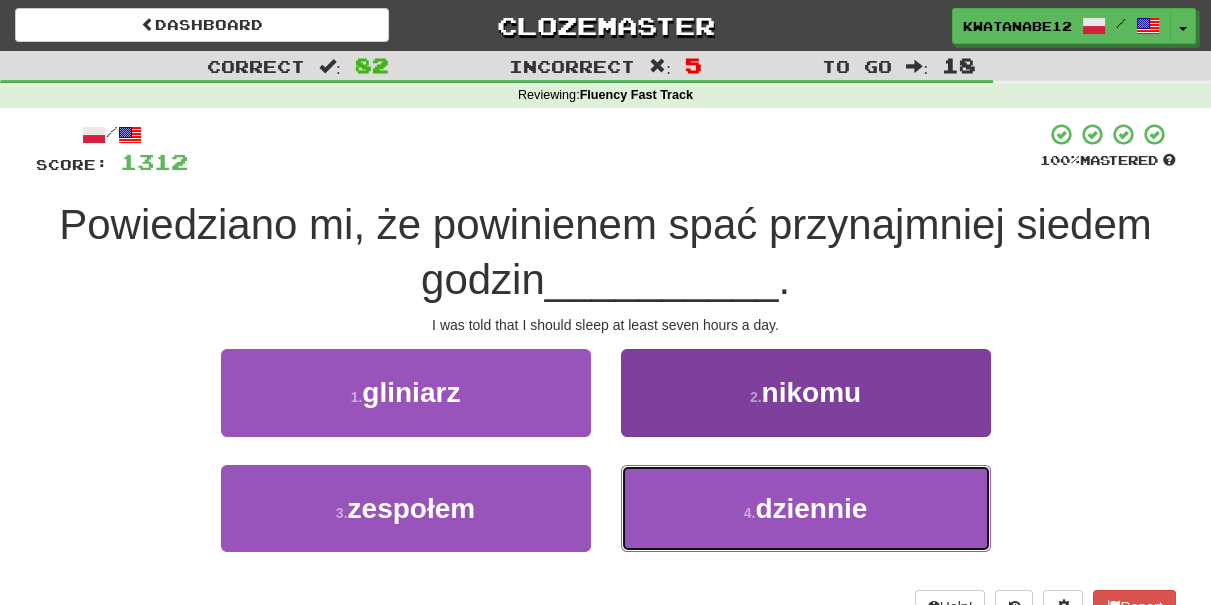 click on "4 .  dziennie" at bounding box center [806, 508] 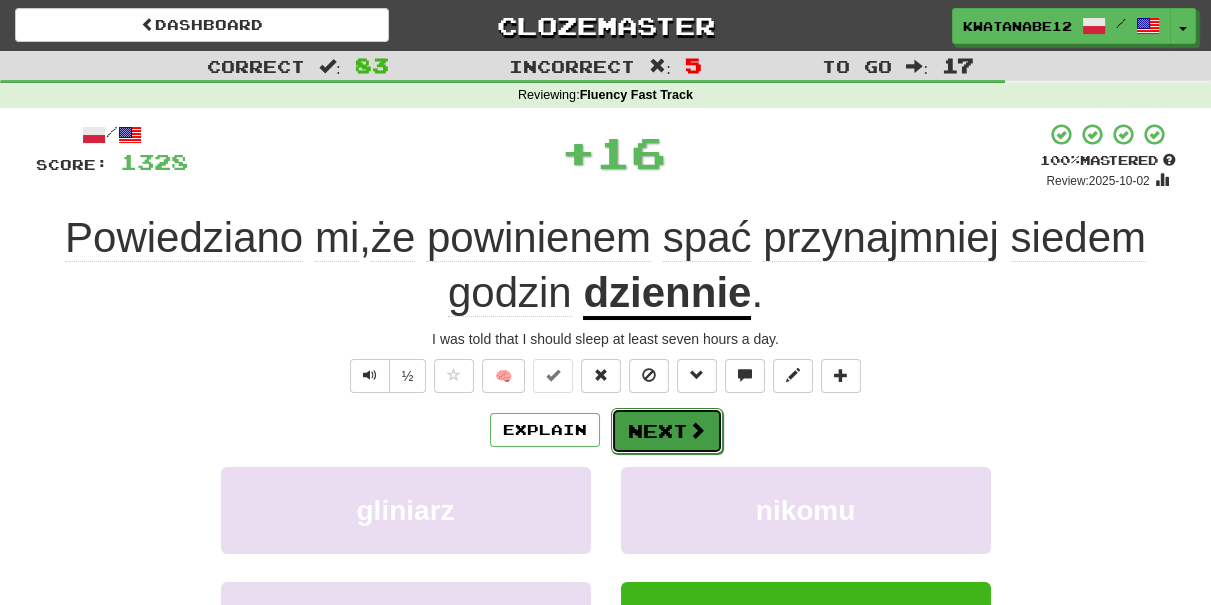 click on "Next" at bounding box center (667, 431) 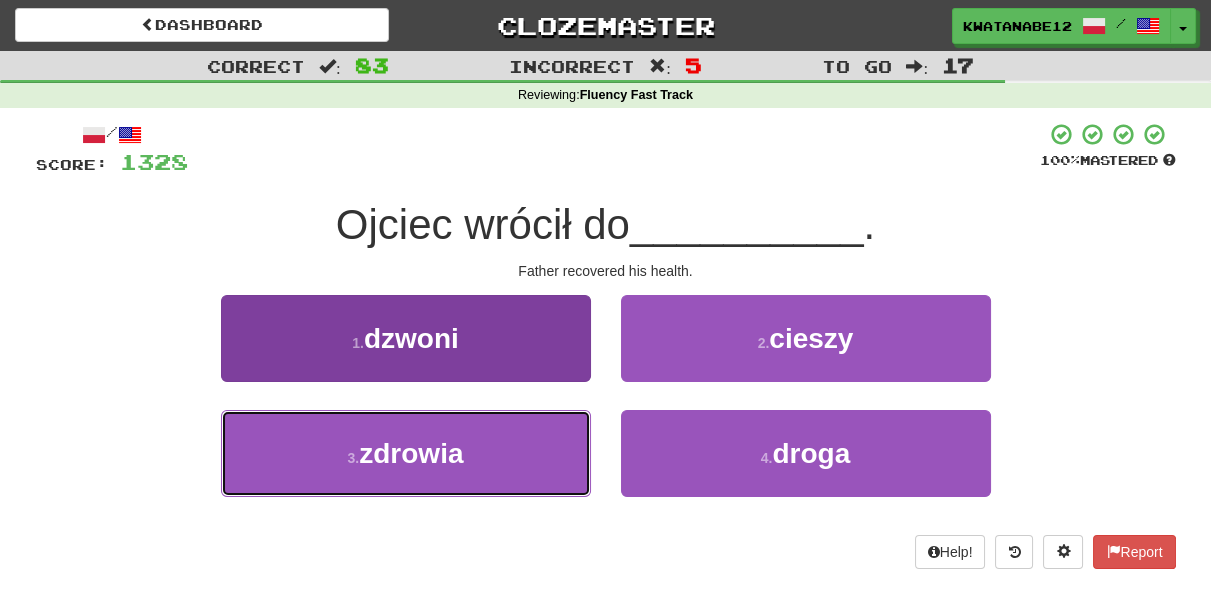 drag, startPoint x: 521, startPoint y: 442, endPoint x: 570, endPoint y: 421, distance: 53.310413 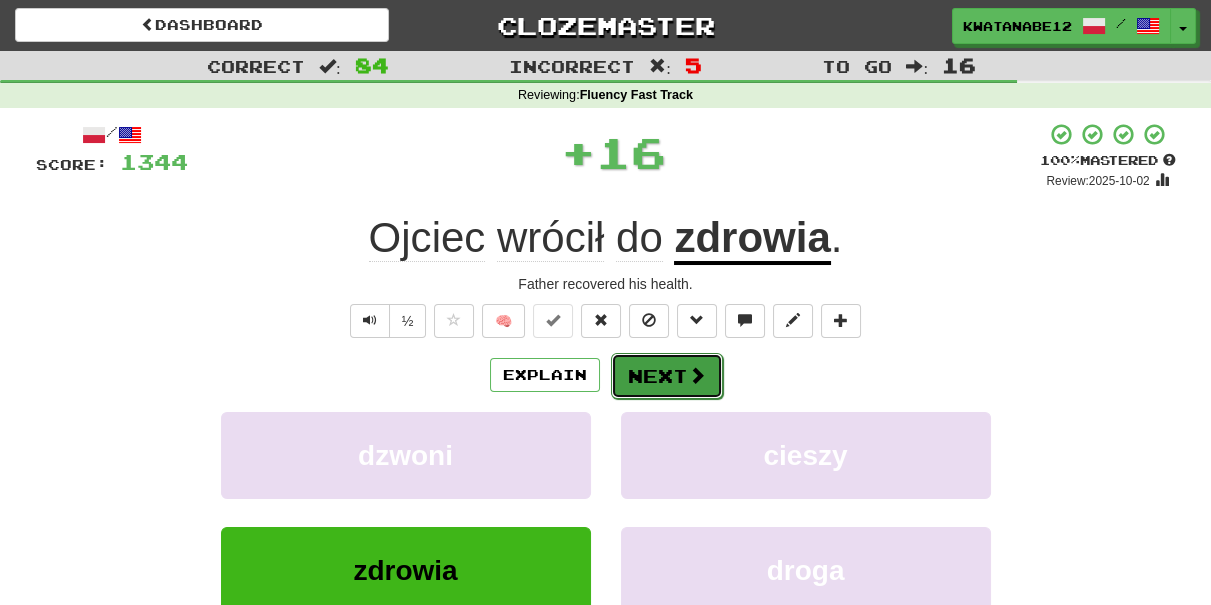 click on "Next" at bounding box center (667, 376) 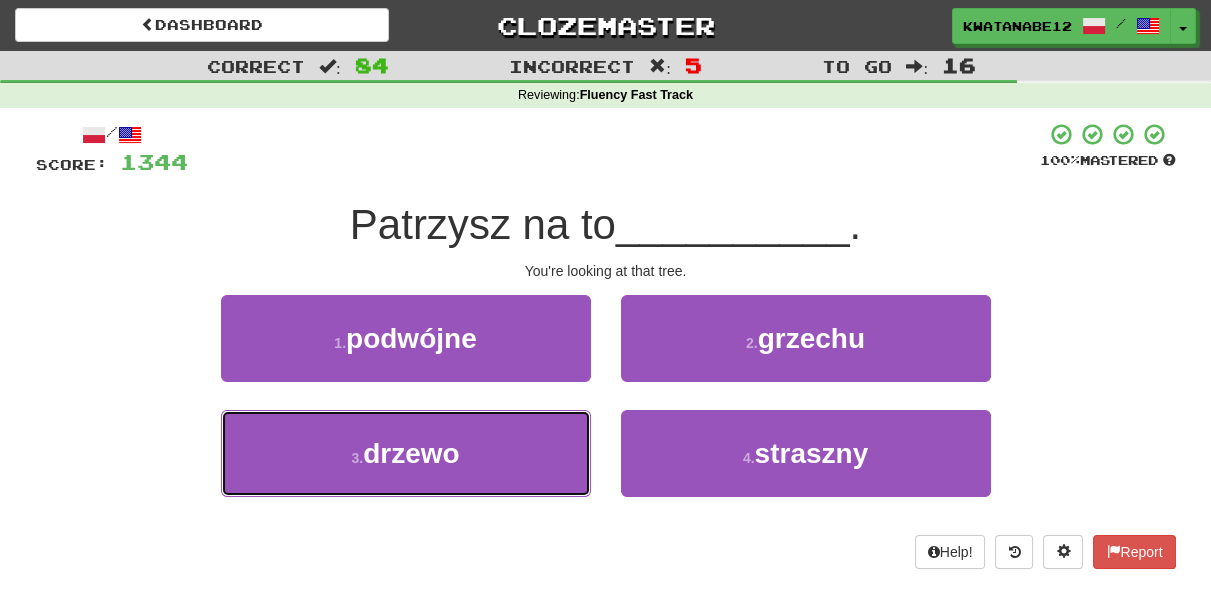 drag, startPoint x: 556, startPoint y: 439, endPoint x: 603, endPoint y: 397, distance: 63.03174 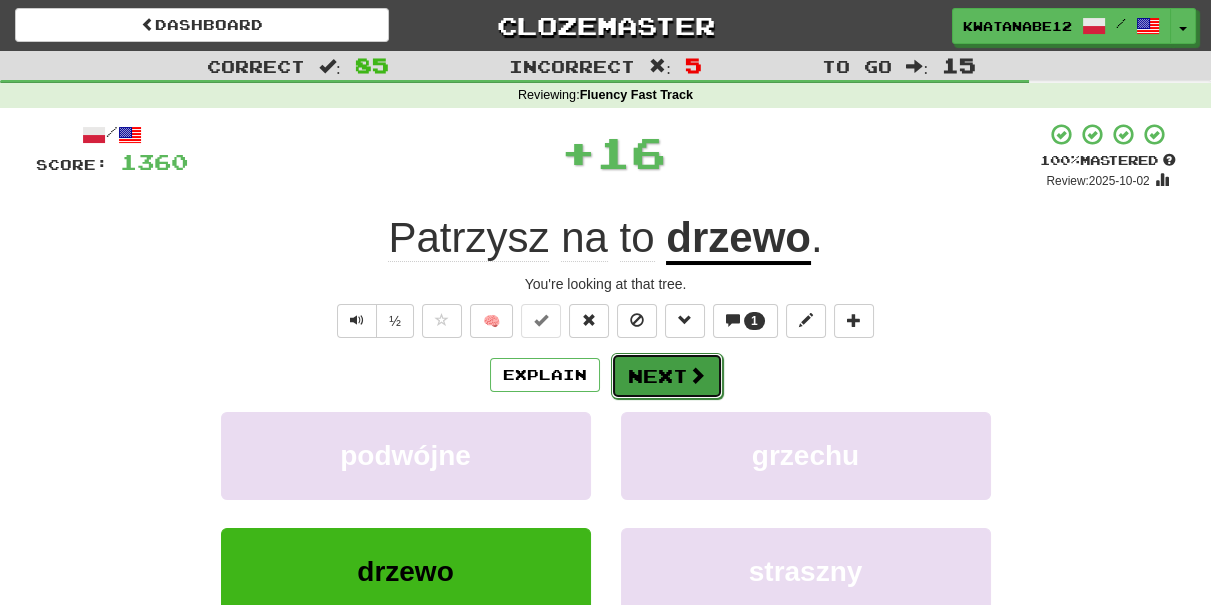 click on "Next" at bounding box center [667, 376] 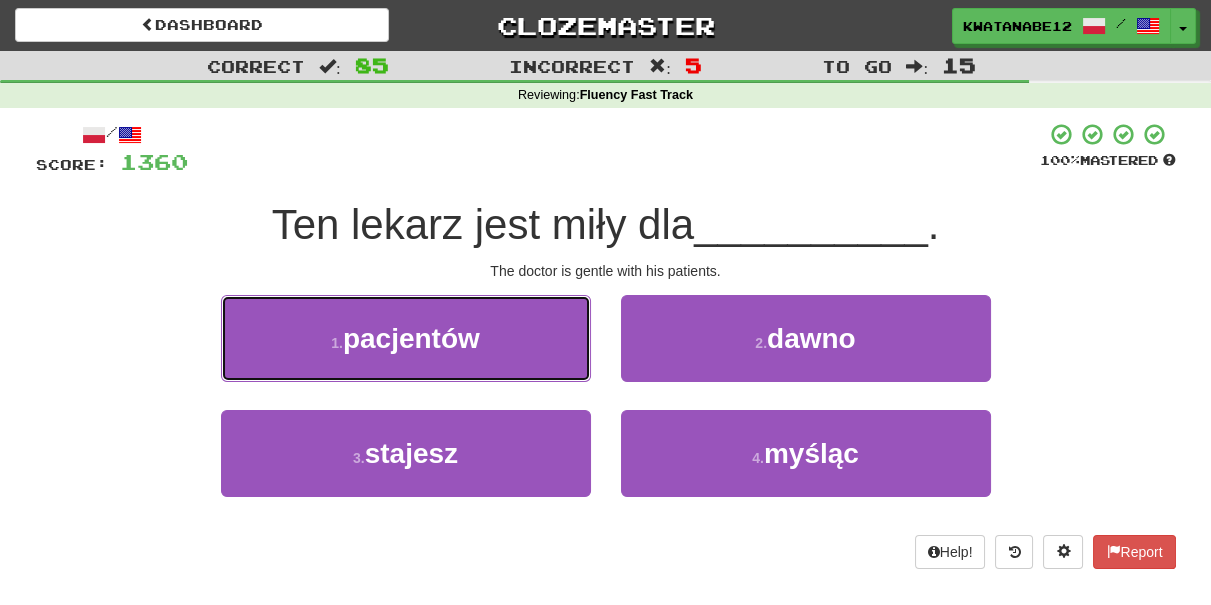 drag, startPoint x: 525, startPoint y: 323, endPoint x: 586, endPoint y: 338, distance: 62.817196 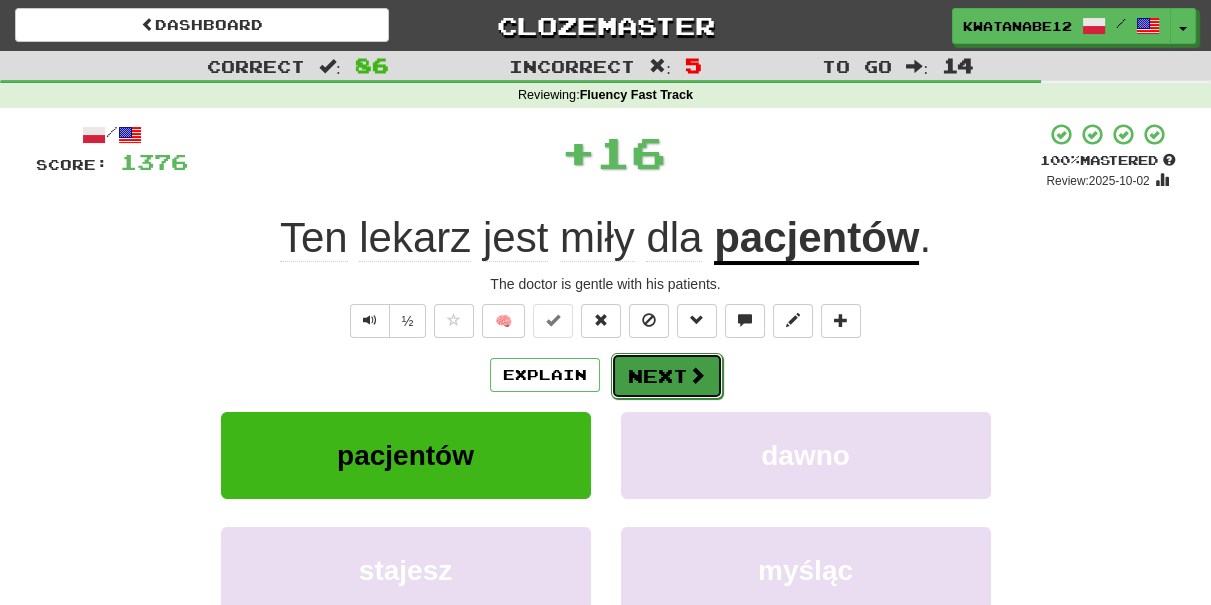 click on "Next" at bounding box center (667, 376) 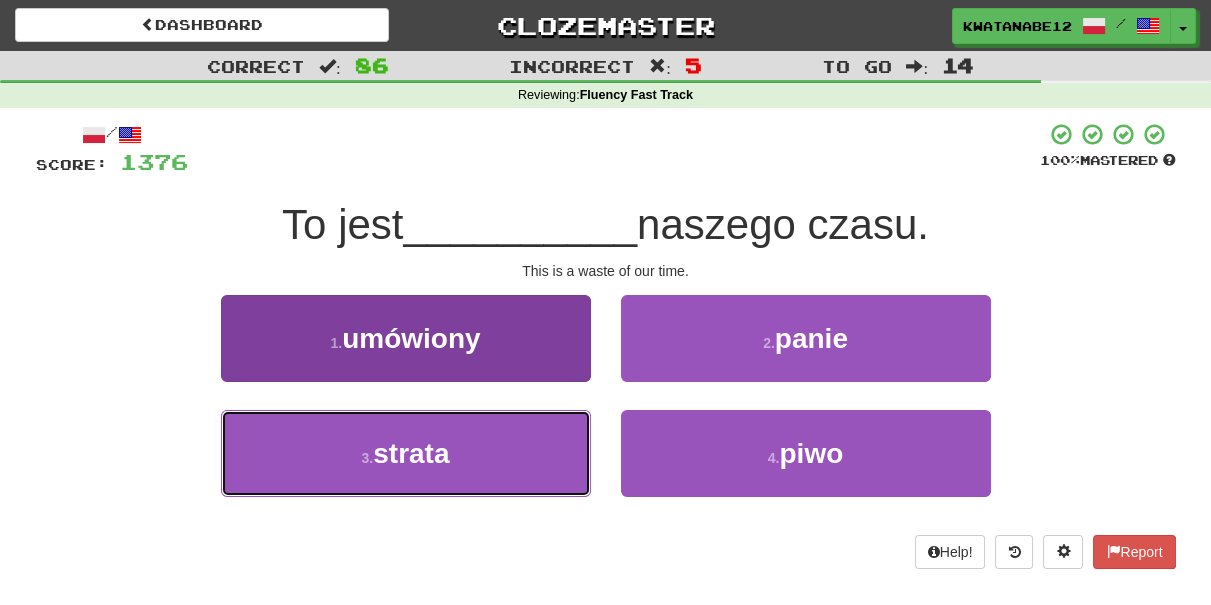 drag, startPoint x: 508, startPoint y: 458, endPoint x: 559, endPoint y: 424, distance: 61.294373 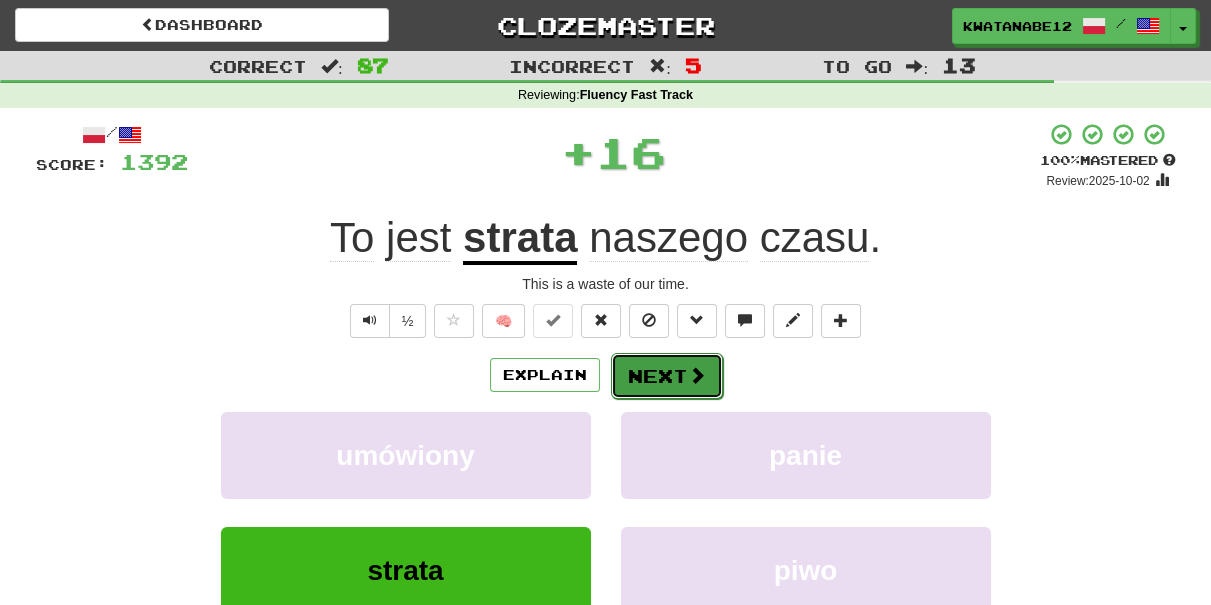 click on "Next" at bounding box center (667, 376) 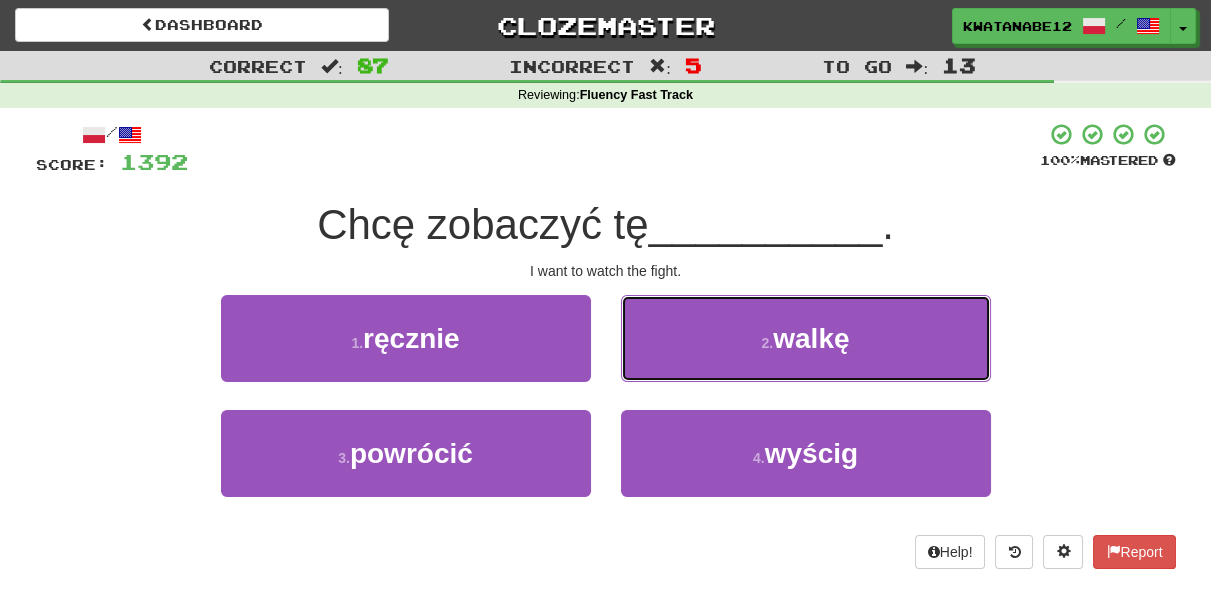 drag, startPoint x: 667, startPoint y: 339, endPoint x: 653, endPoint y: 349, distance: 17.20465 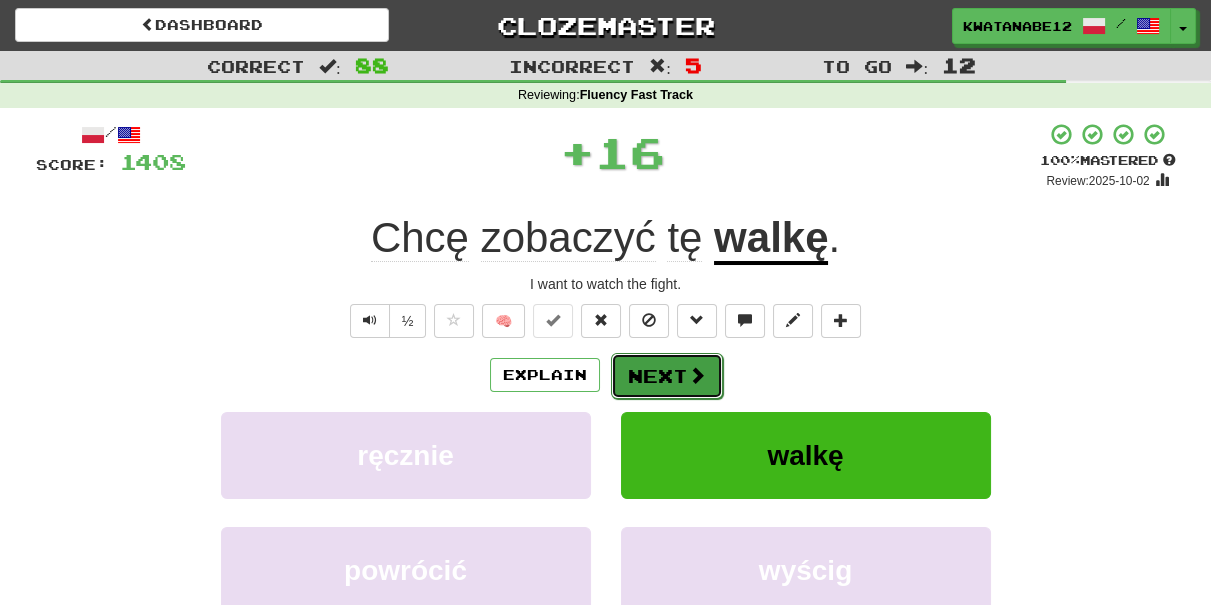 click on "Next" at bounding box center [667, 376] 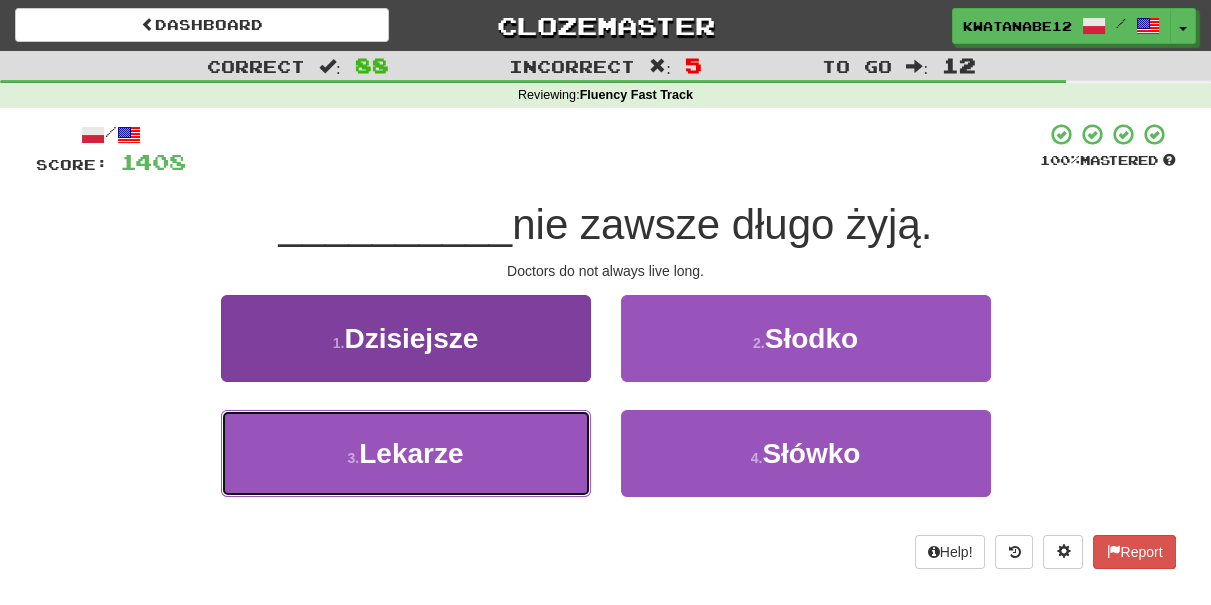 drag, startPoint x: 492, startPoint y: 456, endPoint x: 587, endPoint y: 435, distance: 97.29337 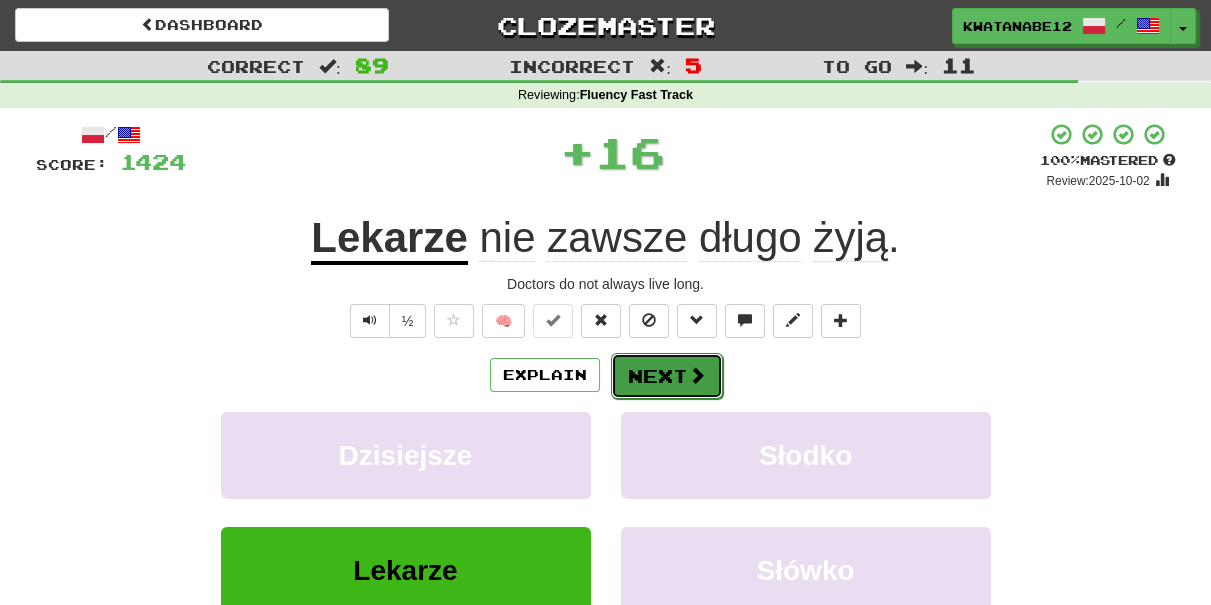 click on "Next" at bounding box center [667, 376] 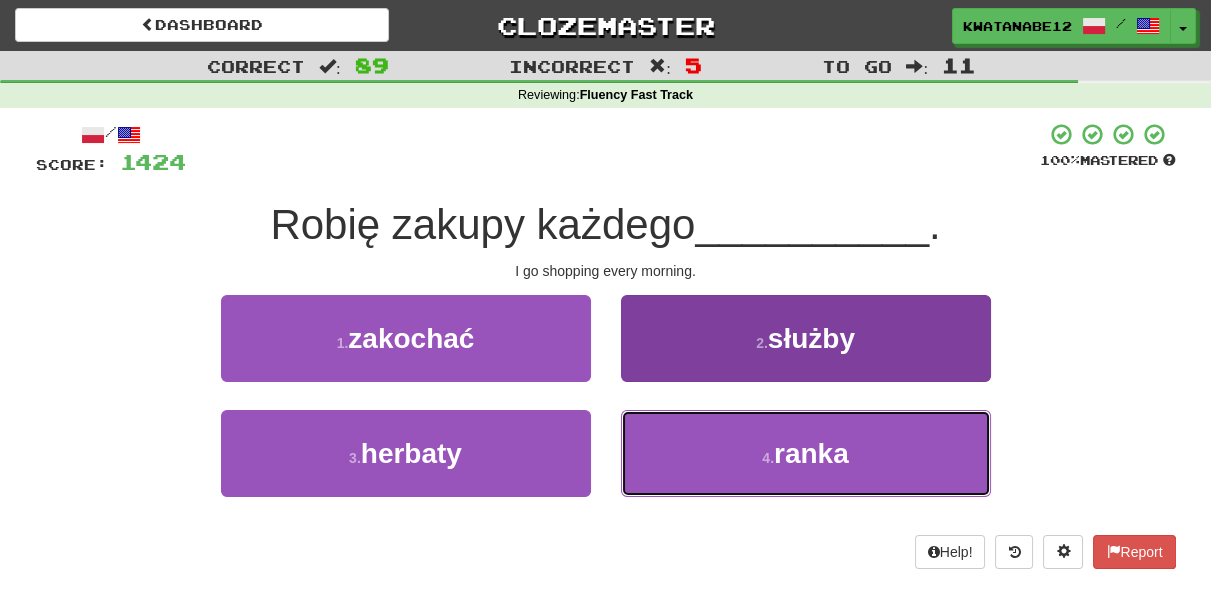 click on "4 .  ranka" at bounding box center [806, 453] 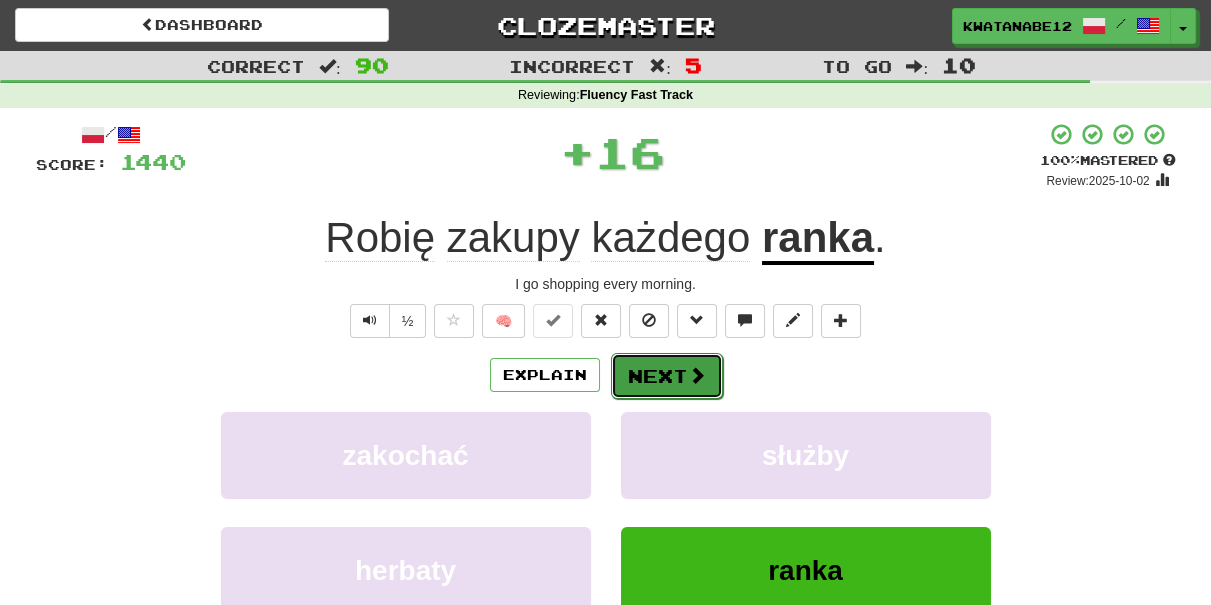 drag, startPoint x: 670, startPoint y: 372, endPoint x: 661, endPoint y: 359, distance: 15.811388 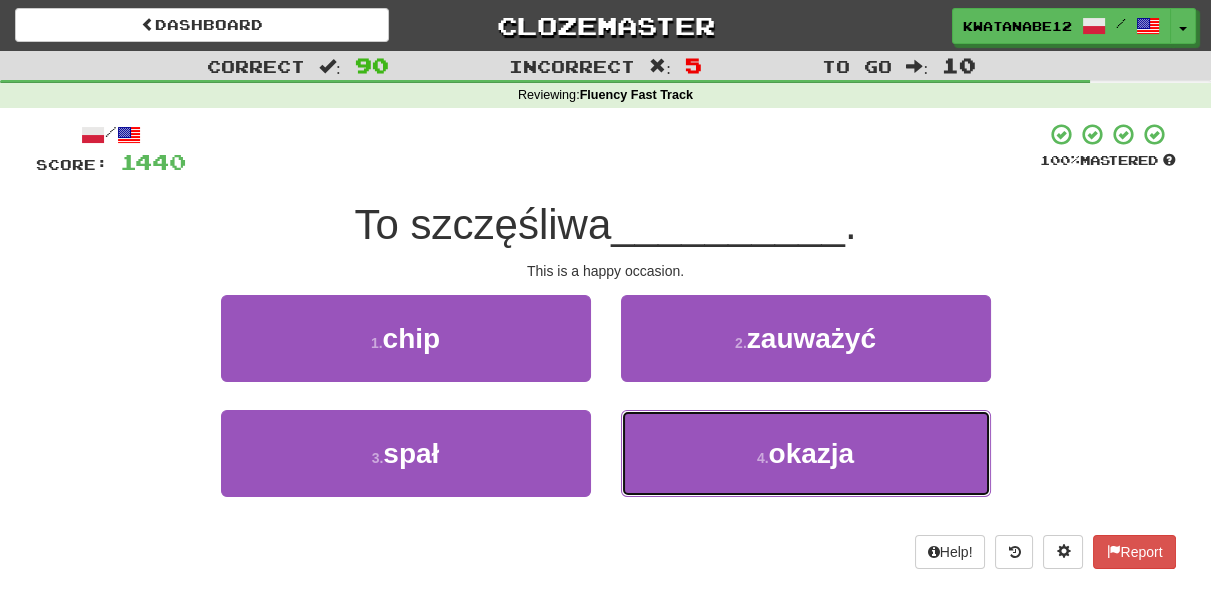 drag, startPoint x: 667, startPoint y: 415, endPoint x: 664, endPoint y: 398, distance: 17.262676 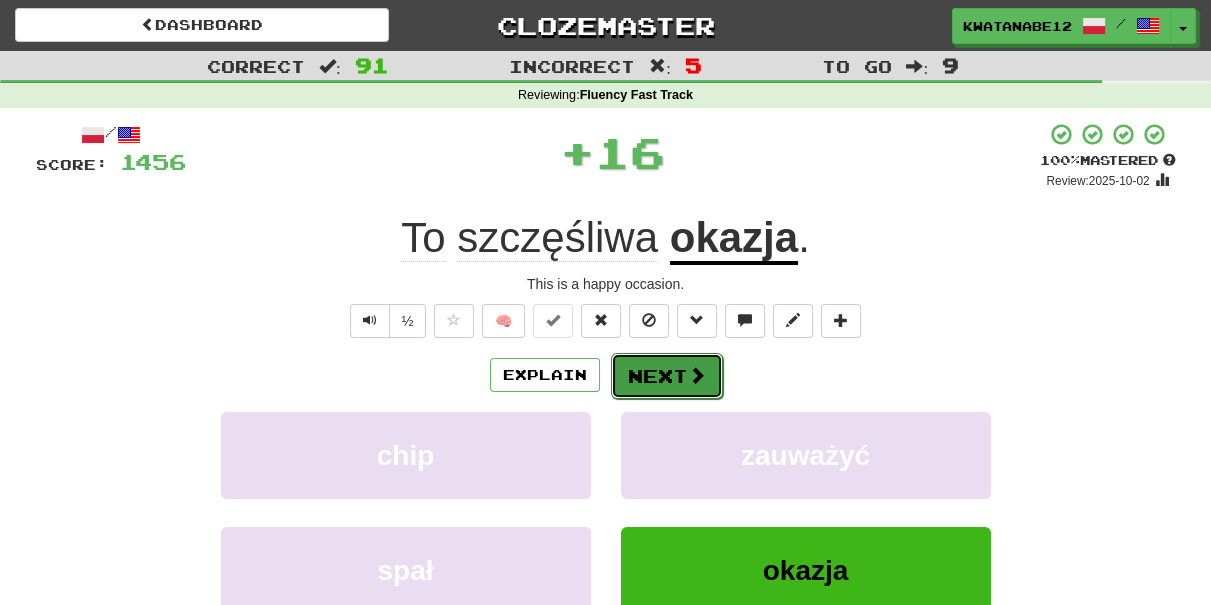 click on "Next" at bounding box center (667, 376) 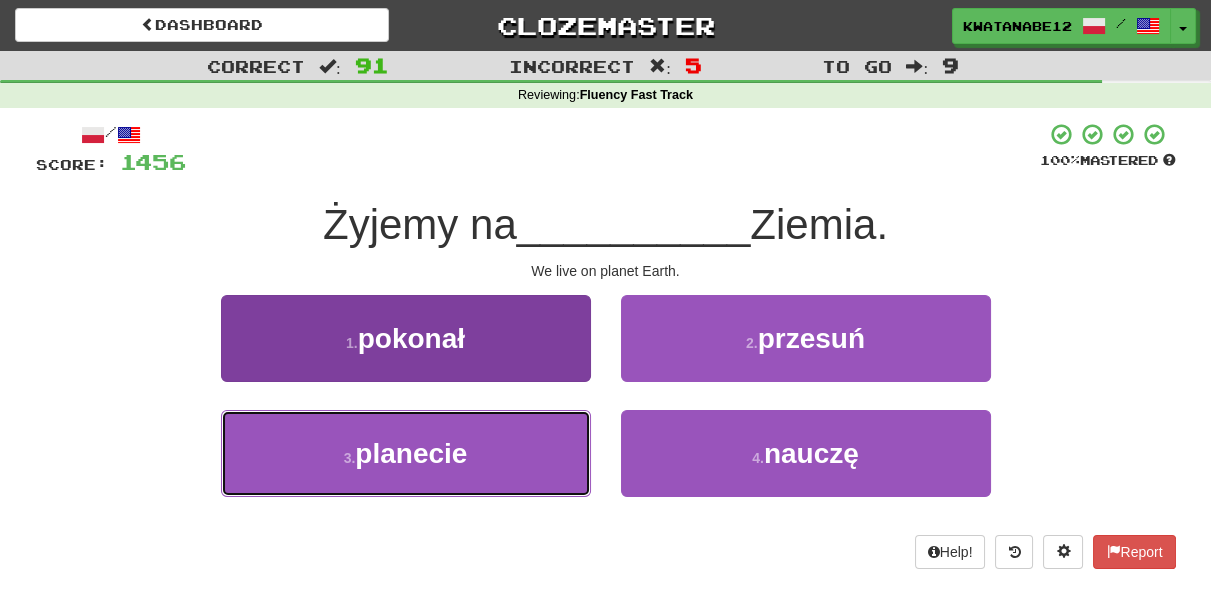 drag, startPoint x: 483, startPoint y: 455, endPoint x: 517, endPoint y: 420, distance: 48.79549 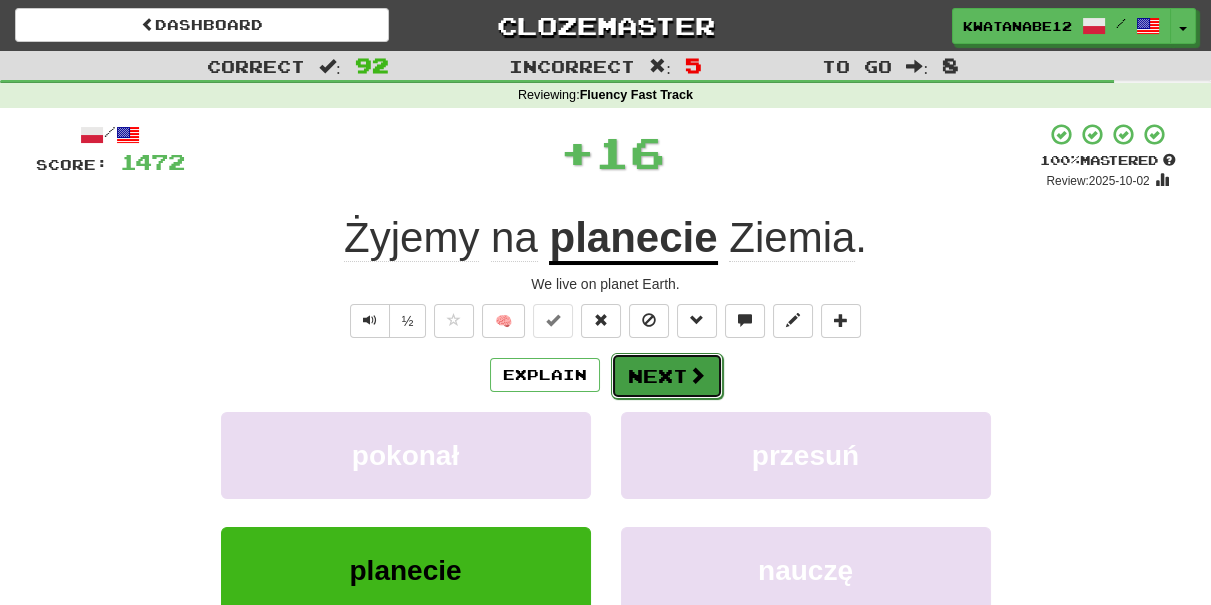 click on "Next" at bounding box center [667, 376] 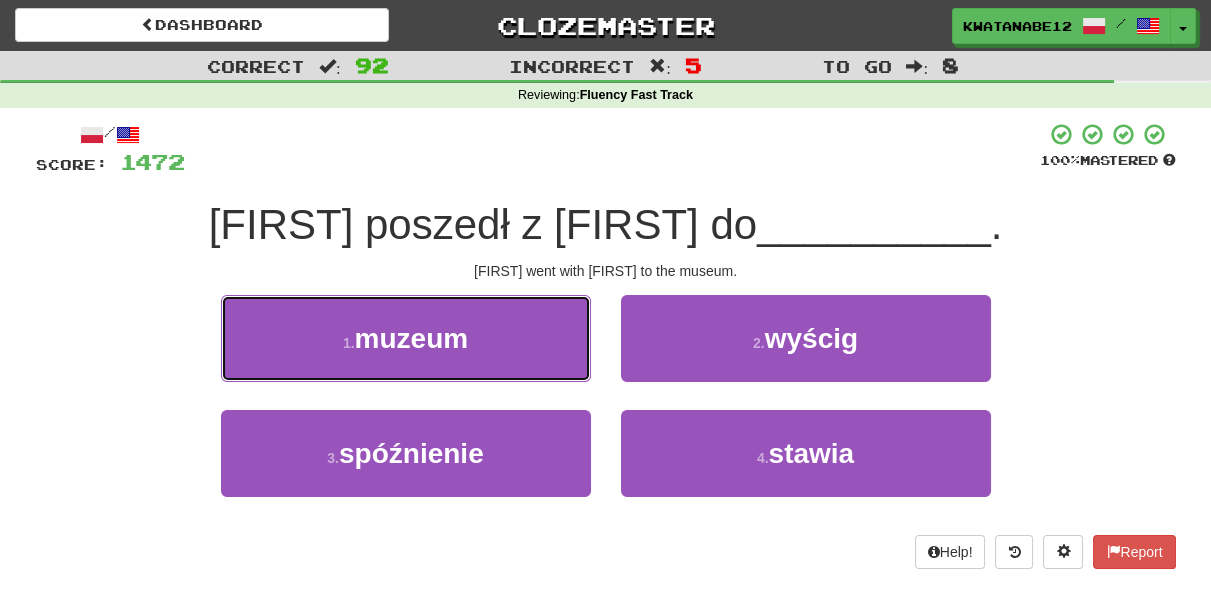 drag, startPoint x: 533, startPoint y: 339, endPoint x: 520, endPoint y: 339, distance: 13 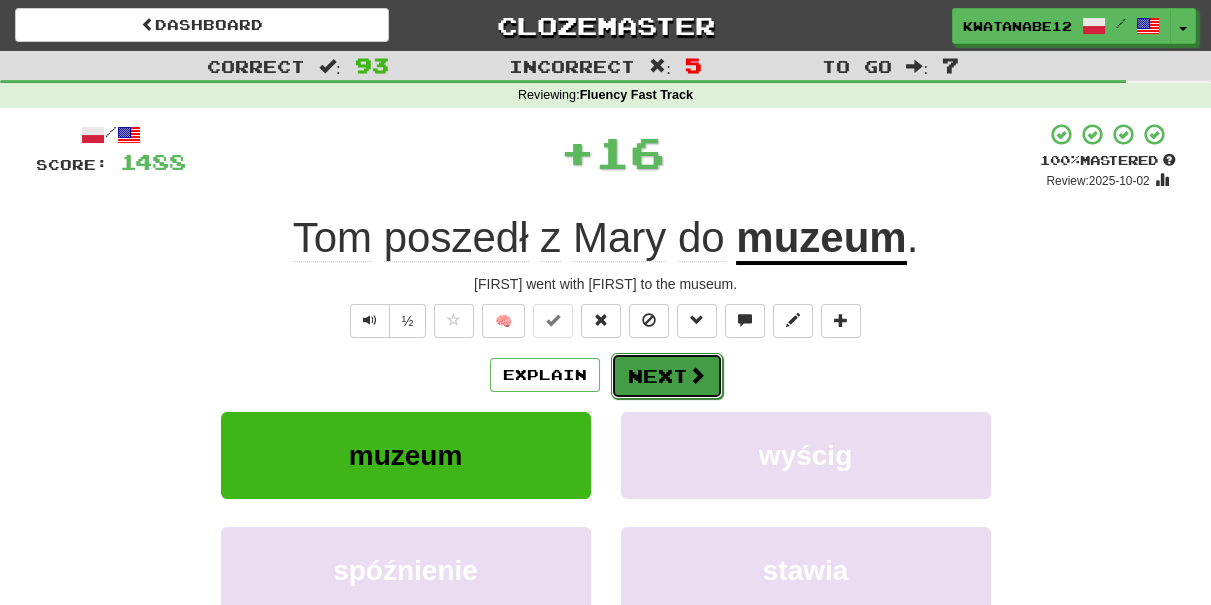 click on "Next" at bounding box center [667, 376] 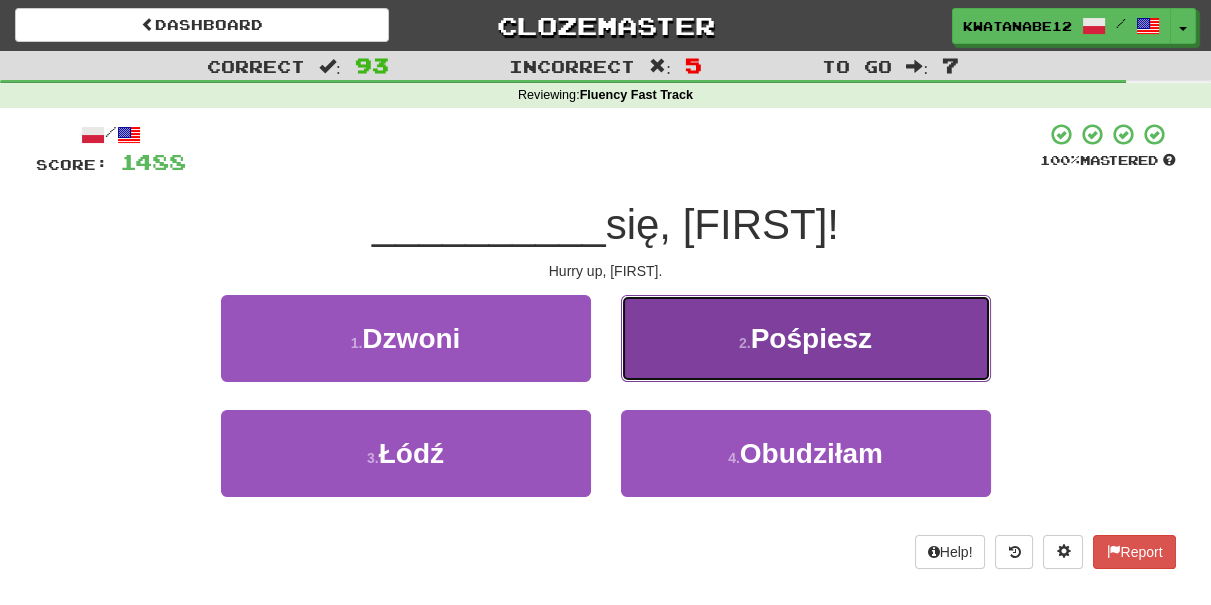 drag, startPoint x: 667, startPoint y: 331, endPoint x: 682, endPoint y: 335, distance: 15.524175 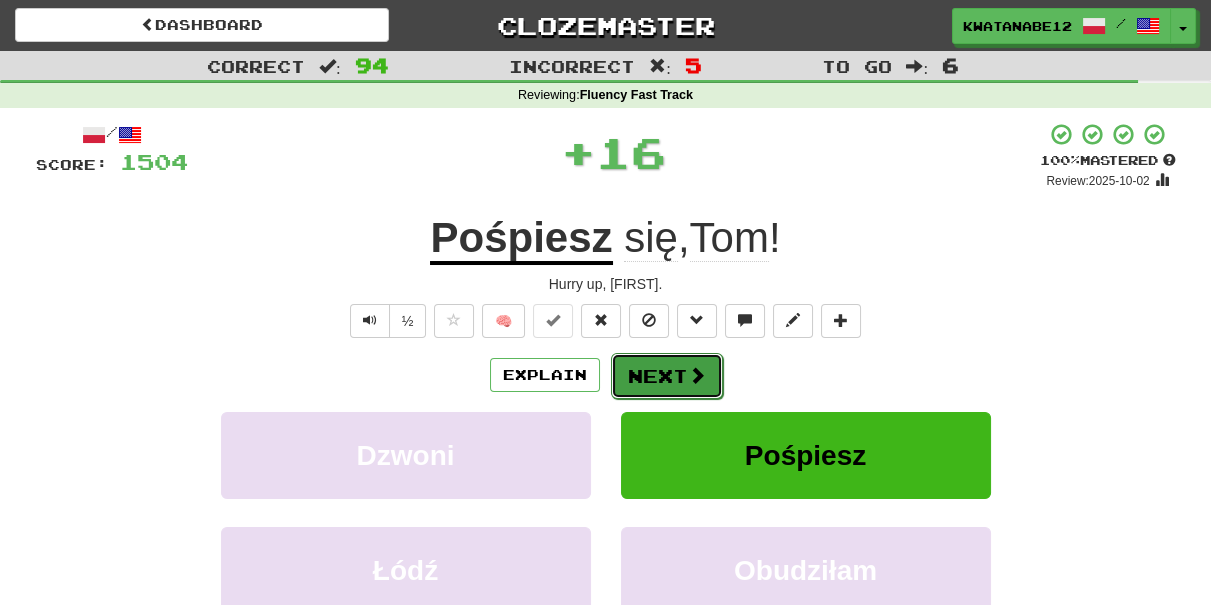 click on "Next" at bounding box center [667, 376] 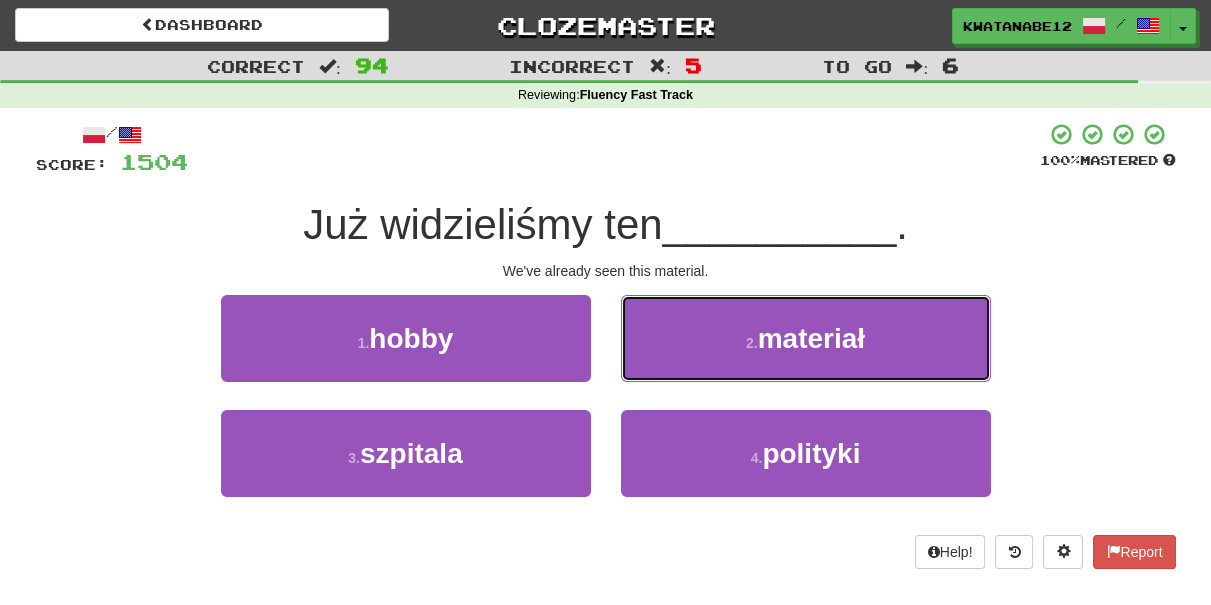 click on "2 .  materiał" at bounding box center [806, 338] 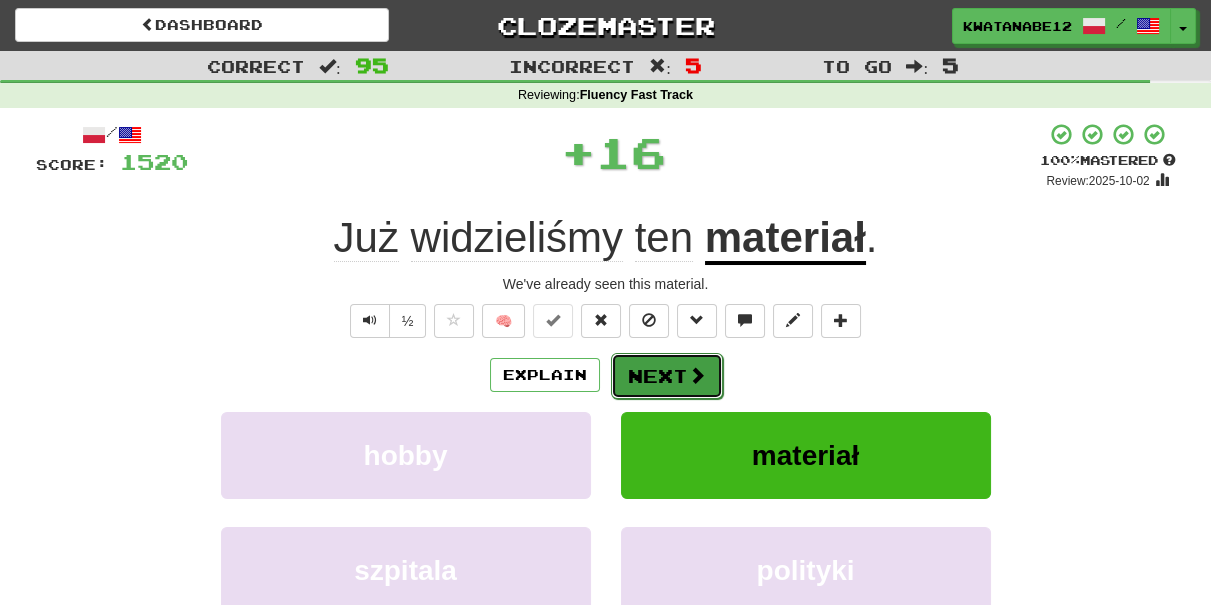 click on "Next" at bounding box center (667, 376) 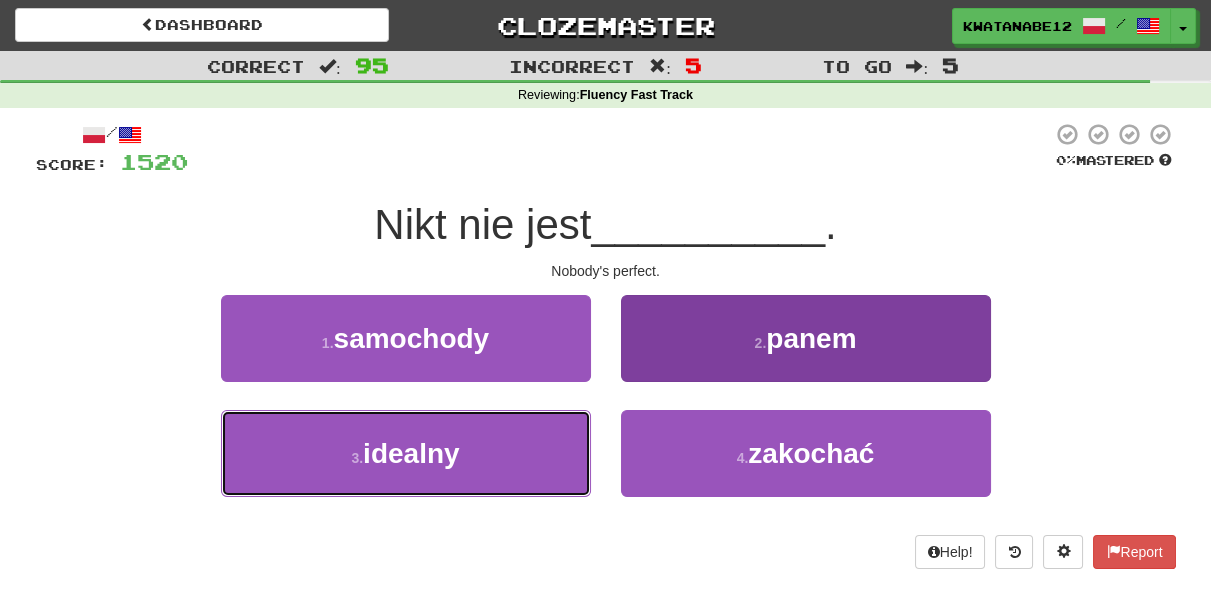 drag, startPoint x: 544, startPoint y: 461, endPoint x: 622, endPoint y: 412, distance: 92.11406 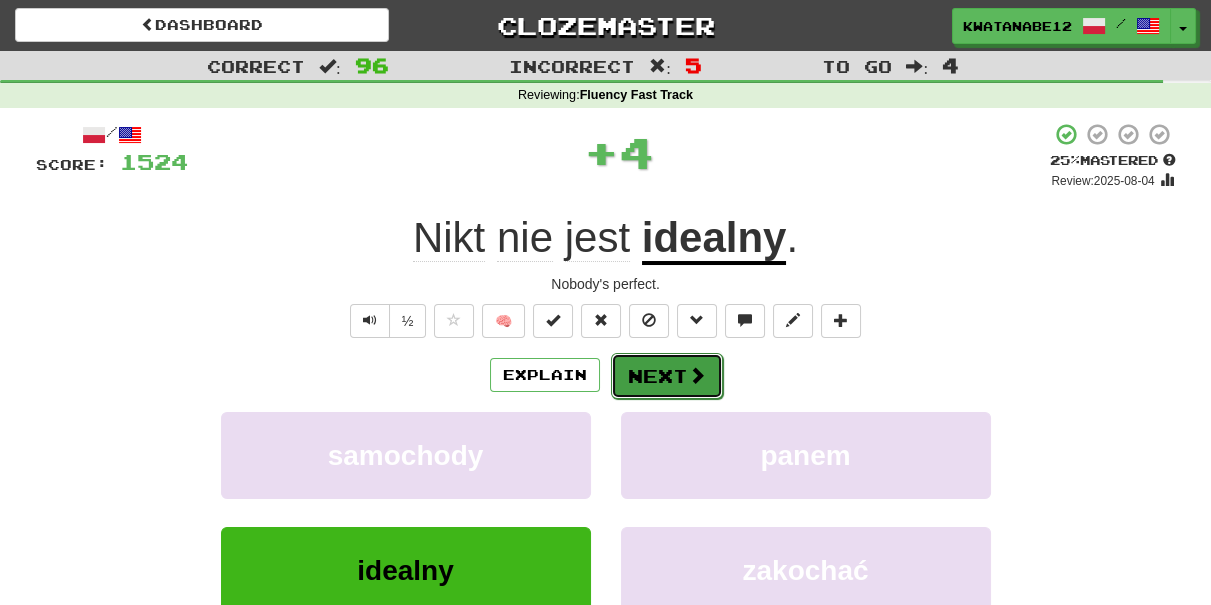 drag, startPoint x: 650, startPoint y: 394, endPoint x: 651, endPoint y: 382, distance: 12.0415945 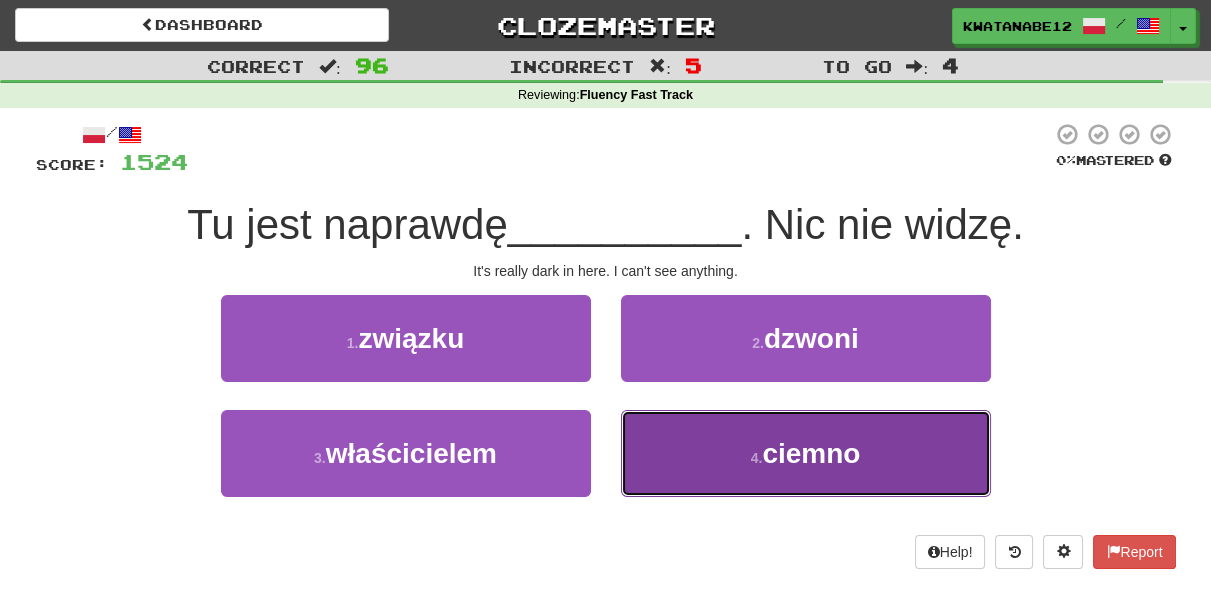 click on "4 .  ciemno" at bounding box center [806, 453] 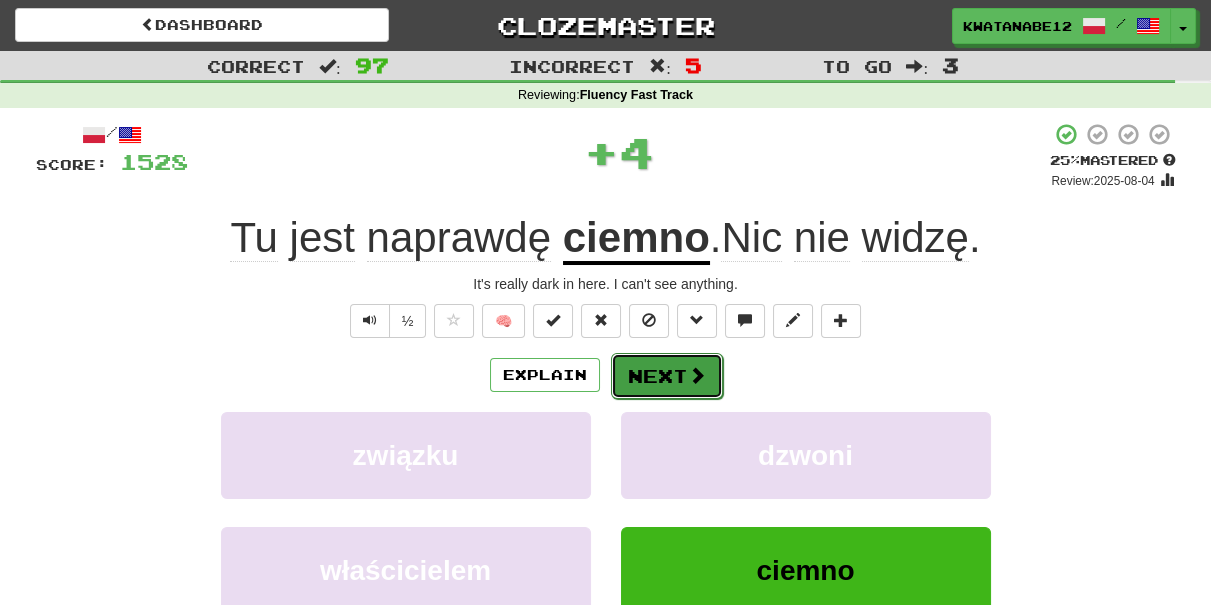 click on "Next" at bounding box center (667, 376) 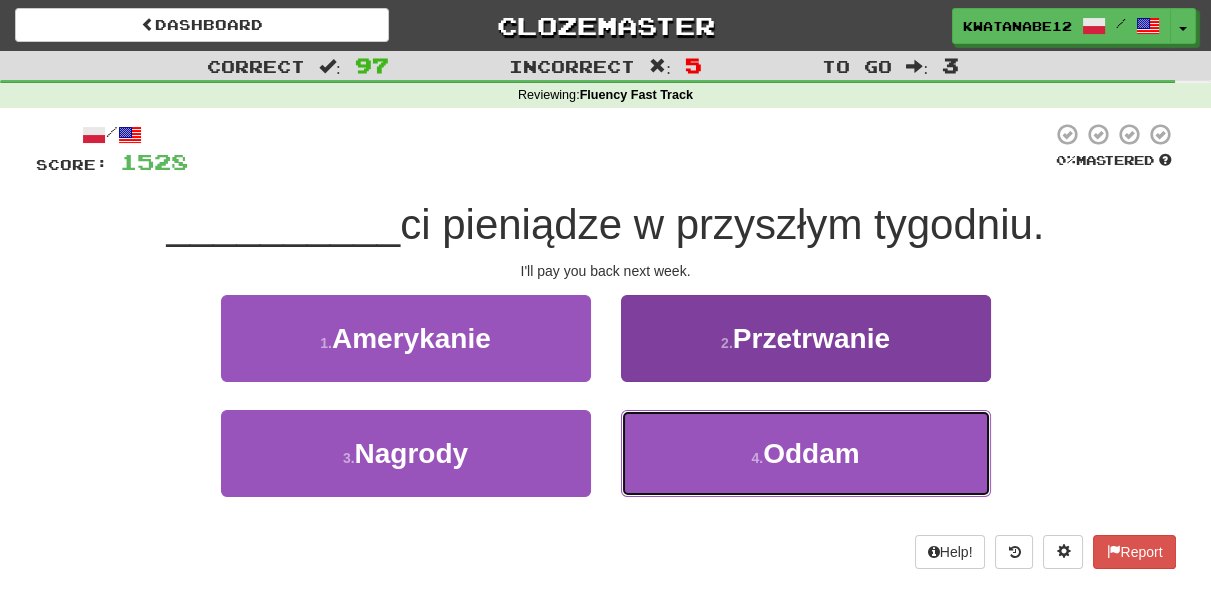 click on "4 .  Oddam" at bounding box center (806, 453) 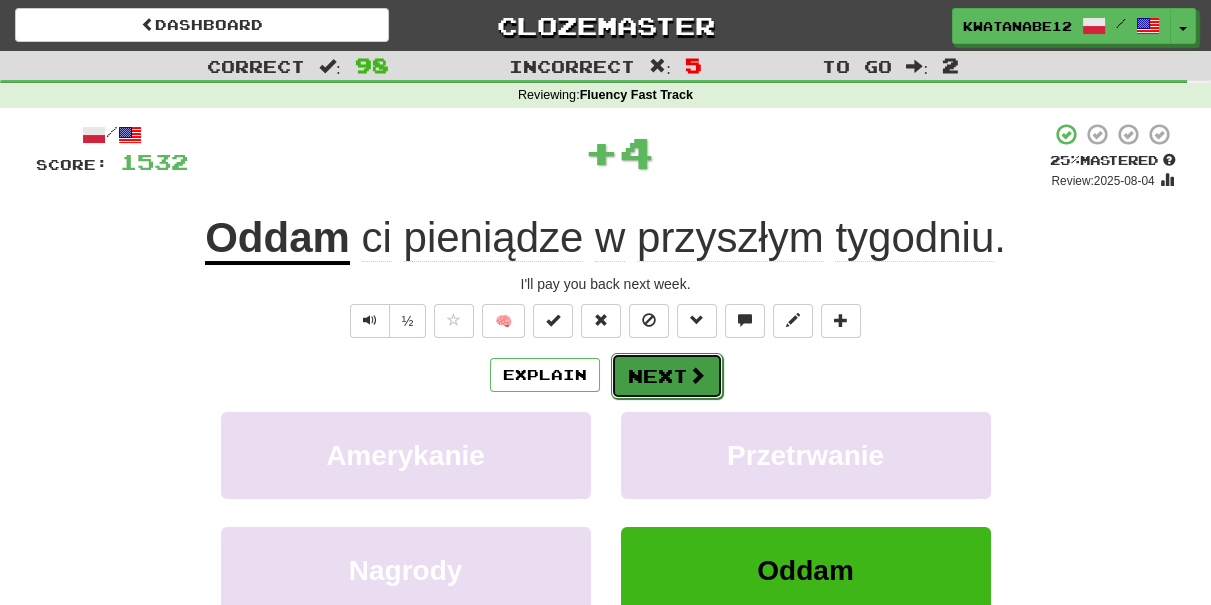 click on "Next" at bounding box center (667, 376) 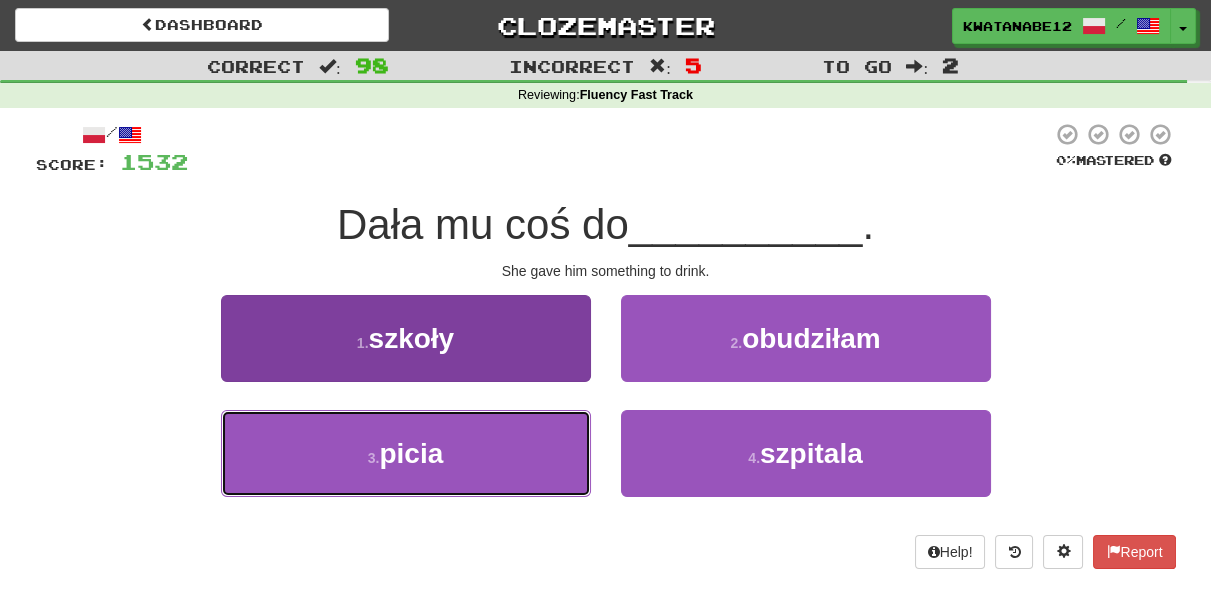 drag, startPoint x: 498, startPoint y: 466, endPoint x: 520, endPoint y: 447, distance: 29.068884 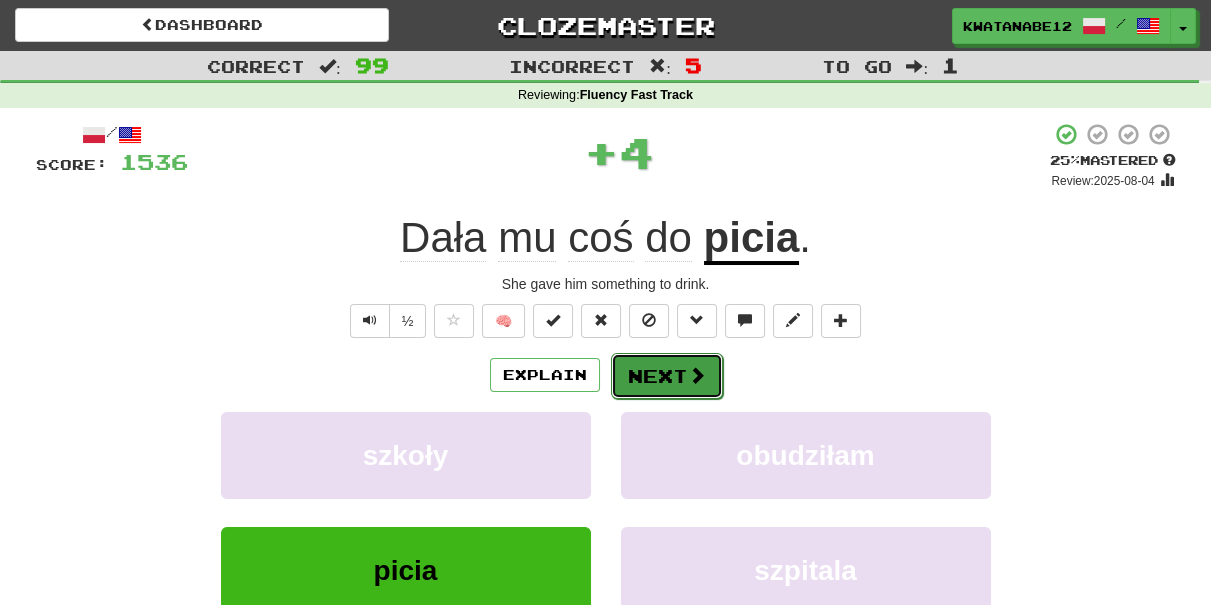 drag, startPoint x: 652, startPoint y: 379, endPoint x: 662, endPoint y: 372, distance: 12.206555 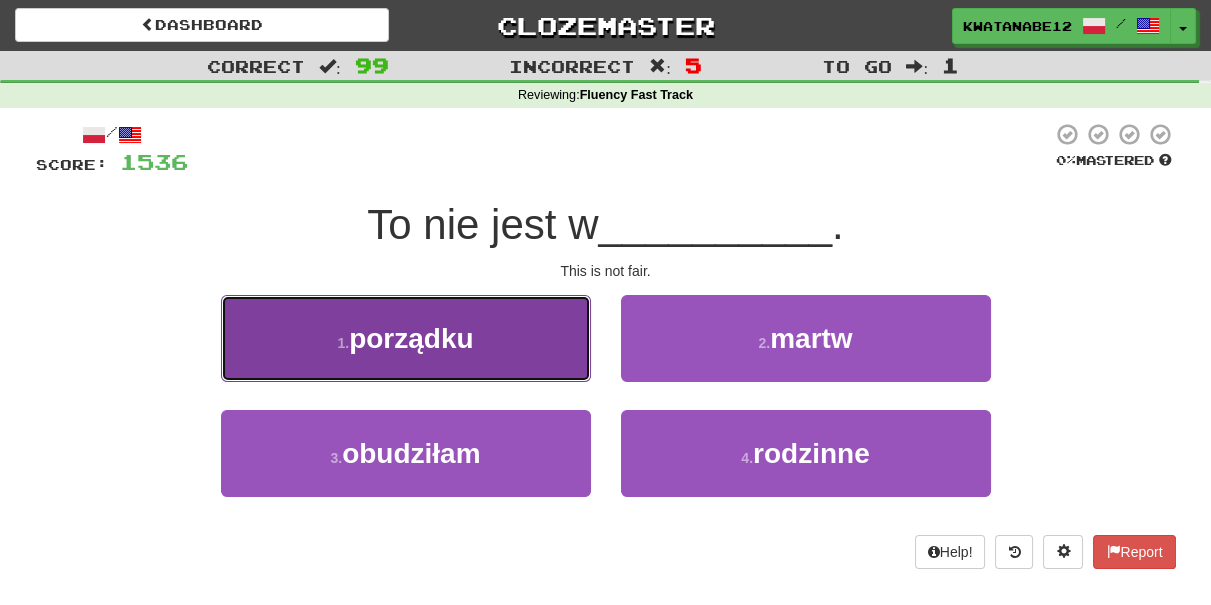 drag, startPoint x: 494, startPoint y: 343, endPoint x: 539, endPoint y: 350, distance: 45.54119 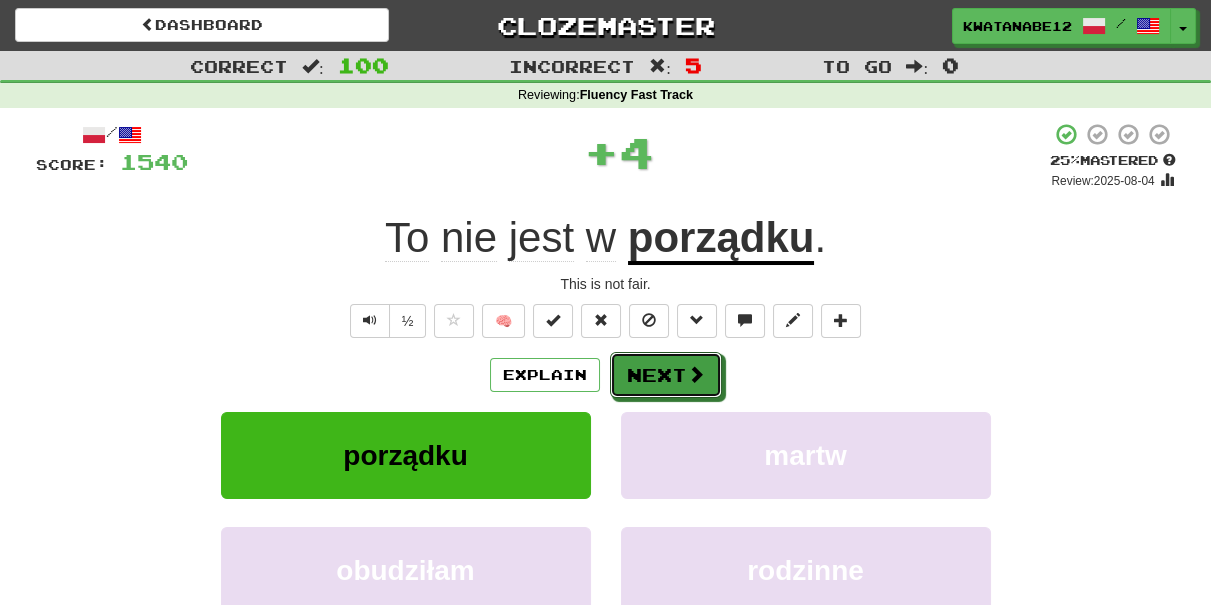 drag, startPoint x: 669, startPoint y: 372, endPoint x: 560, endPoint y: 413, distance: 116.456 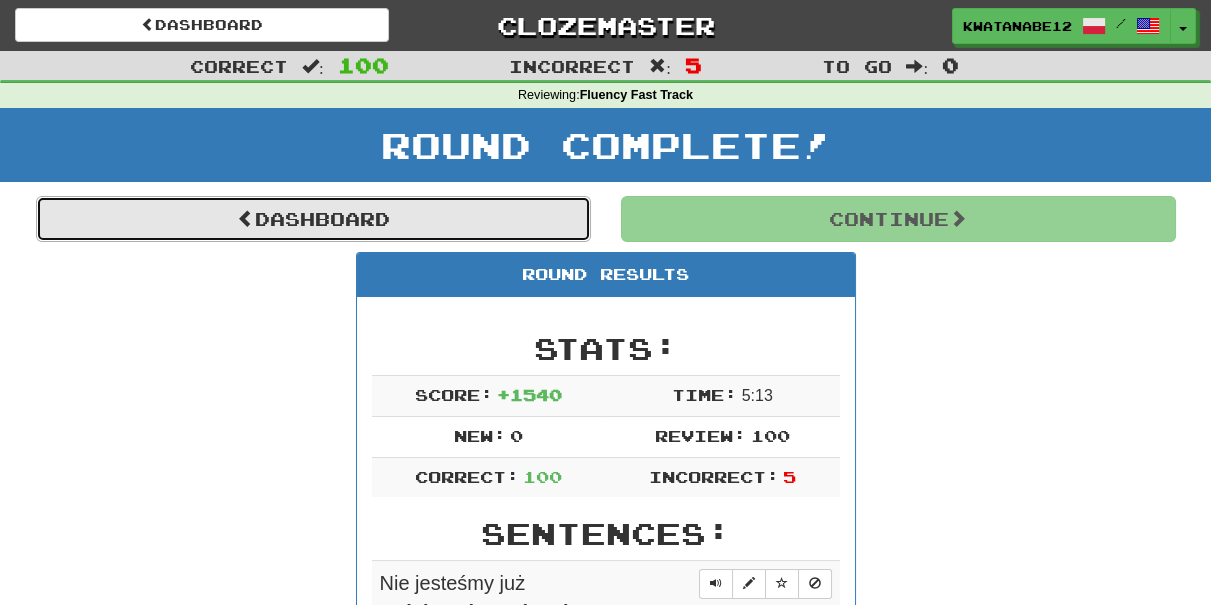 click on "Dashboard" at bounding box center (313, 219) 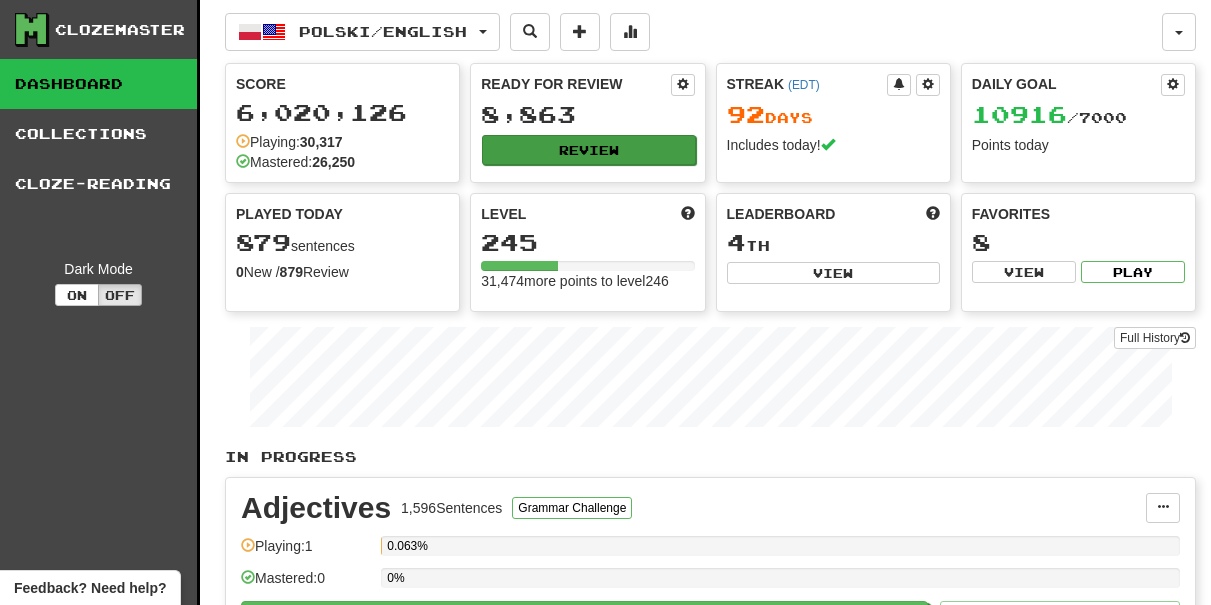 scroll, scrollTop: 0, scrollLeft: 0, axis: both 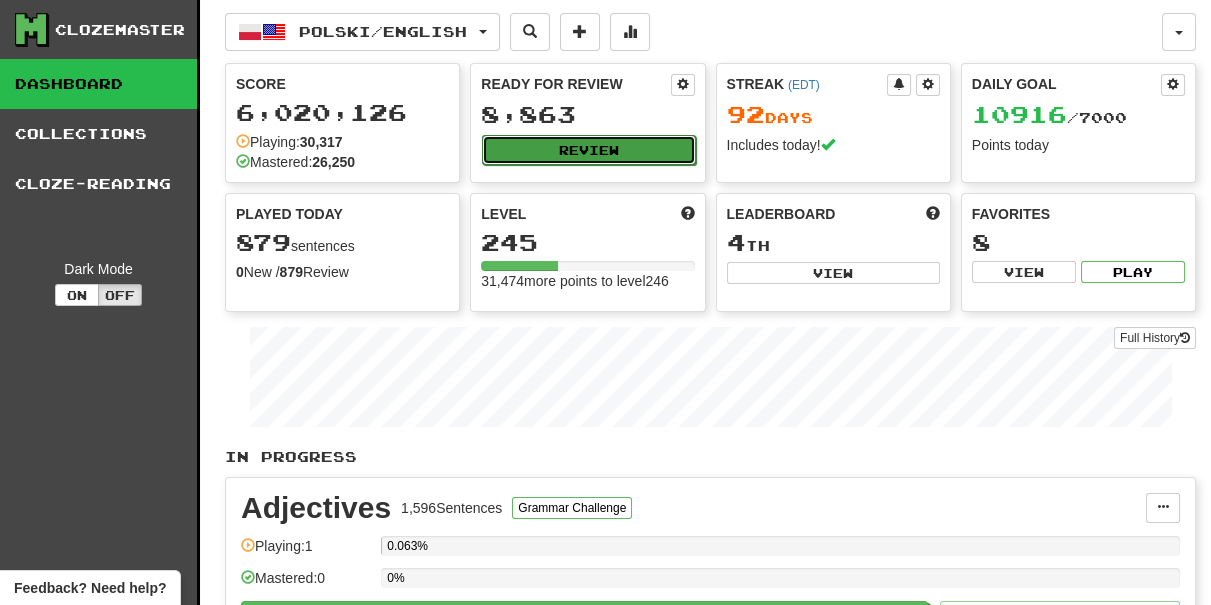 click on "Review" at bounding box center (588, 150) 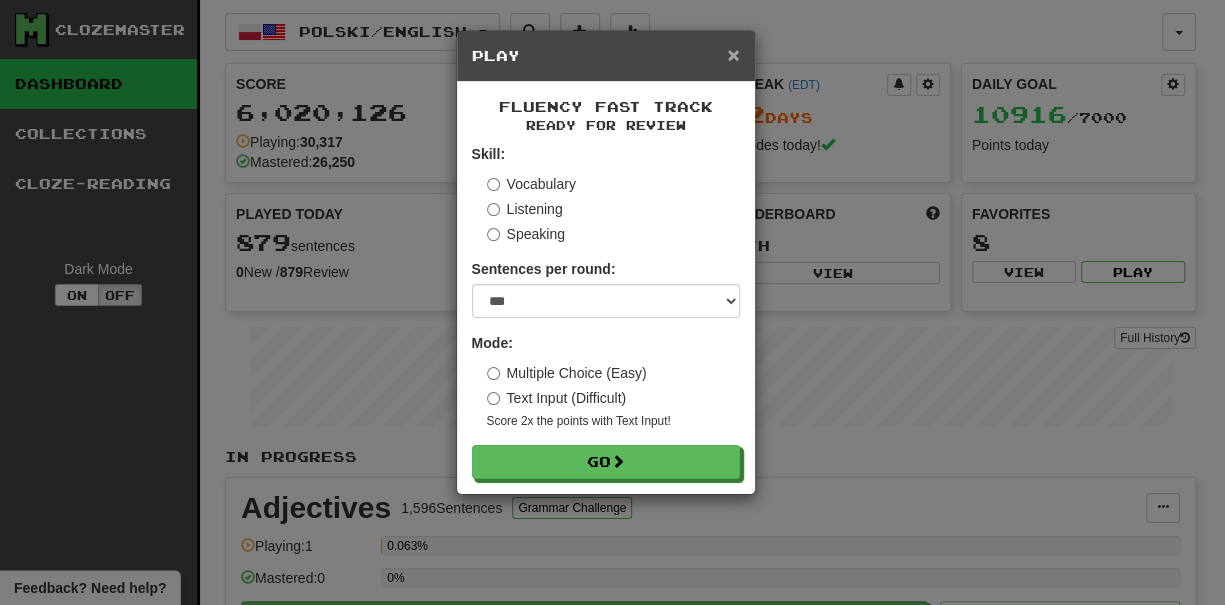 click on "×" at bounding box center (733, 54) 